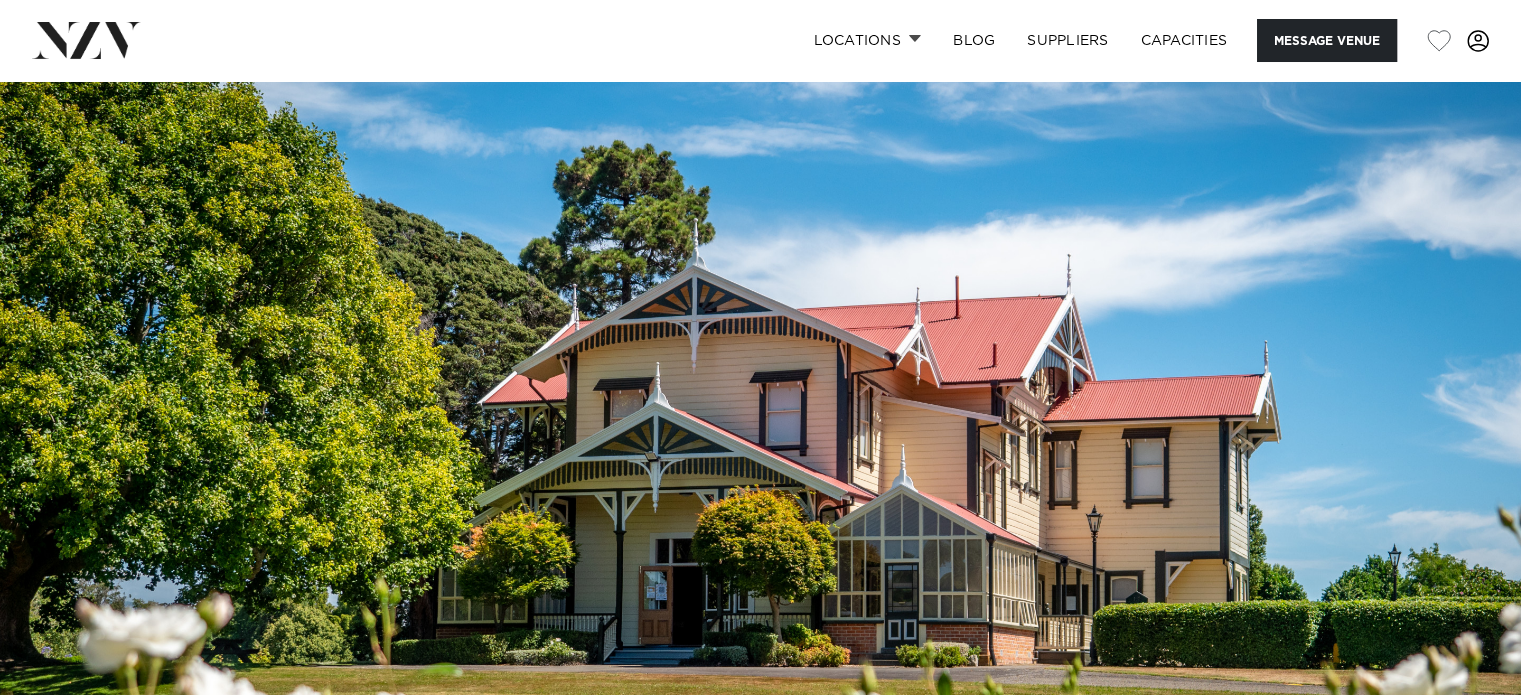 scroll, scrollTop: 100, scrollLeft: 0, axis: vertical 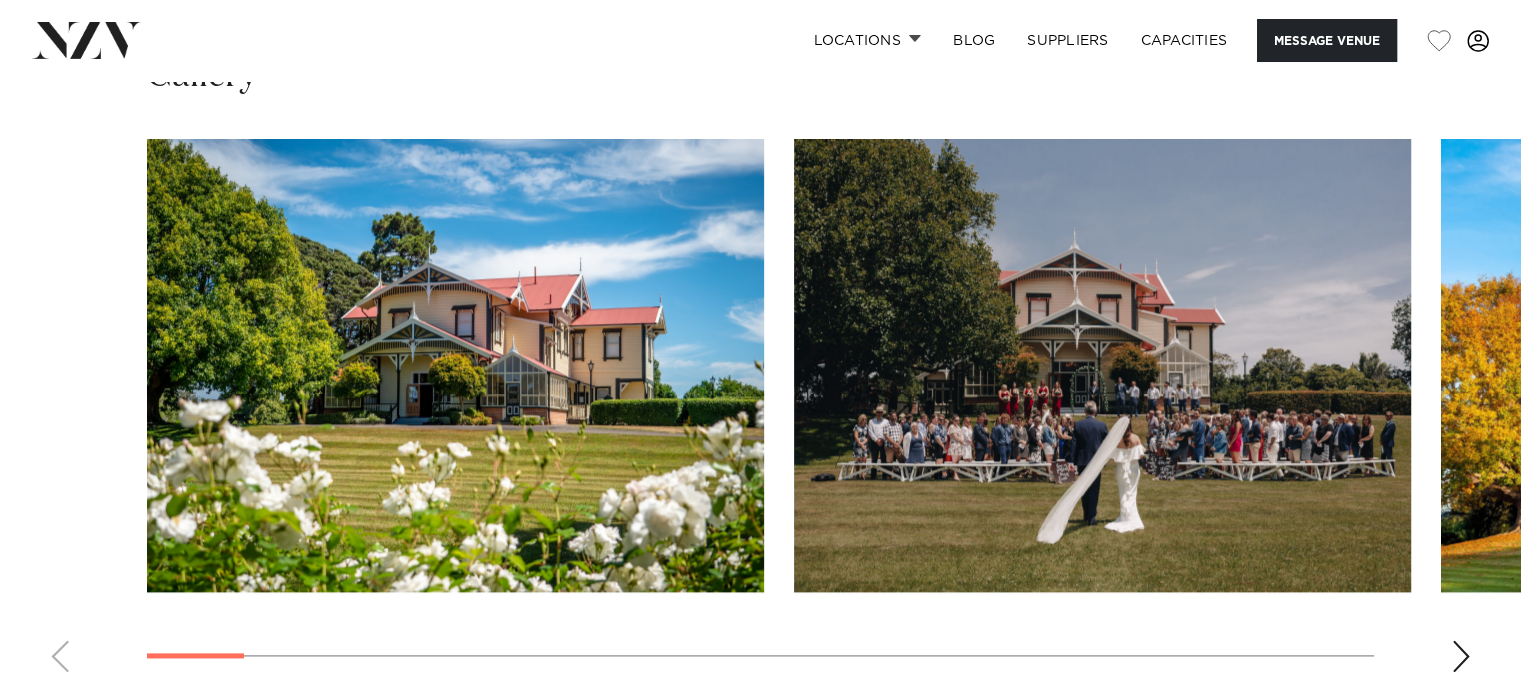 click at bounding box center [760, 413] 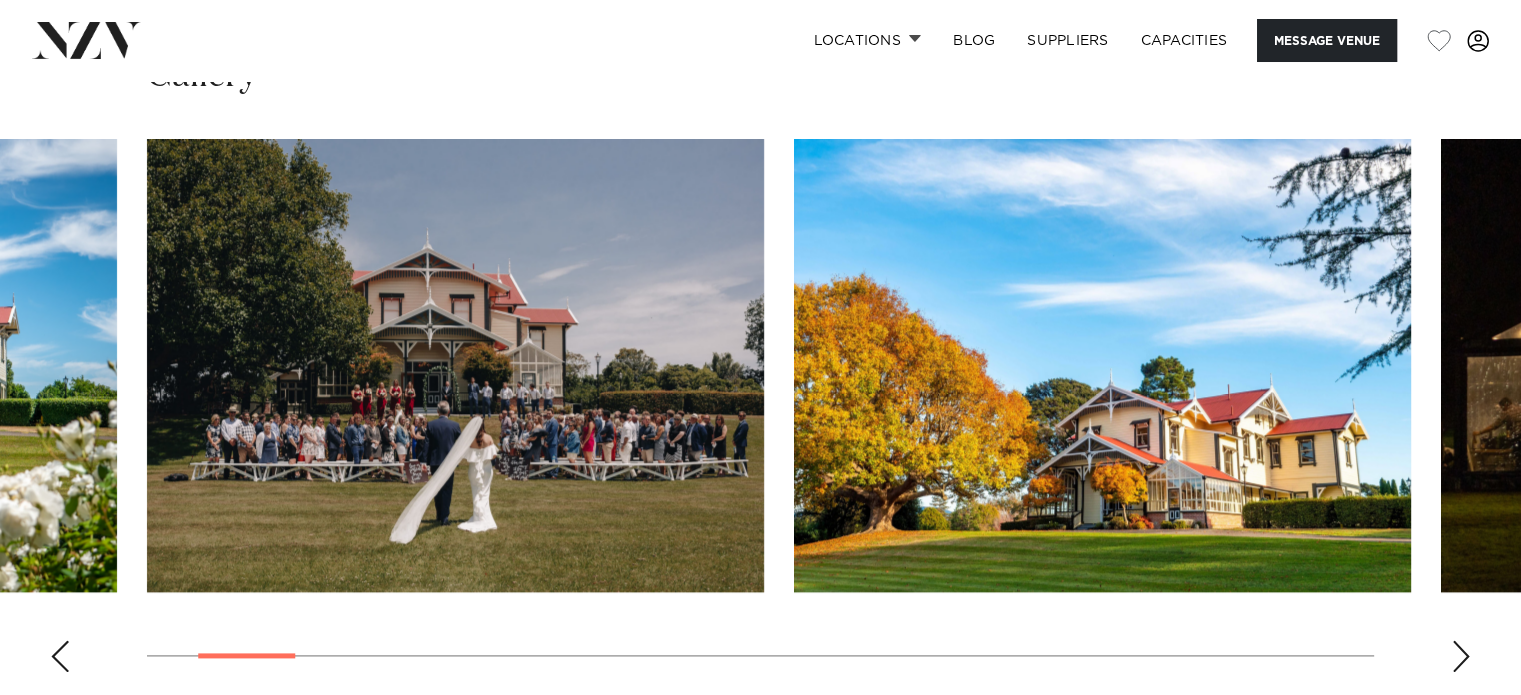 click at bounding box center [1461, 656] 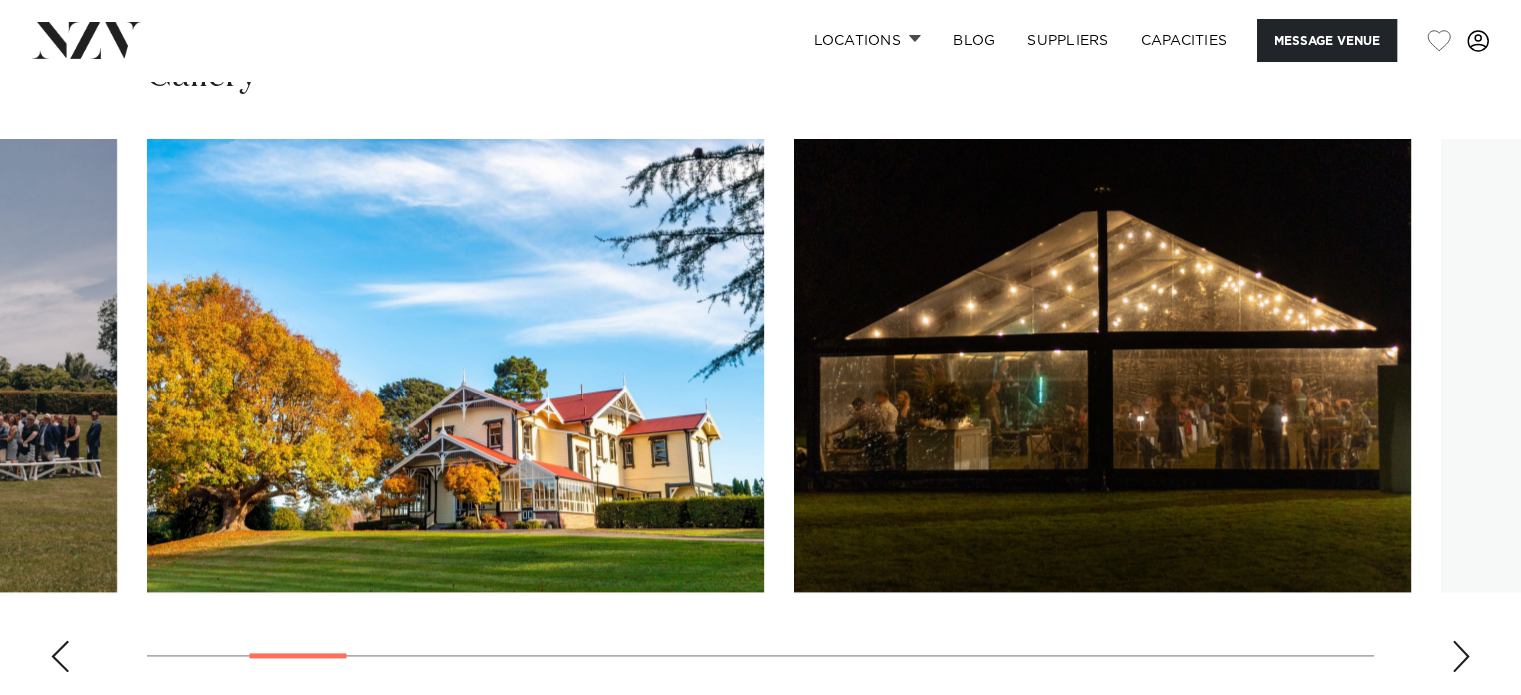click at bounding box center [1461, 656] 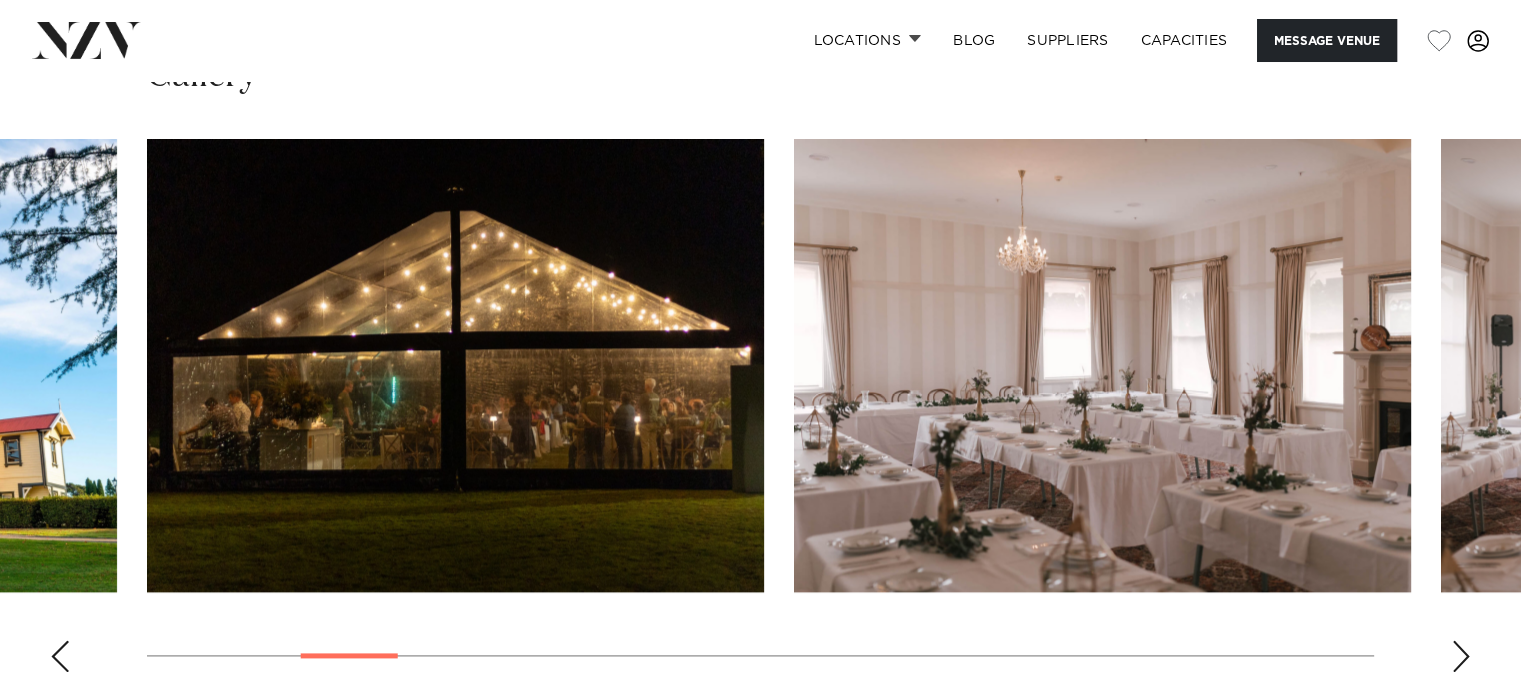 click at bounding box center (1461, 656) 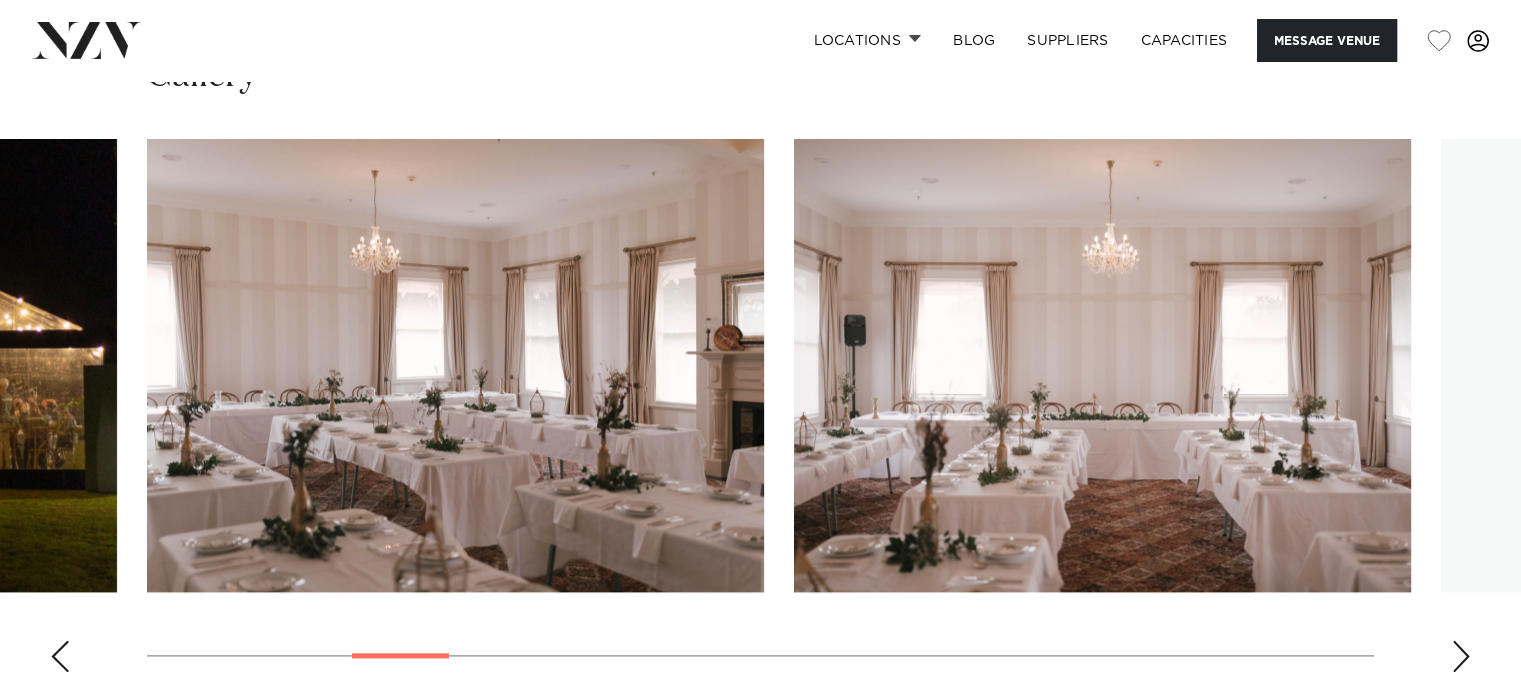 click at bounding box center (1461, 656) 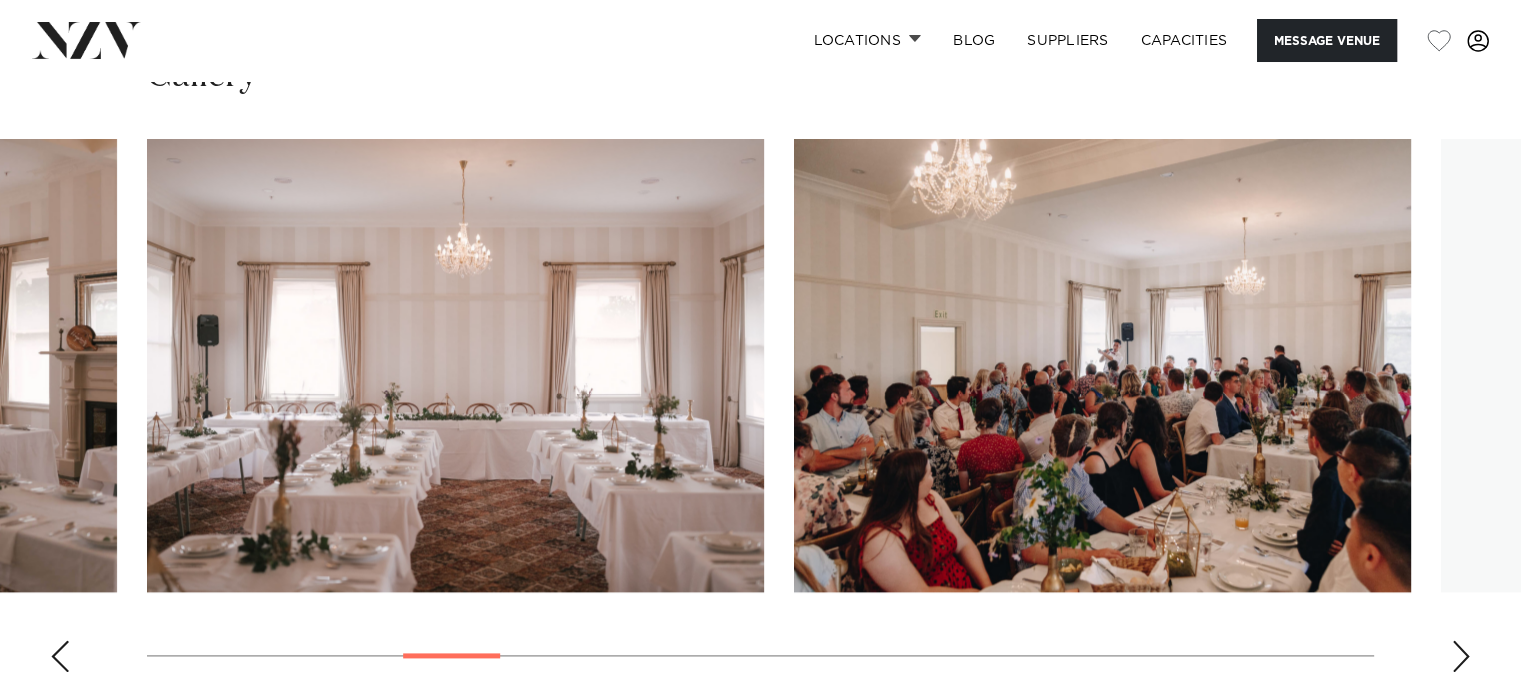 click at bounding box center (1461, 656) 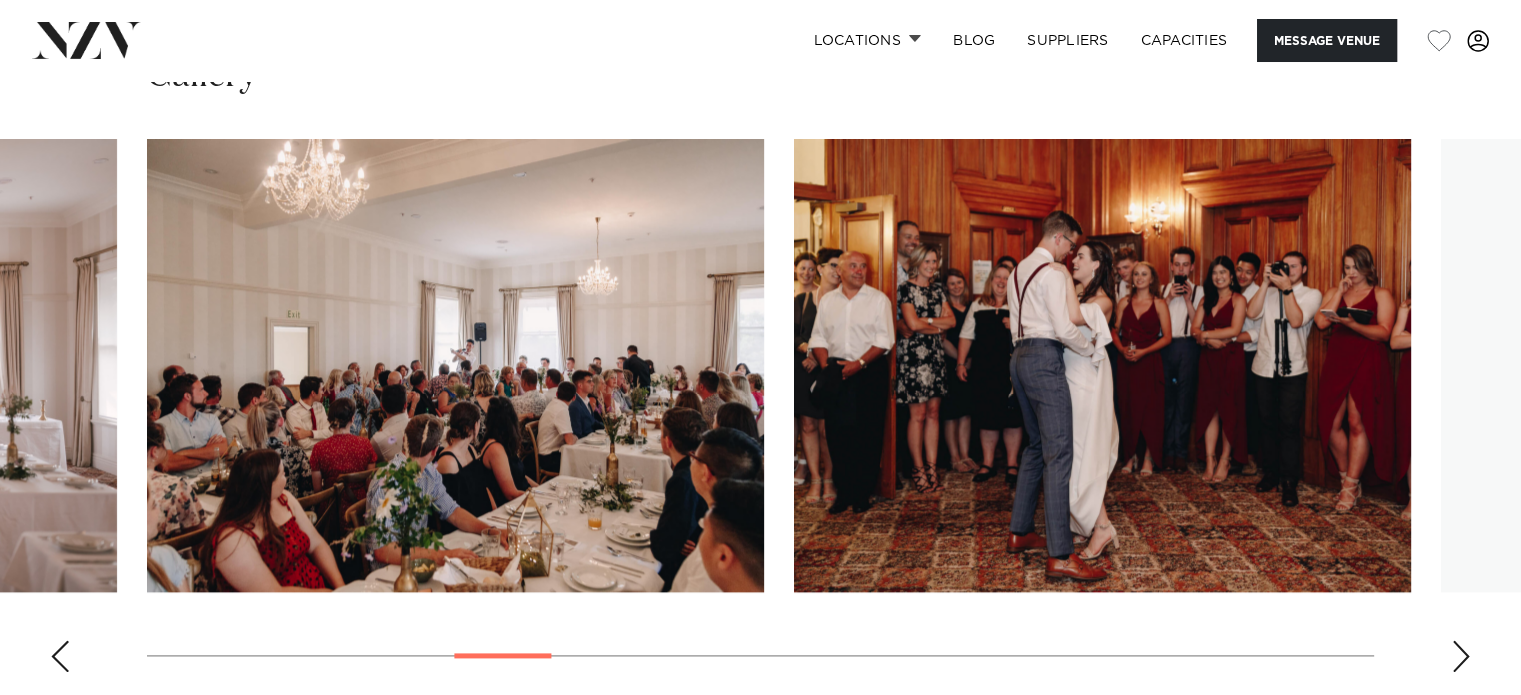 click at bounding box center (1461, 656) 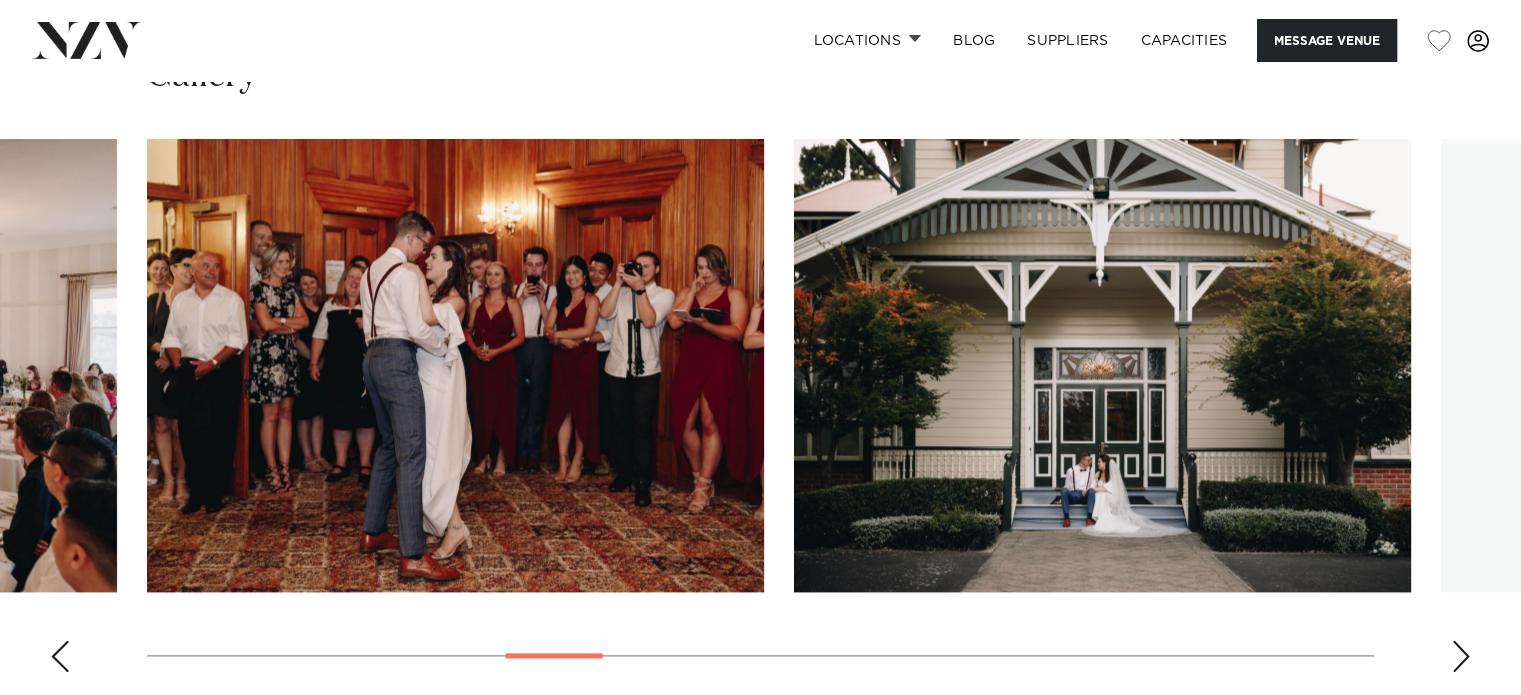 click at bounding box center (1461, 656) 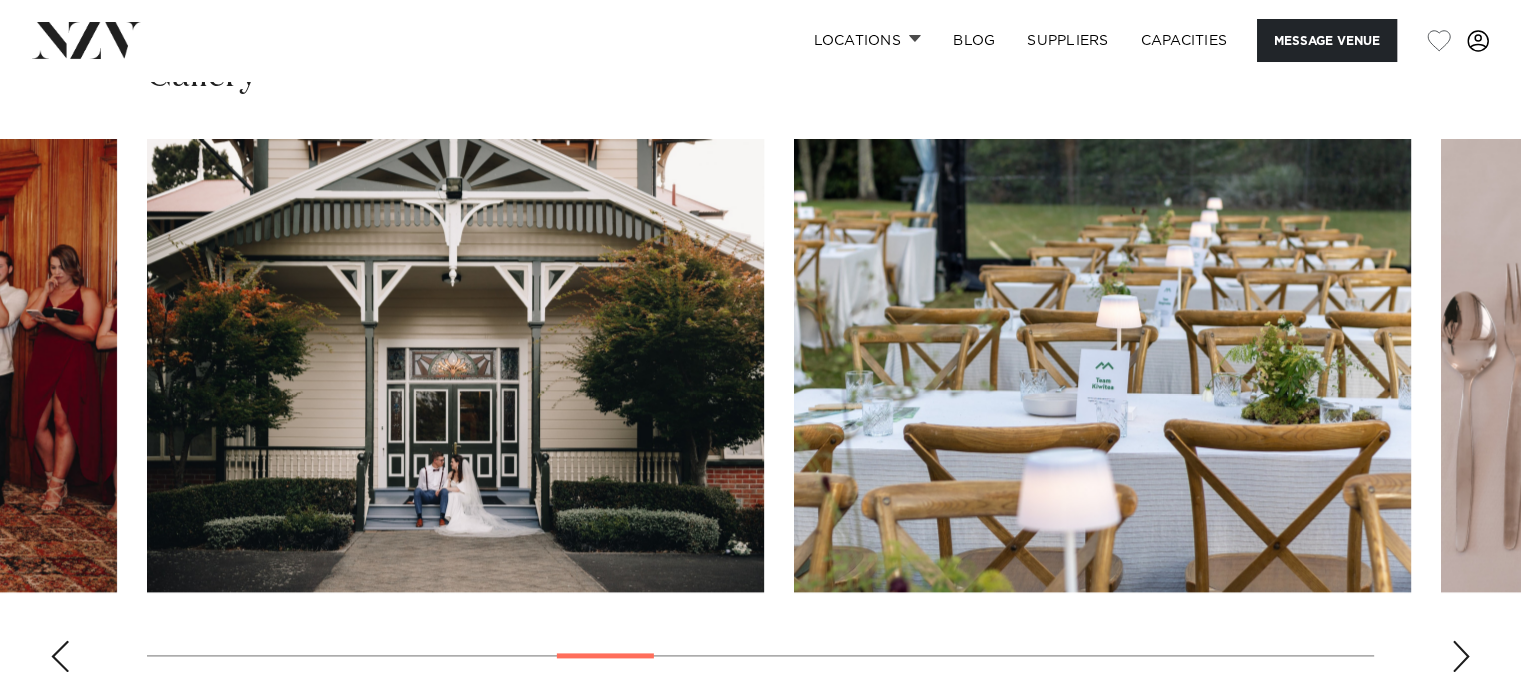 click at bounding box center [1461, 656] 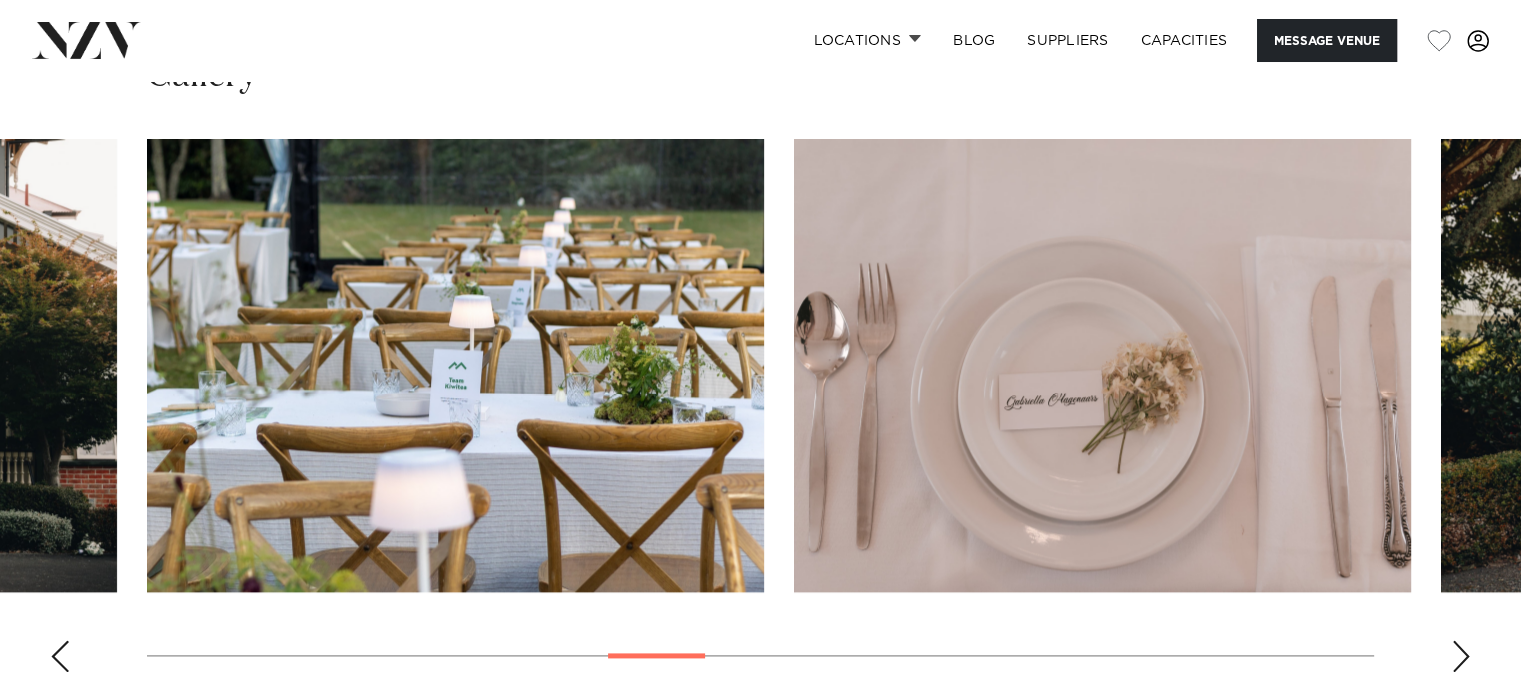 click at bounding box center (1461, 656) 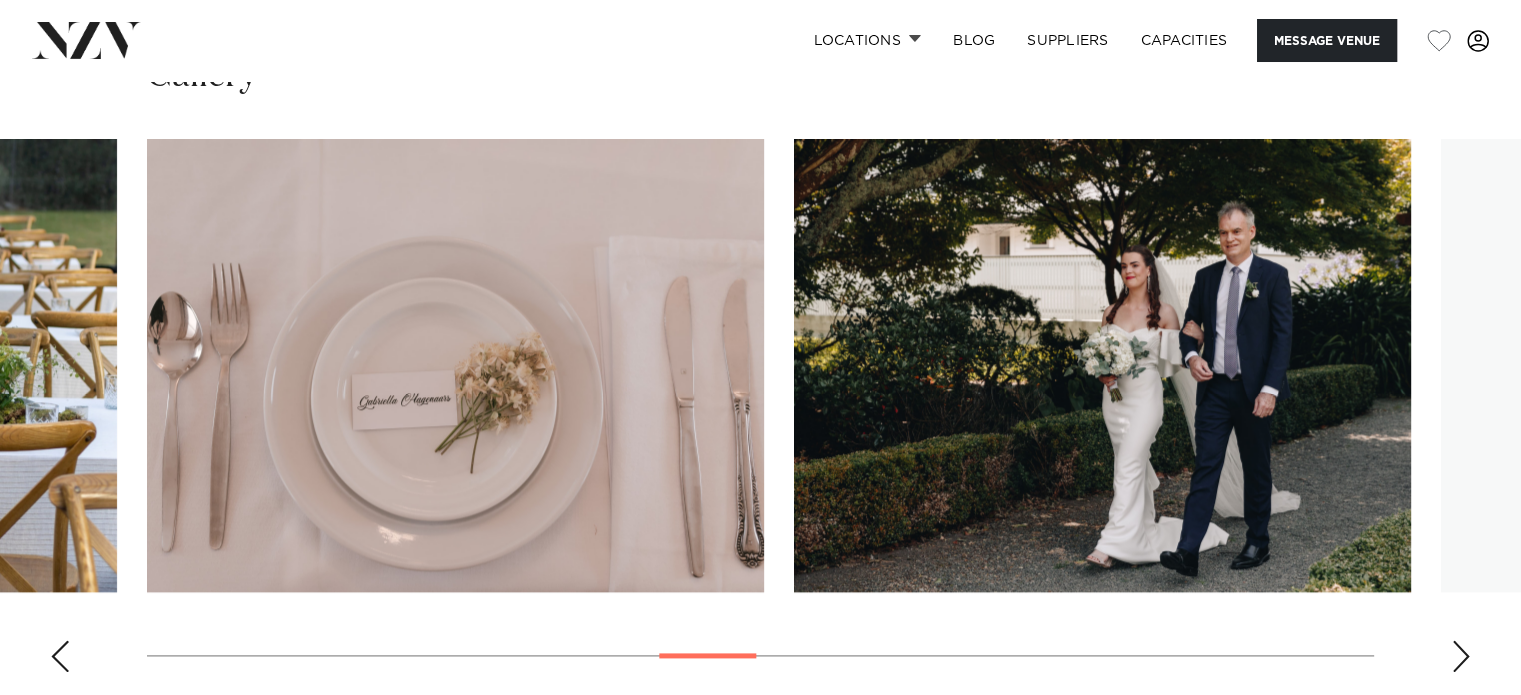 click at bounding box center [1461, 656] 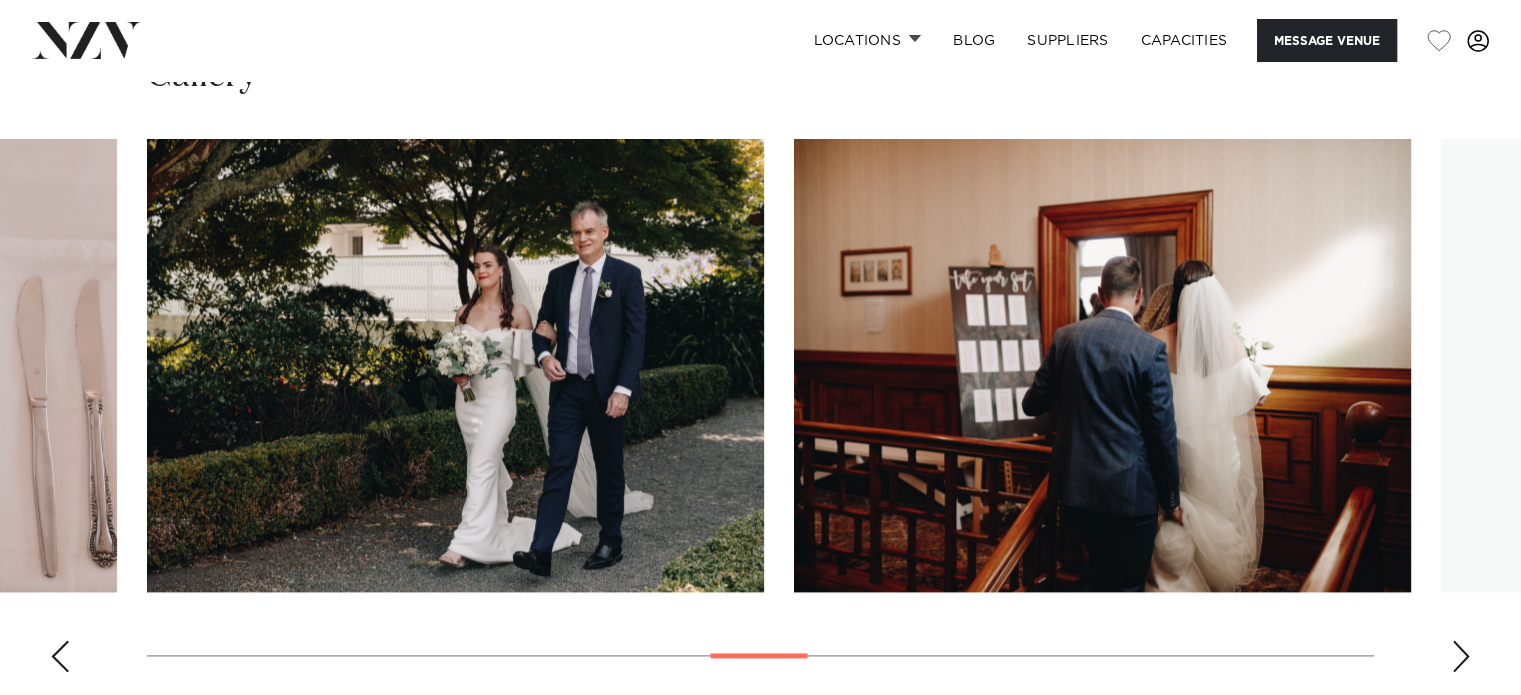 click at bounding box center (1461, 656) 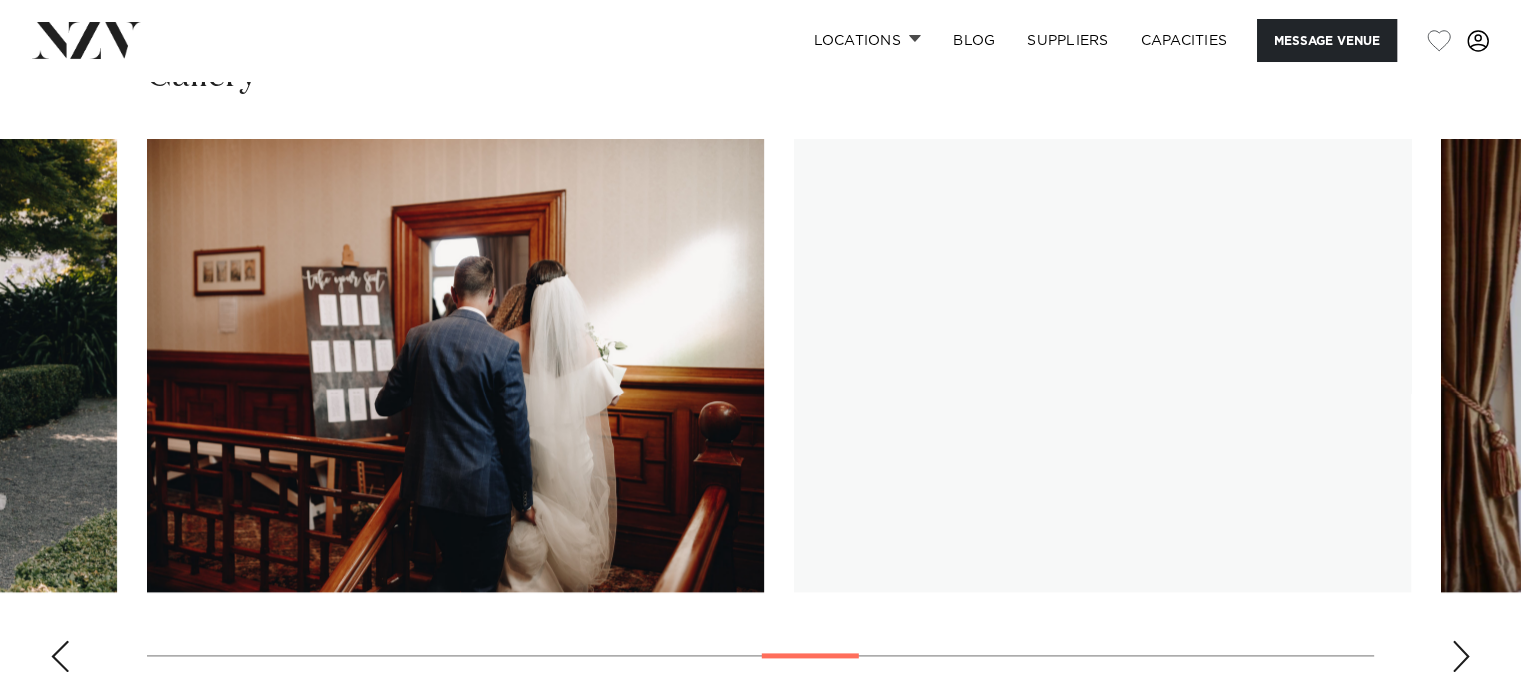 click at bounding box center (1461, 656) 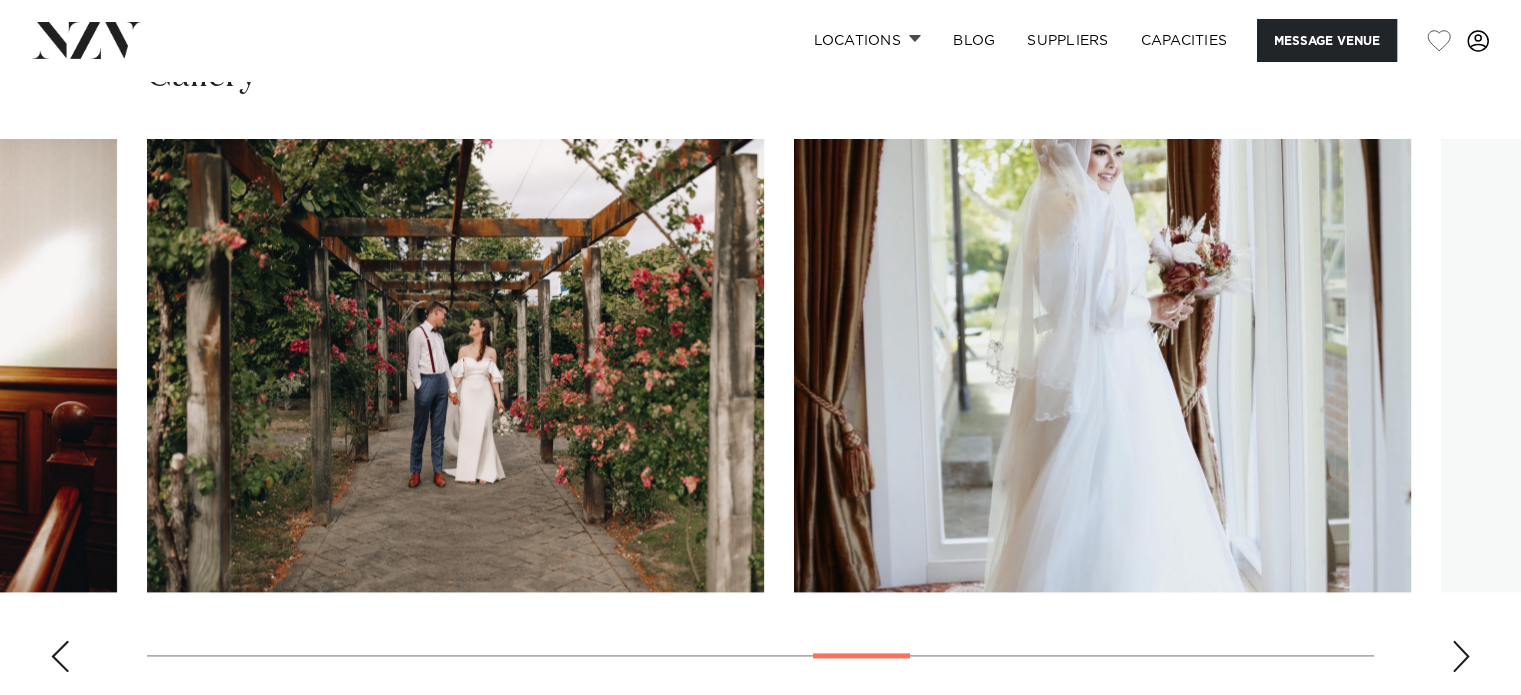 click at bounding box center (1461, 656) 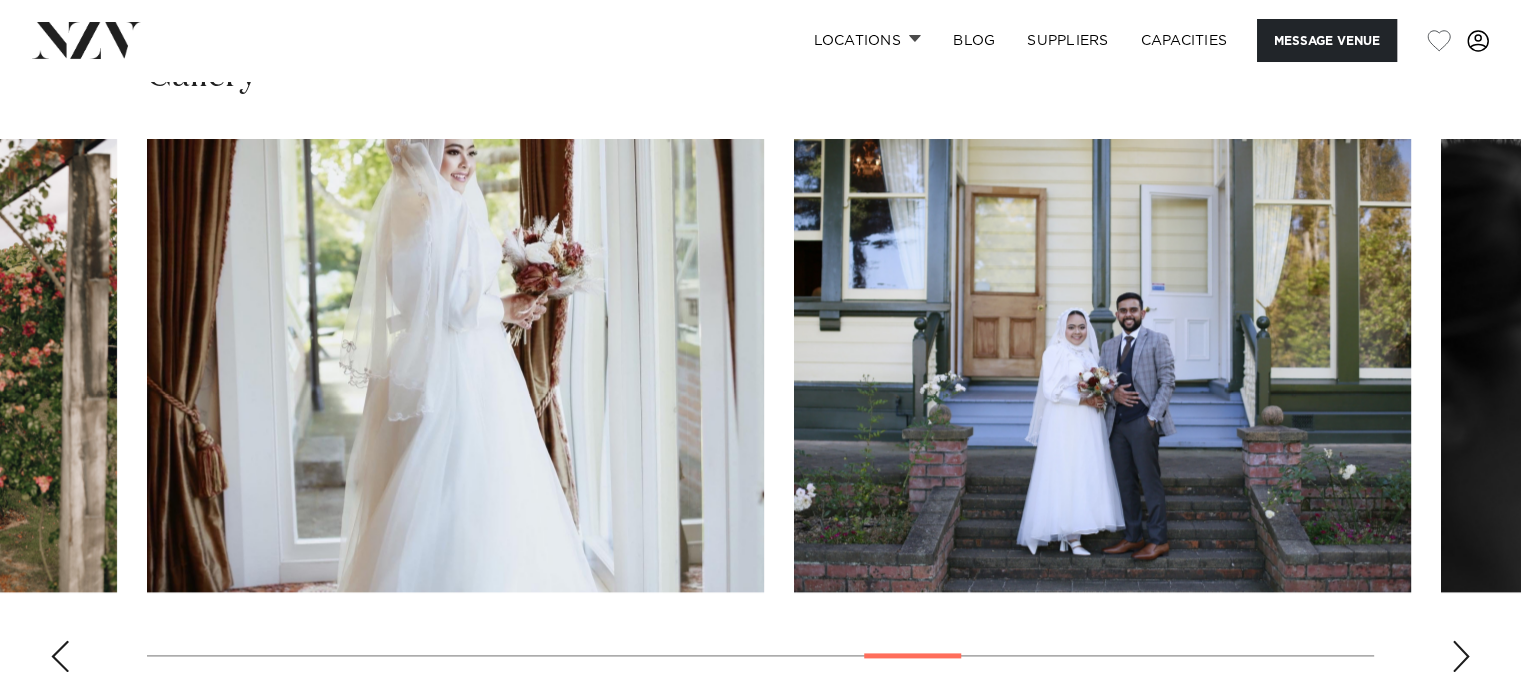 click at bounding box center [60, 656] 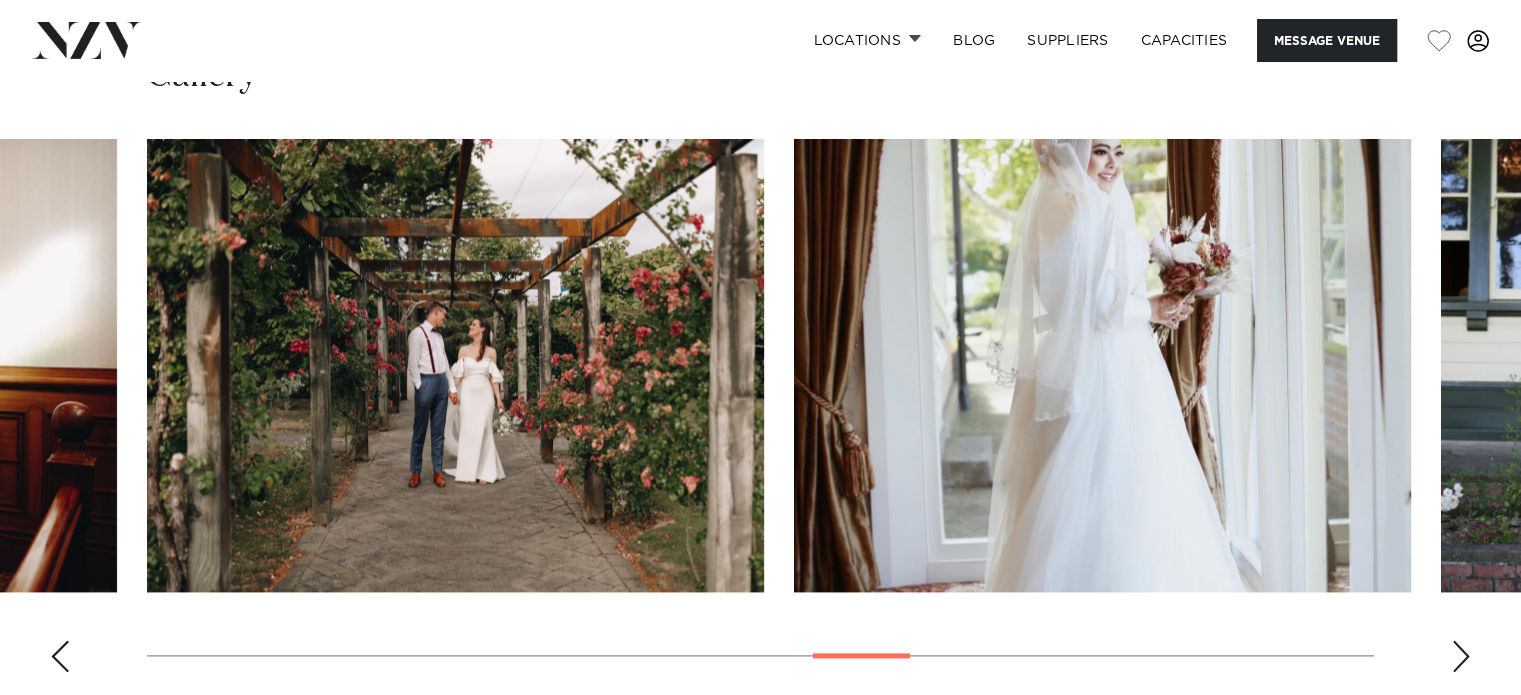 click at bounding box center (760, 413) 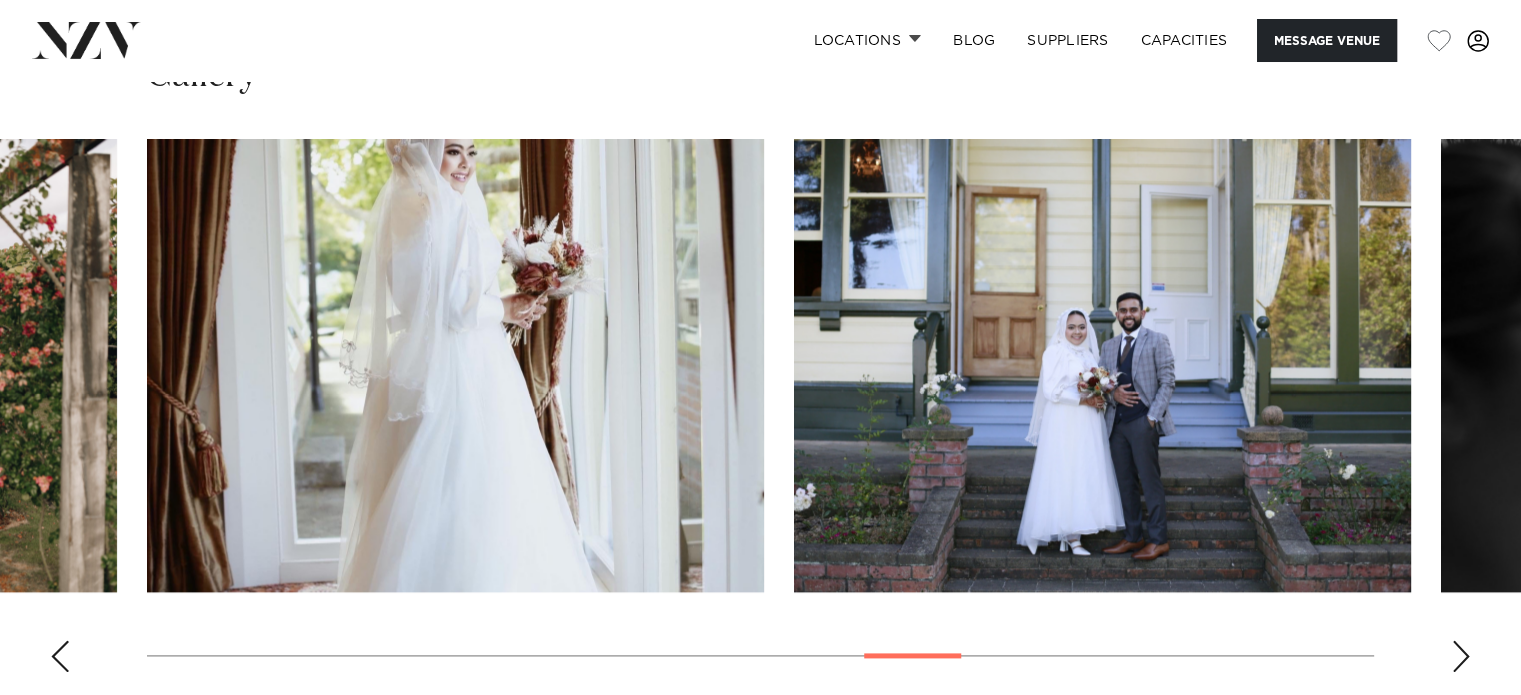 click at bounding box center (1461, 656) 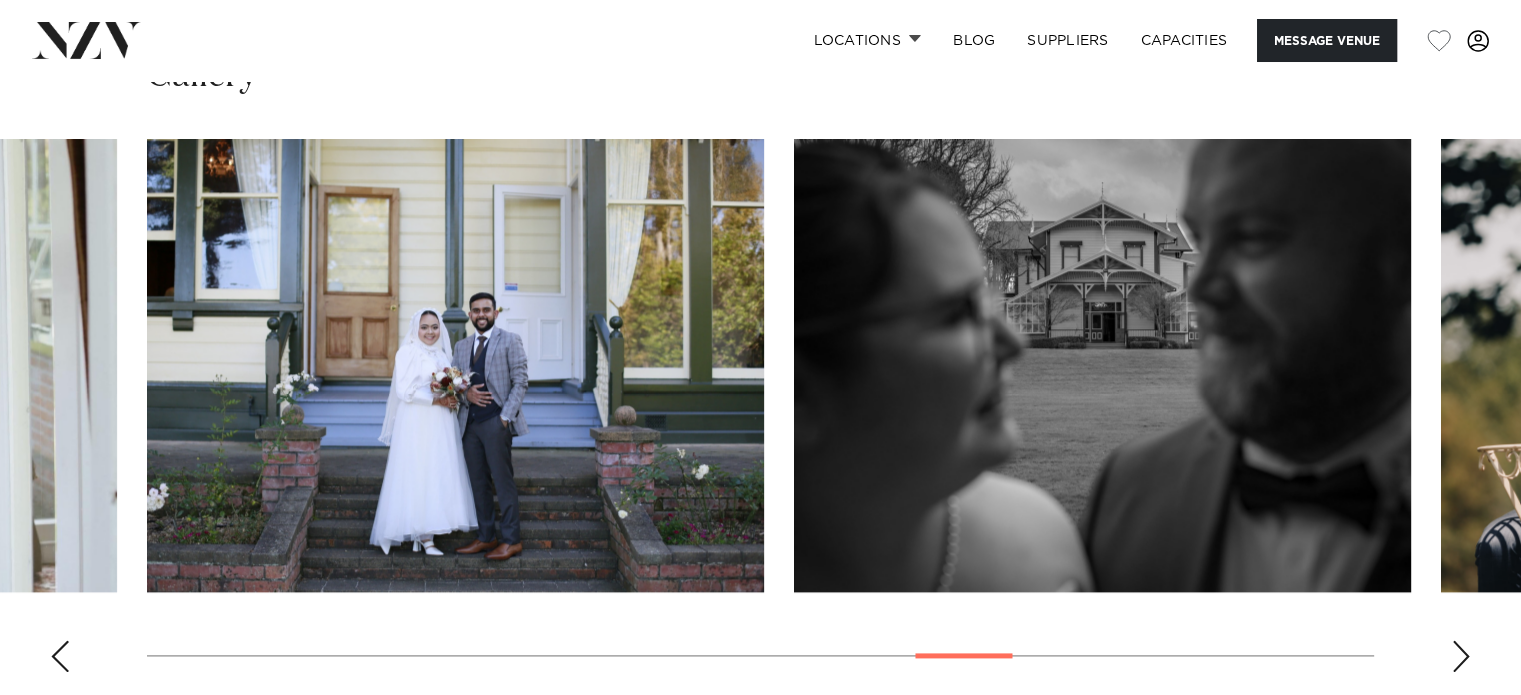 click at bounding box center [1461, 656] 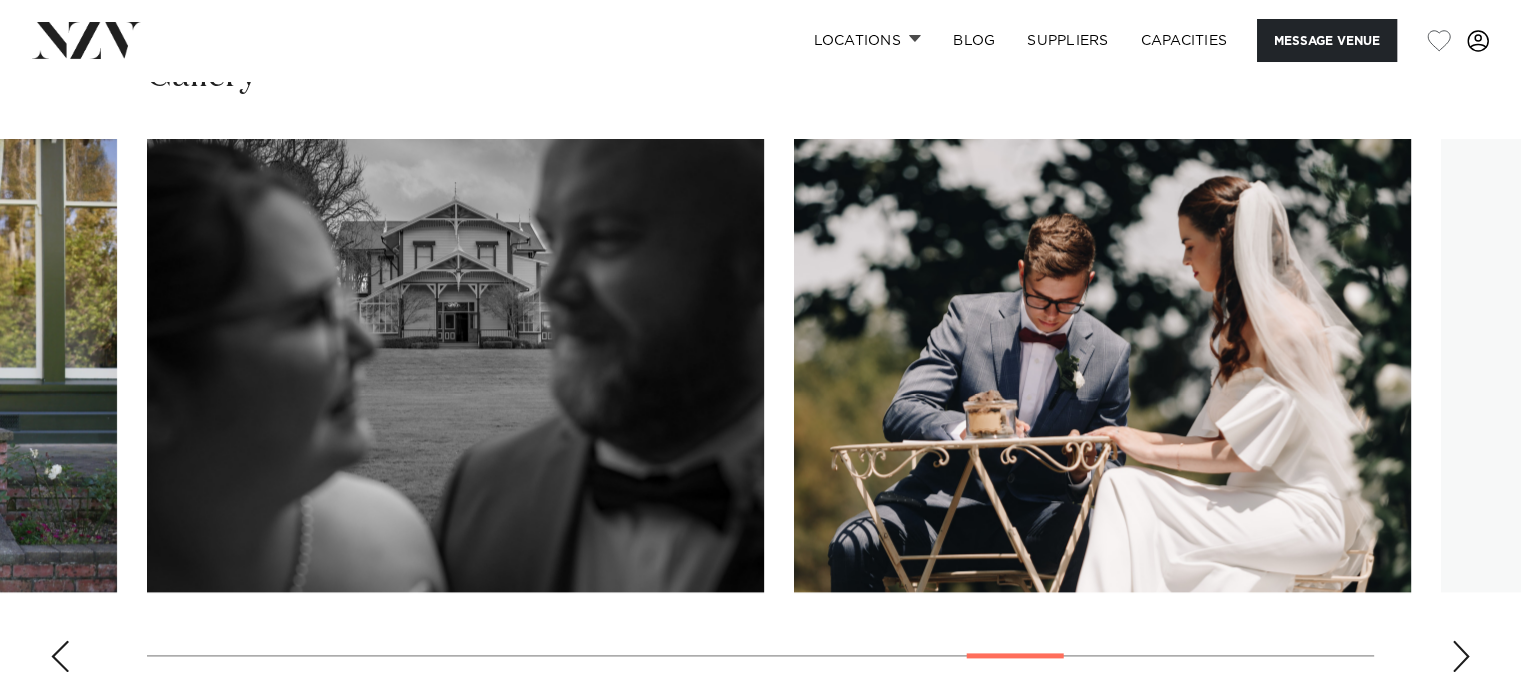 click at bounding box center [1461, 656] 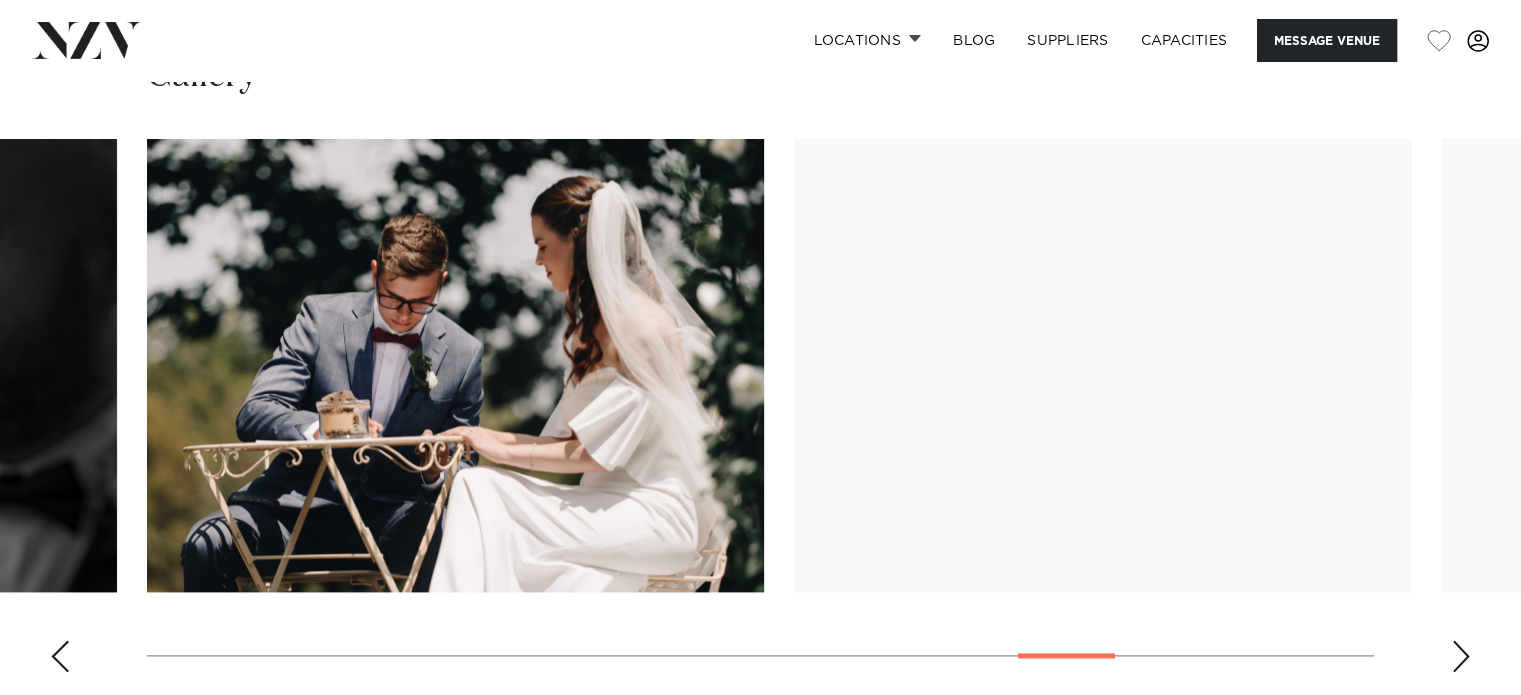 click at bounding box center [1461, 656] 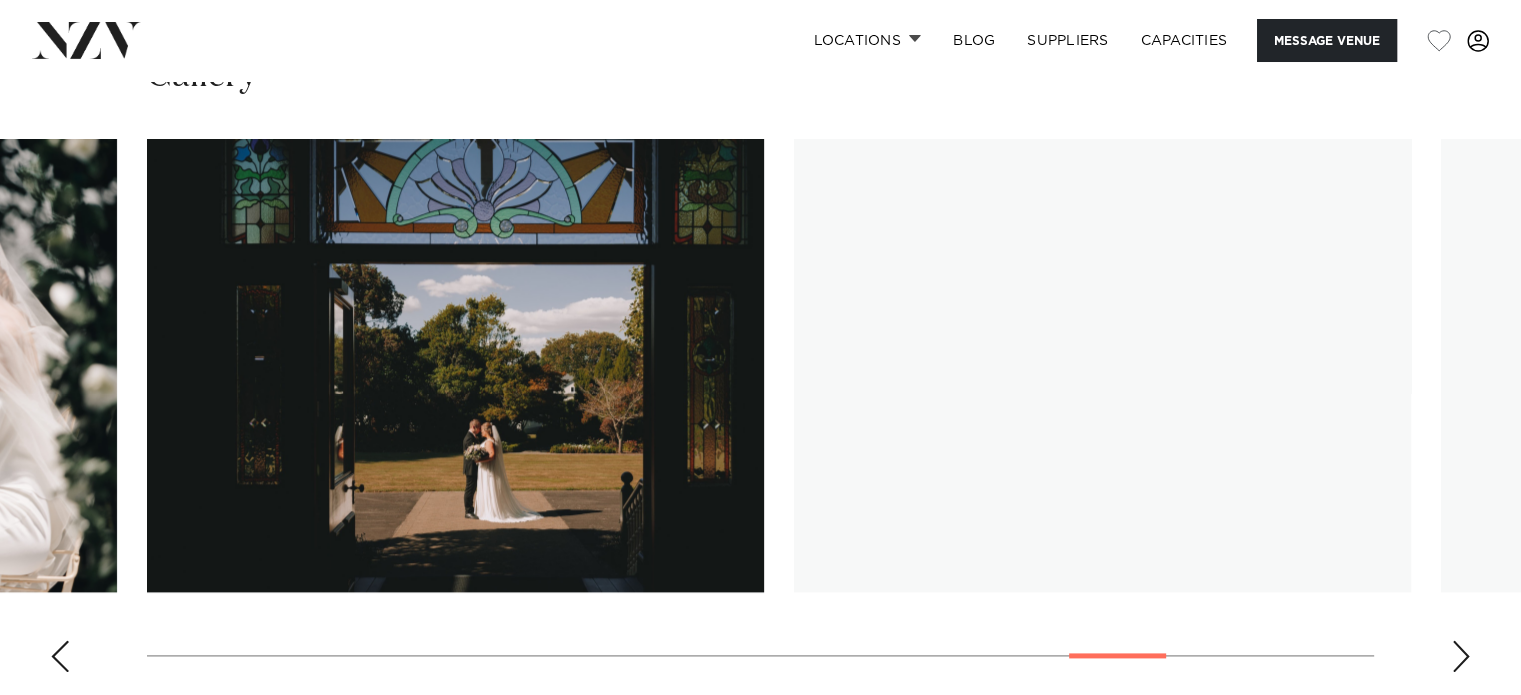 click at bounding box center [1461, 656] 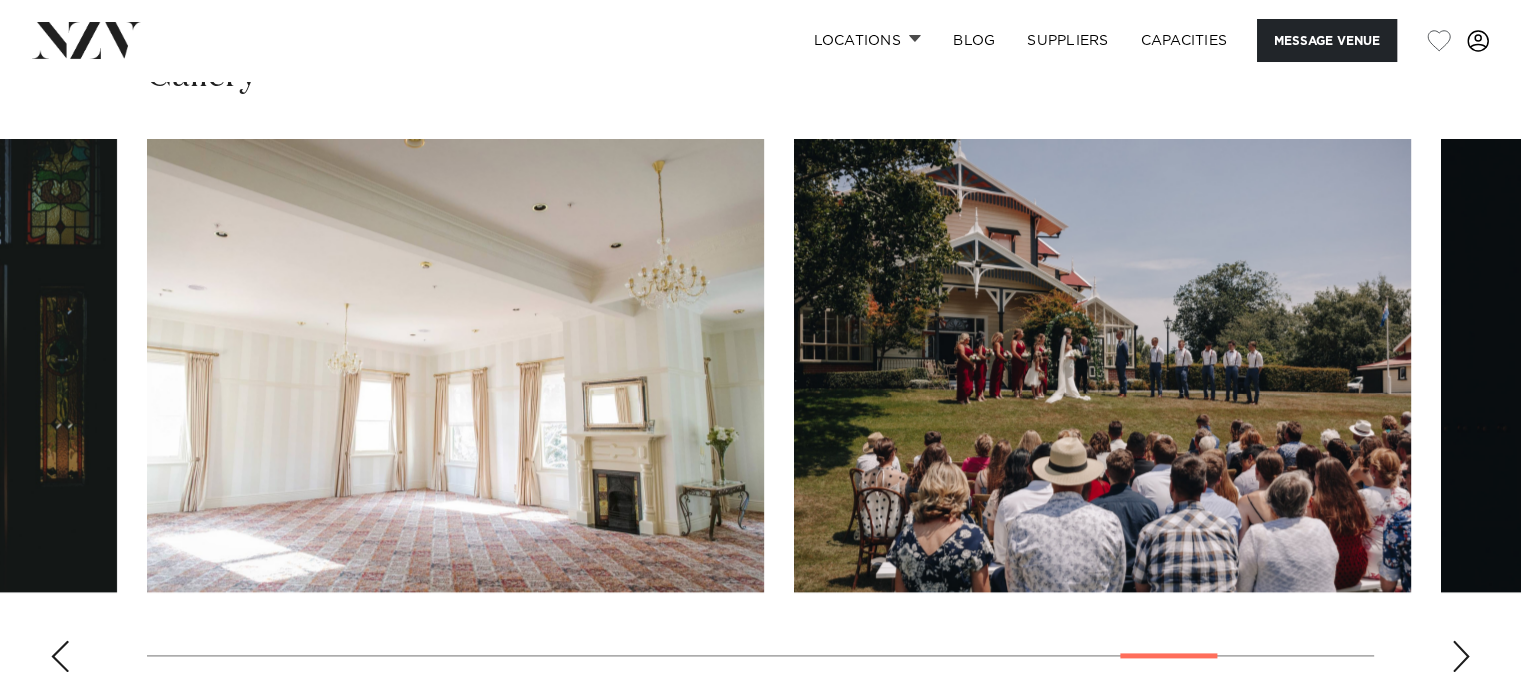 click at bounding box center (1461, 656) 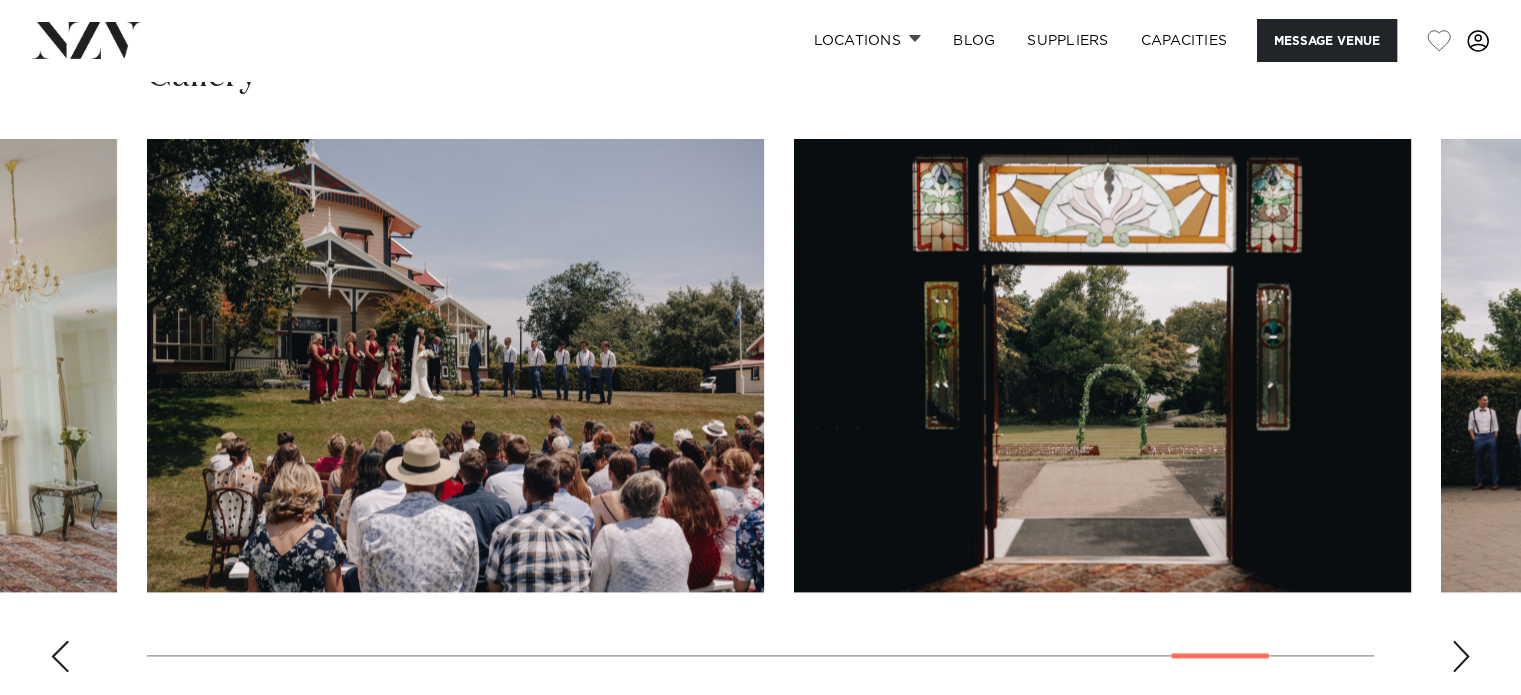 click at bounding box center [1461, 656] 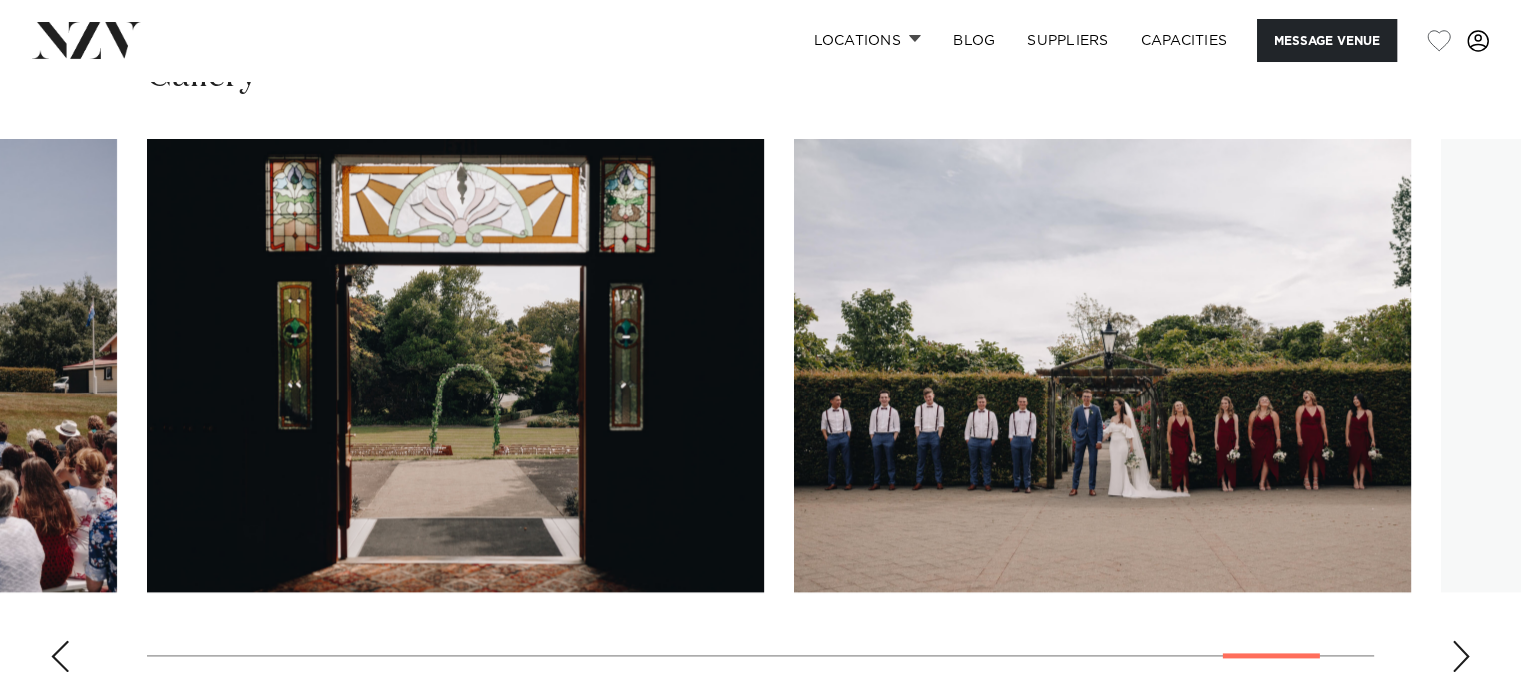 click at bounding box center [1461, 656] 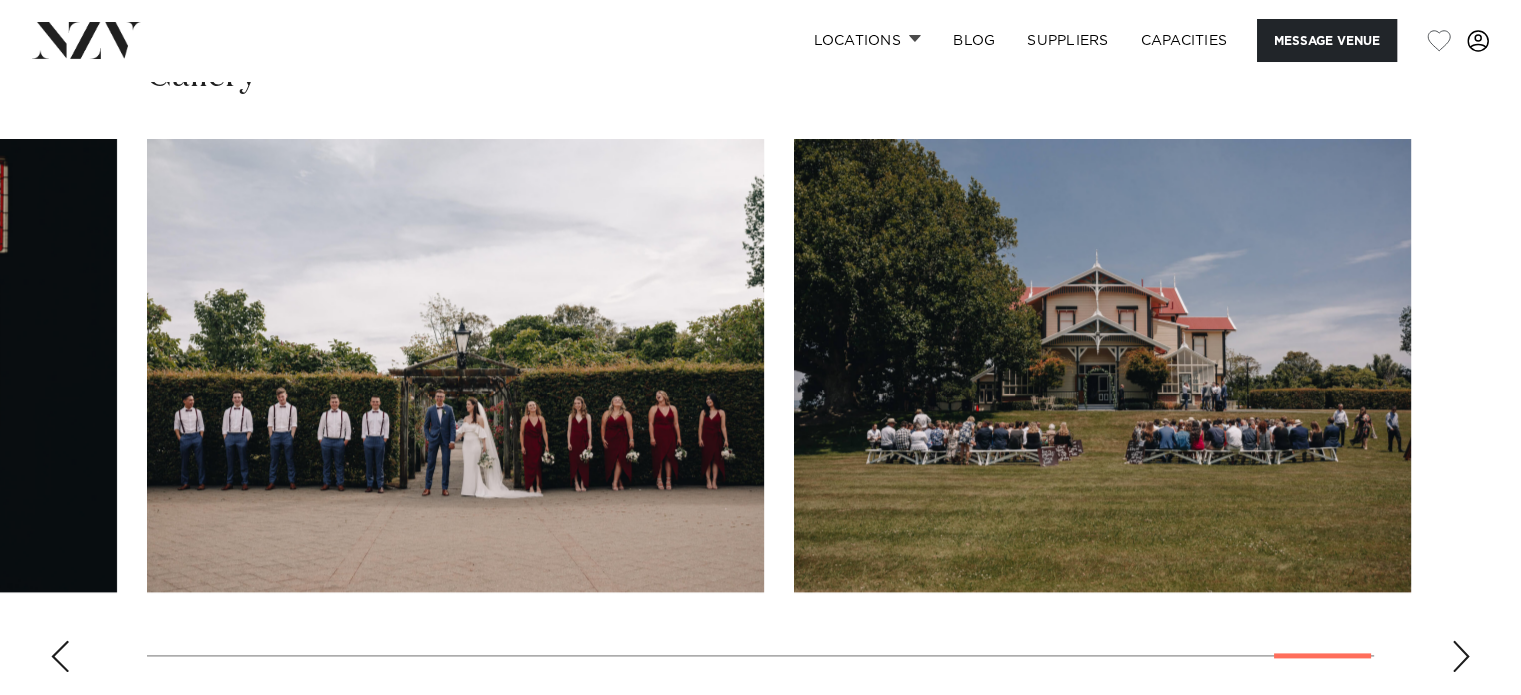 click at bounding box center [1461, 656] 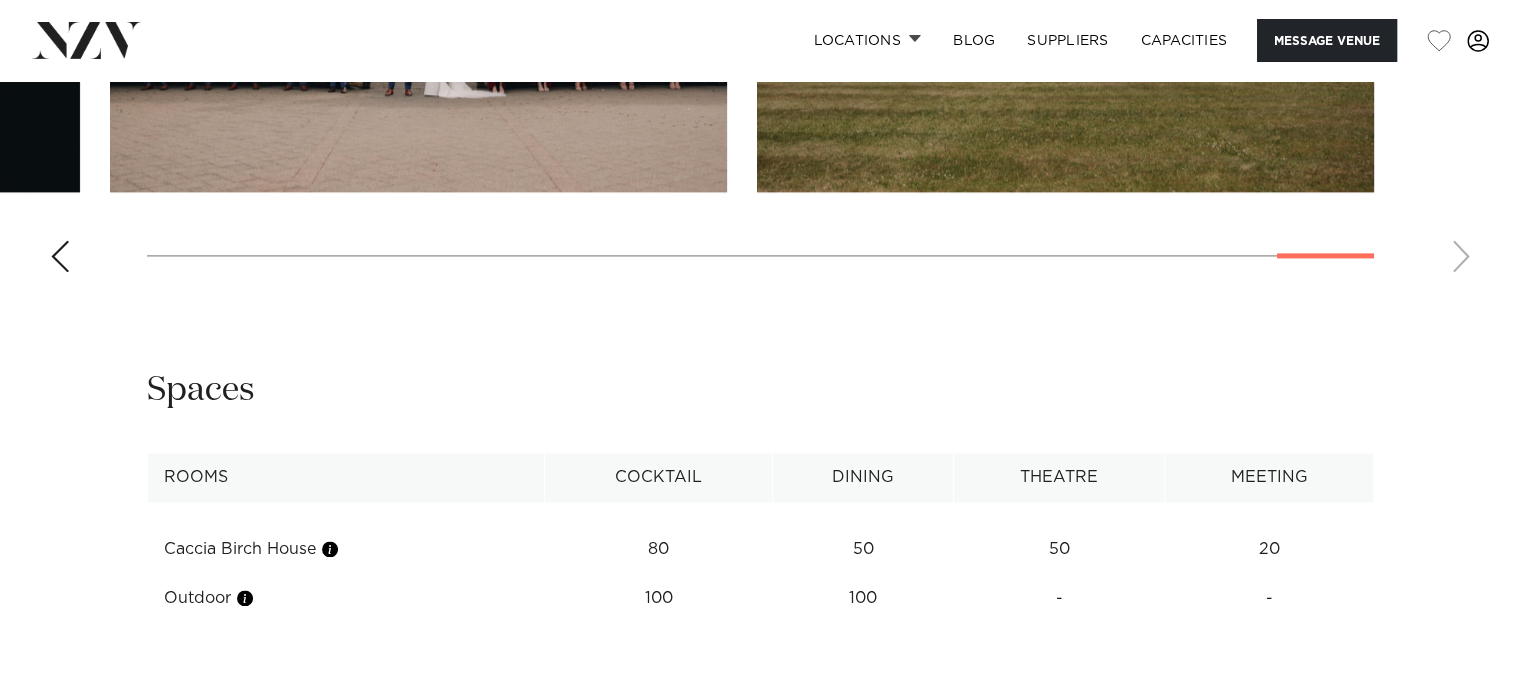 scroll, scrollTop: 1900, scrollLeft: 0, axis: vertical 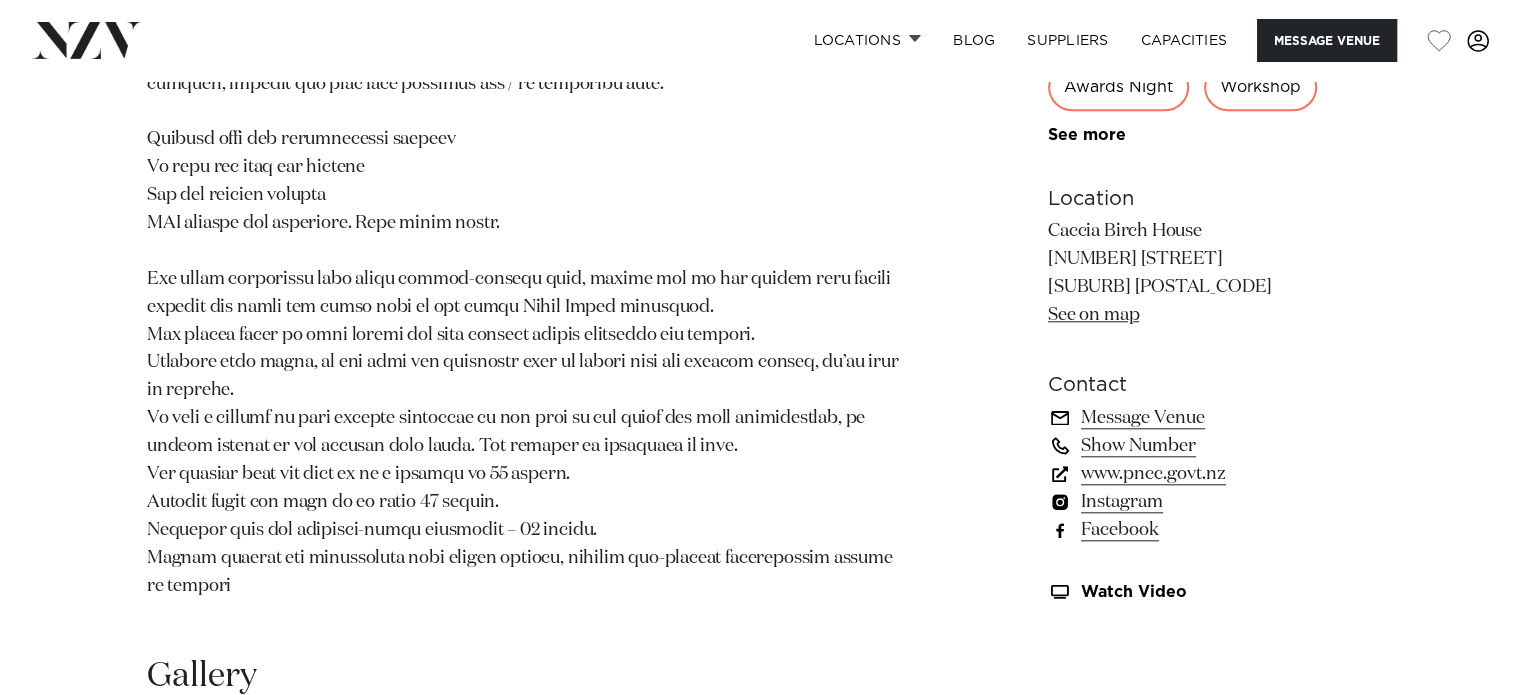 click on "www.pncc.govt.nz" at bounding box center [1211, 474] 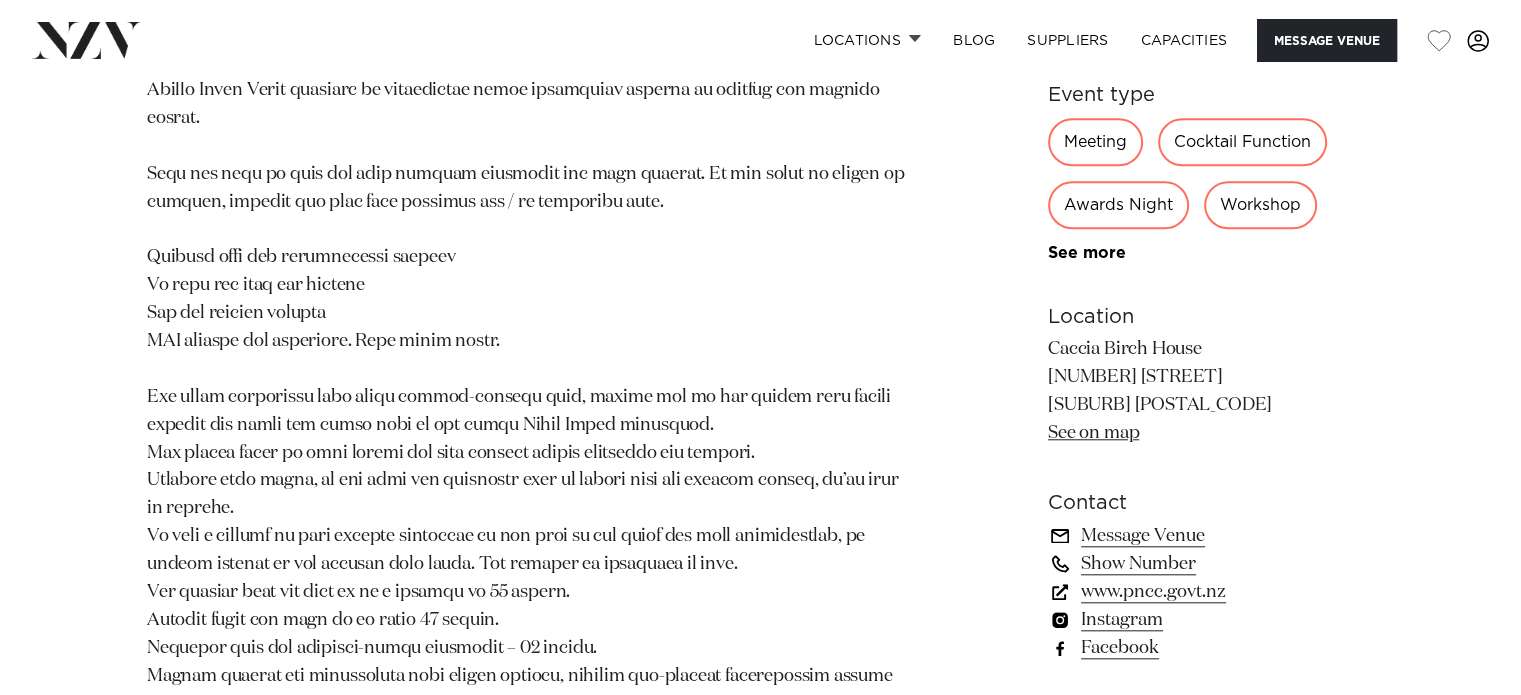 scroll, scrollTop: 1400, scrollLeft: 0, axis: vertical 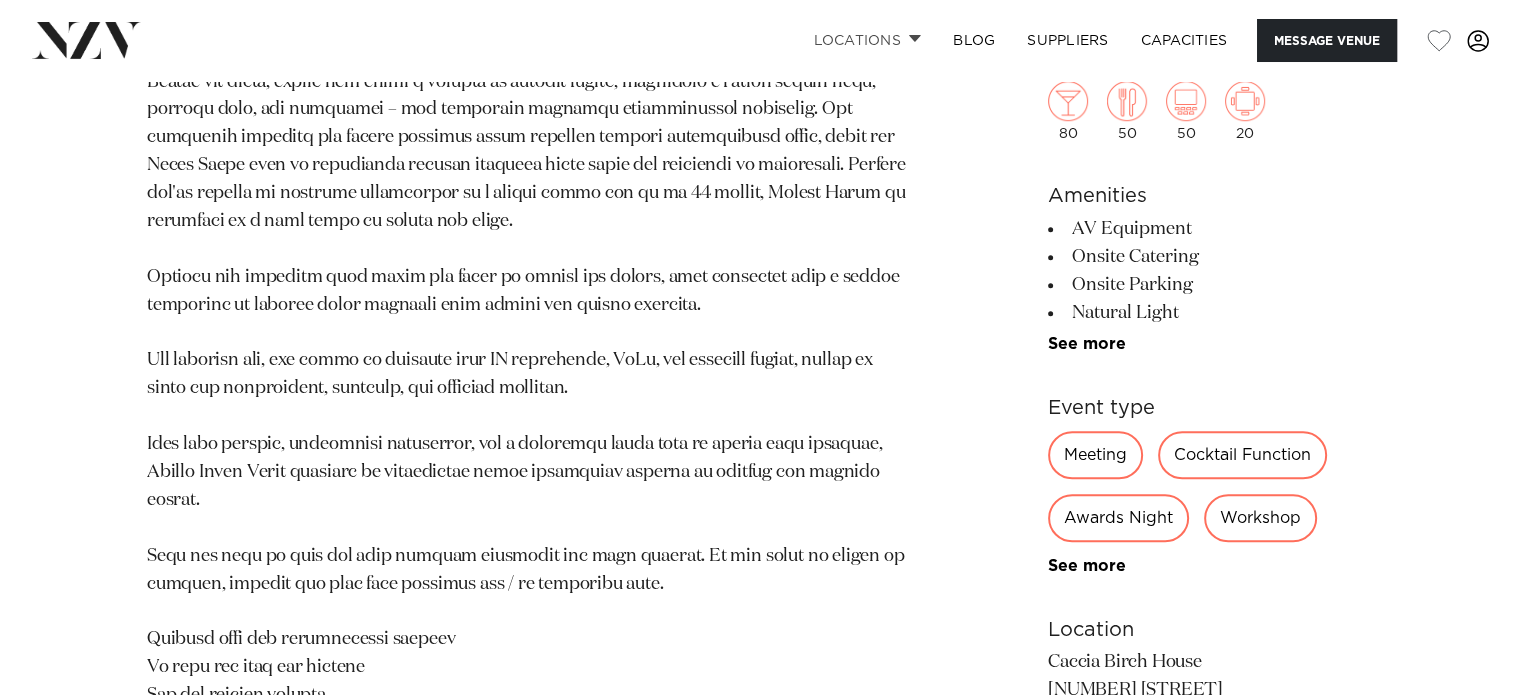 click at bounding box center (915, 38) 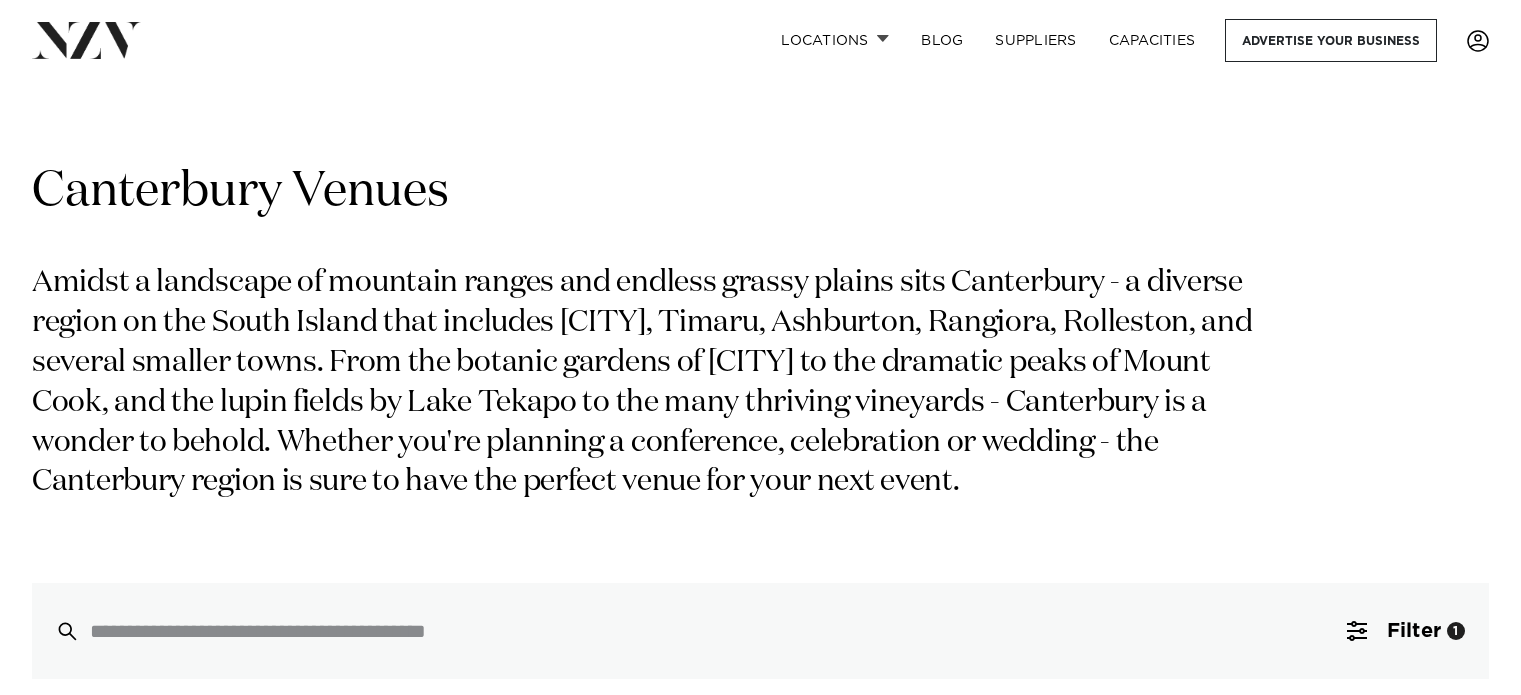 scroll, scrollTop: 0, scrollLeft: 0, axis: both 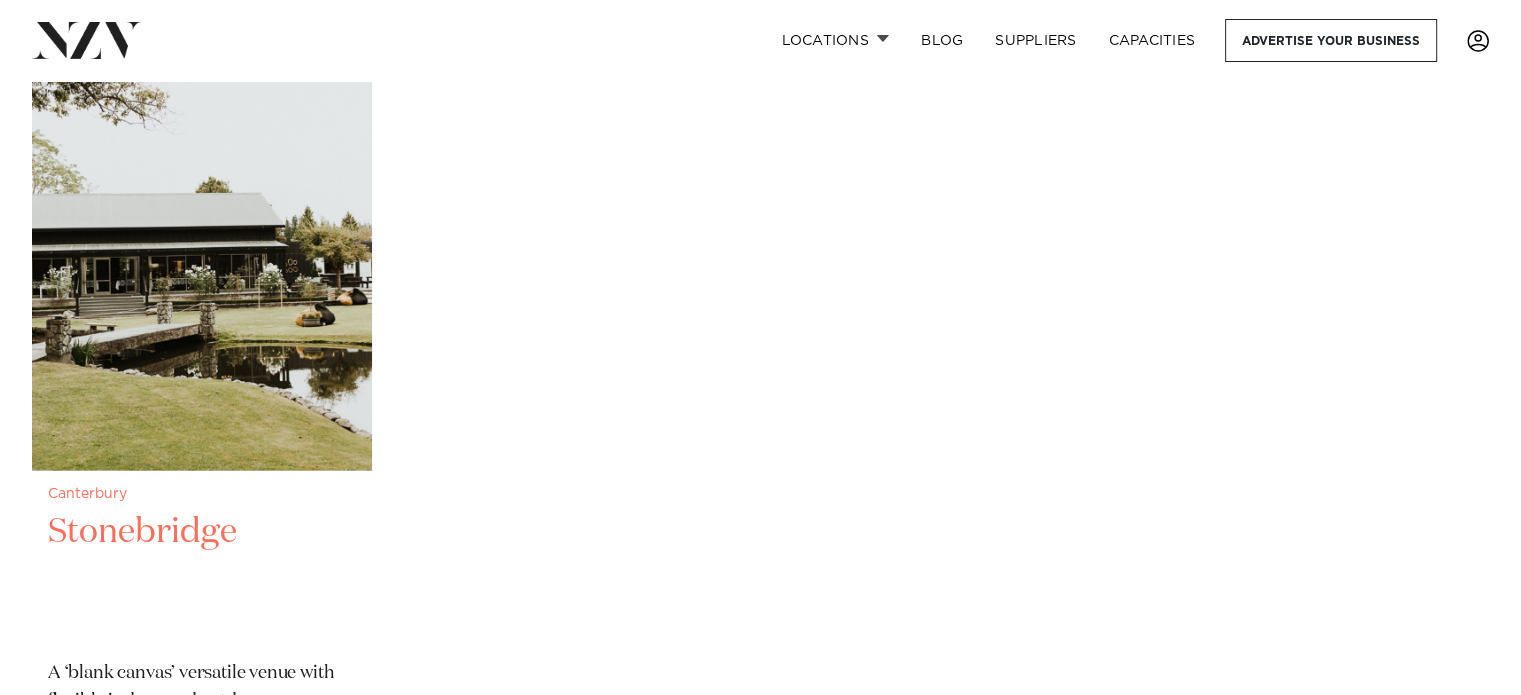 click at bounding box center (202, 242) 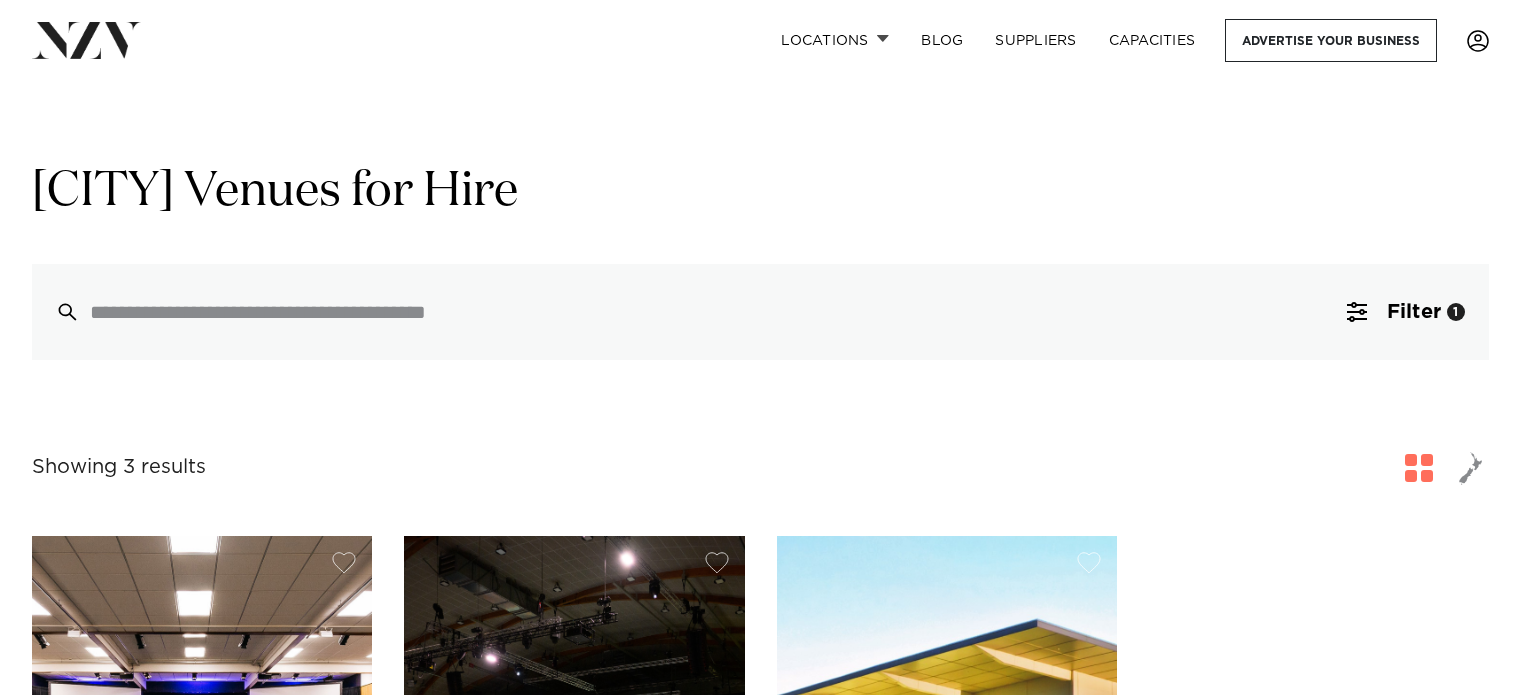 scroll, scrollTop: 0, scrollLeft: 0, axis: both 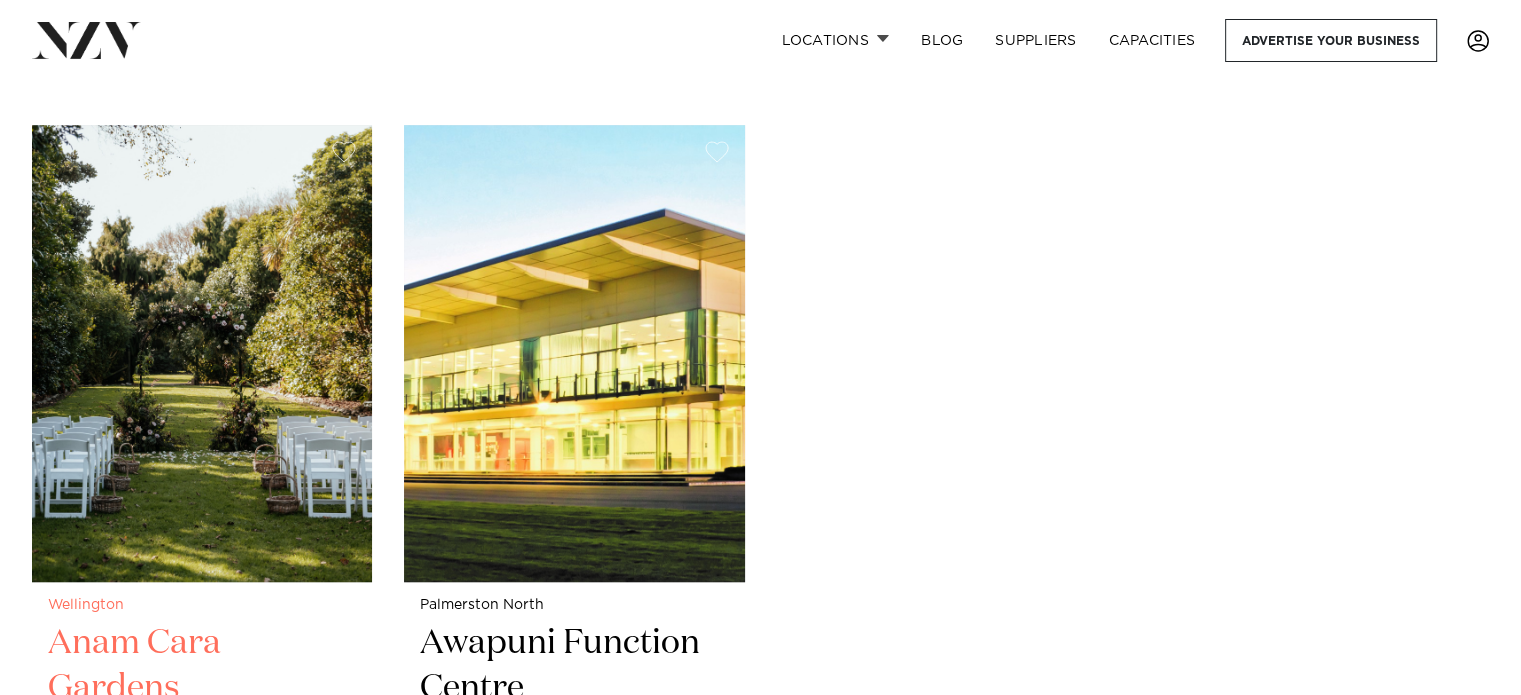 click at bounding box center [202, 353] 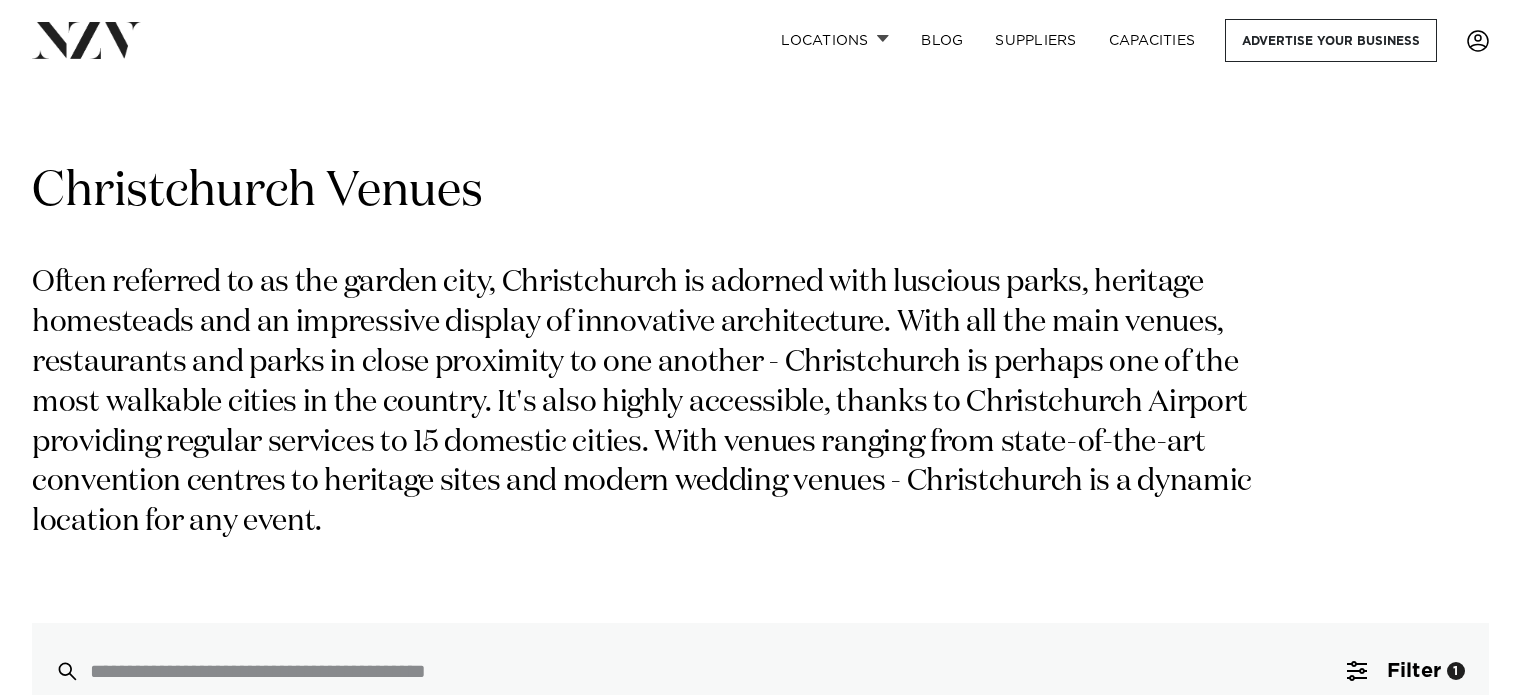 scroll, scrollTop: 0, scrollLeft: 0, axis: both 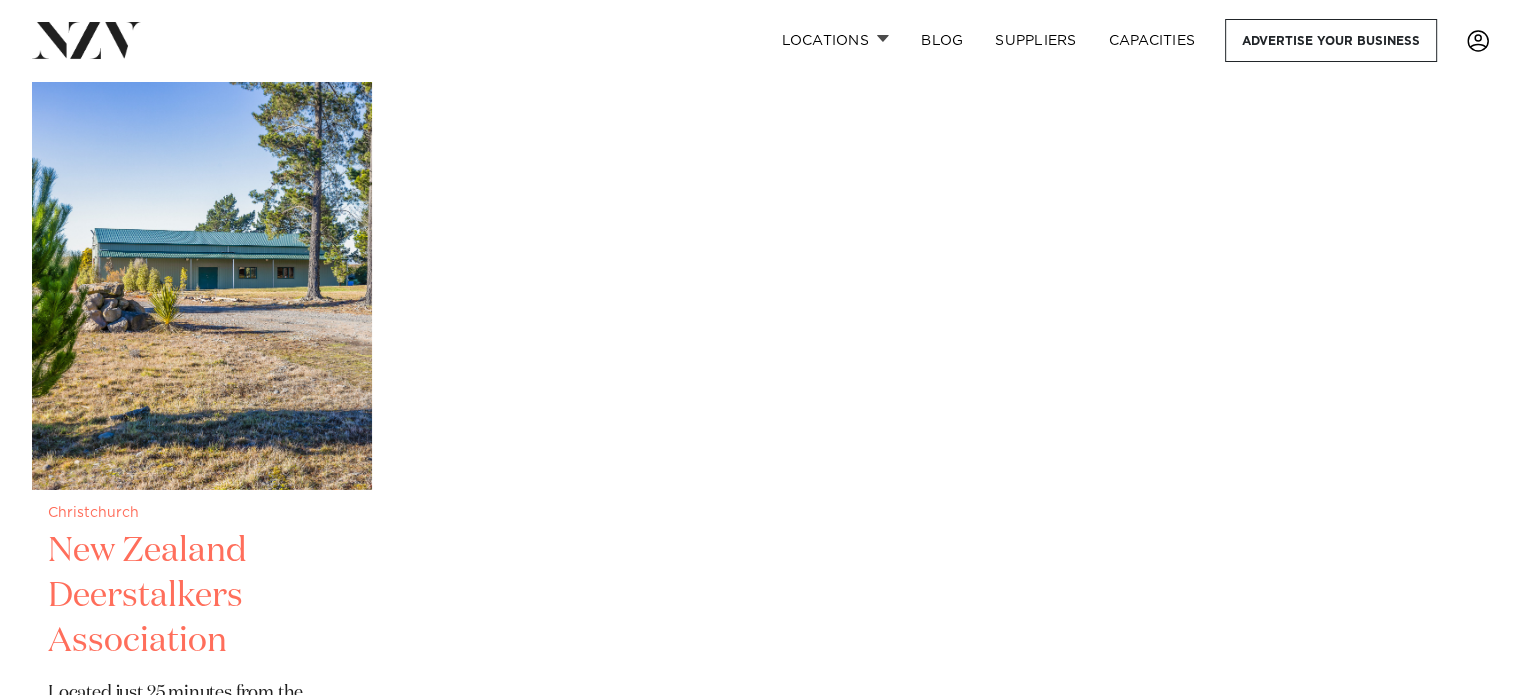 click at bounding box center [202, 261] 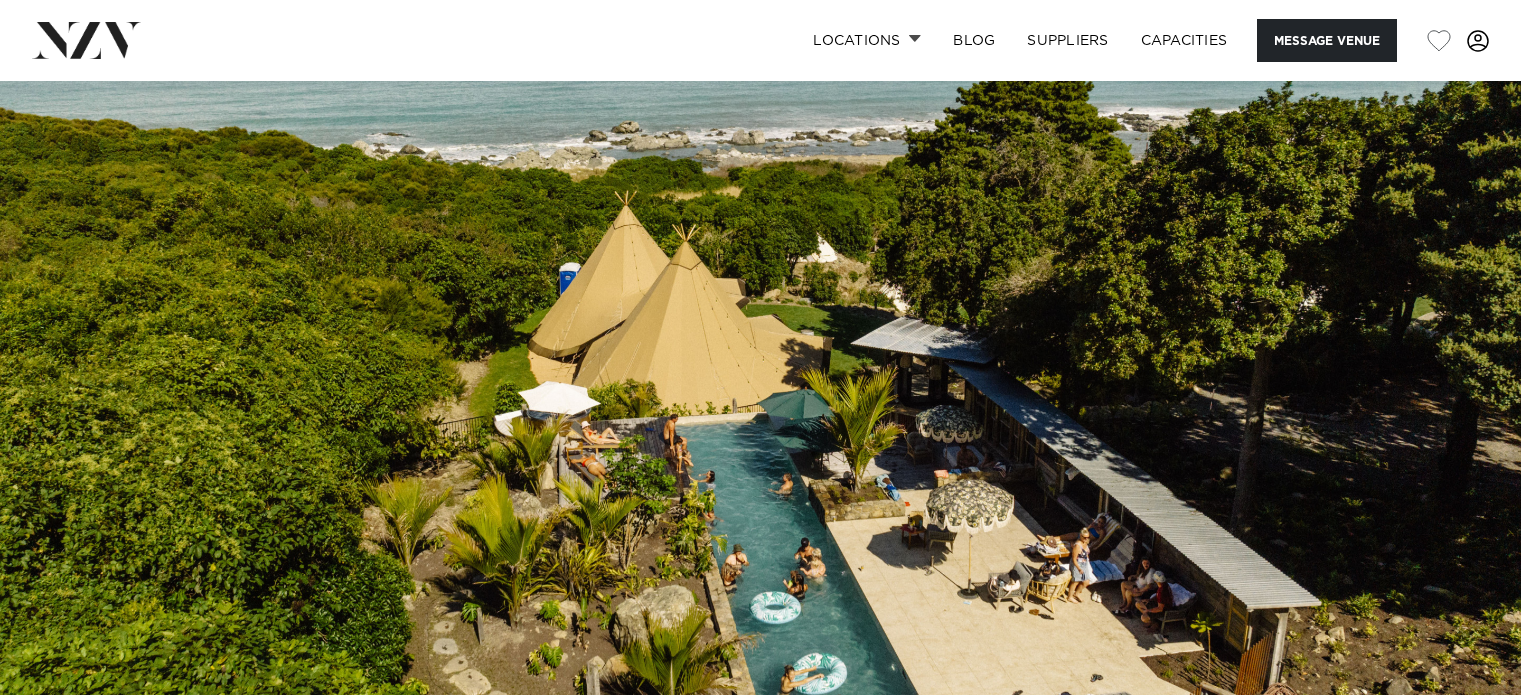 scroll, scrollTop: 0, scrollLeft: 0, axis: both 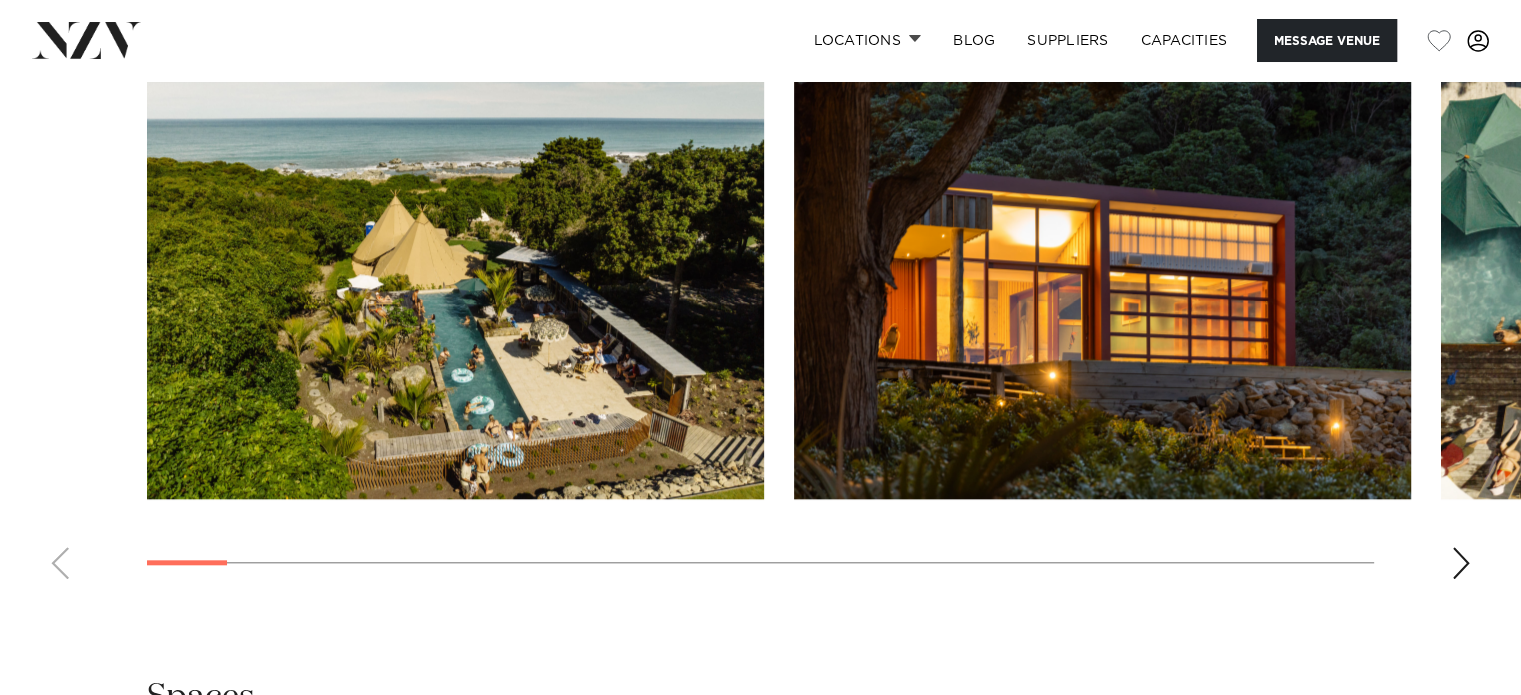 click at bounding box center [1461, 563] 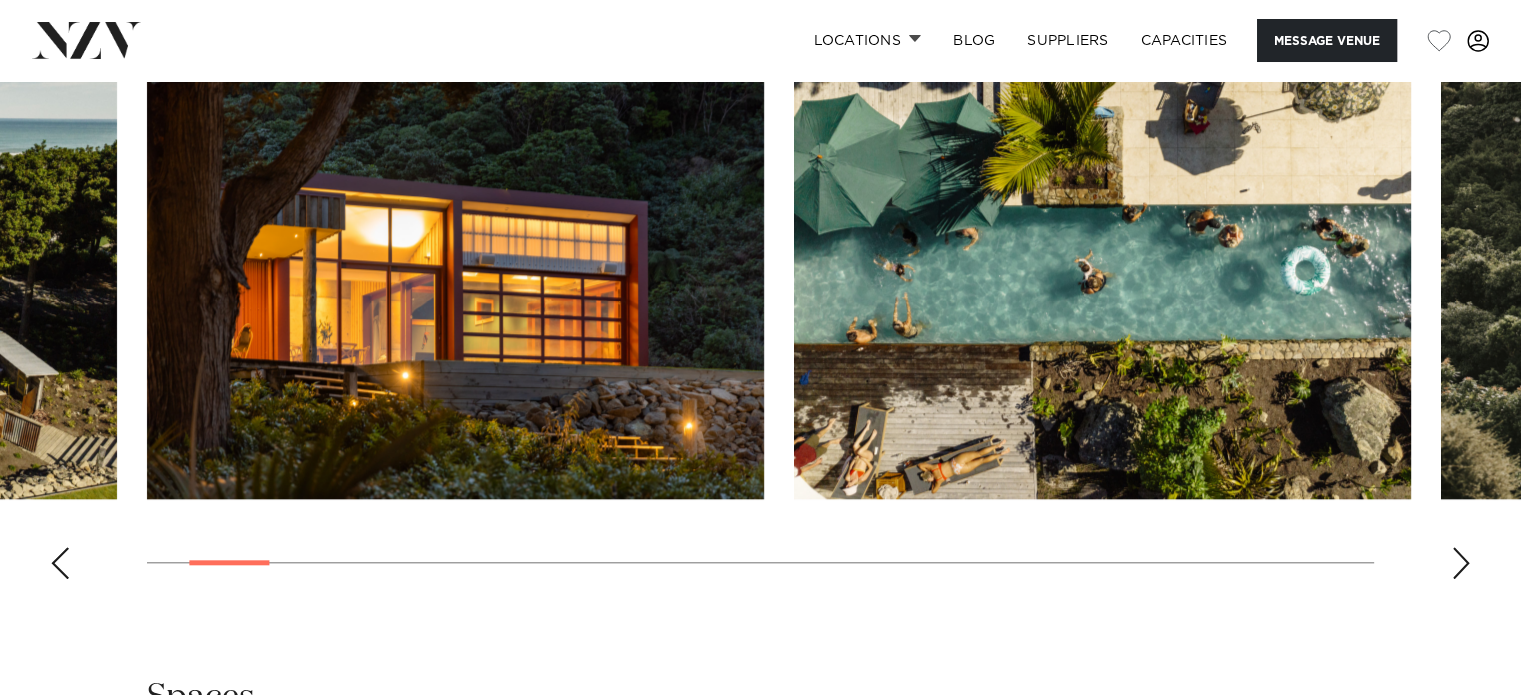 click at bounding box center (1461, 563) 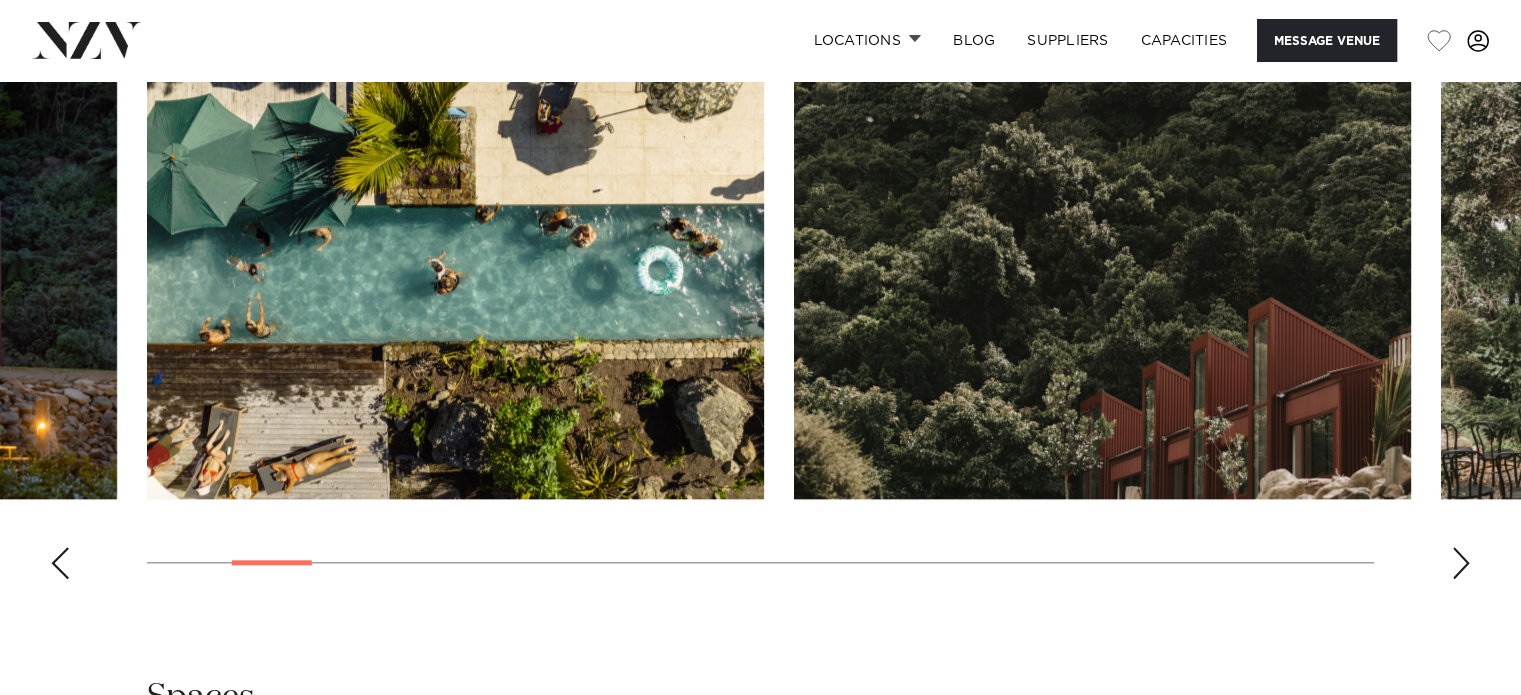 click at bounding box center [1461, 563] 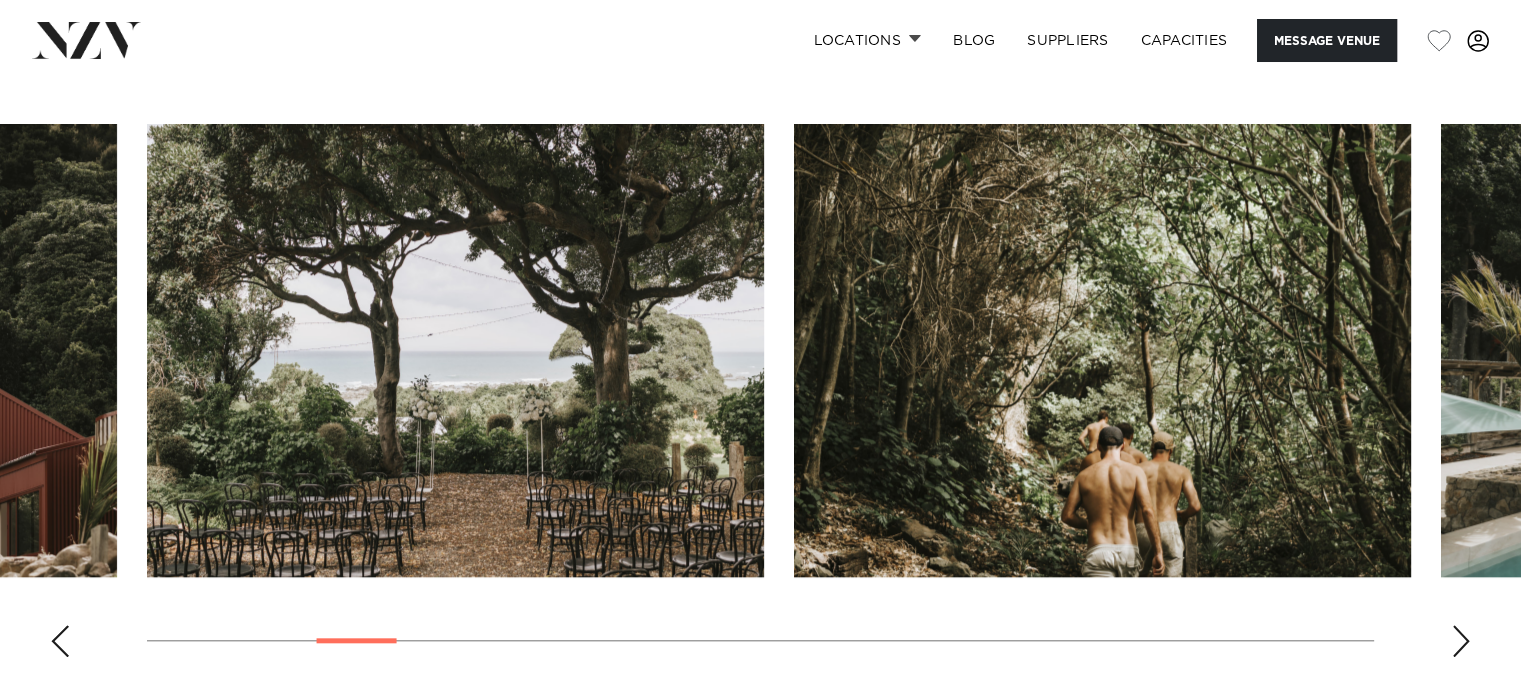 scroll, scrollTop: 1800, scrollLeft: 0, axis: vertical 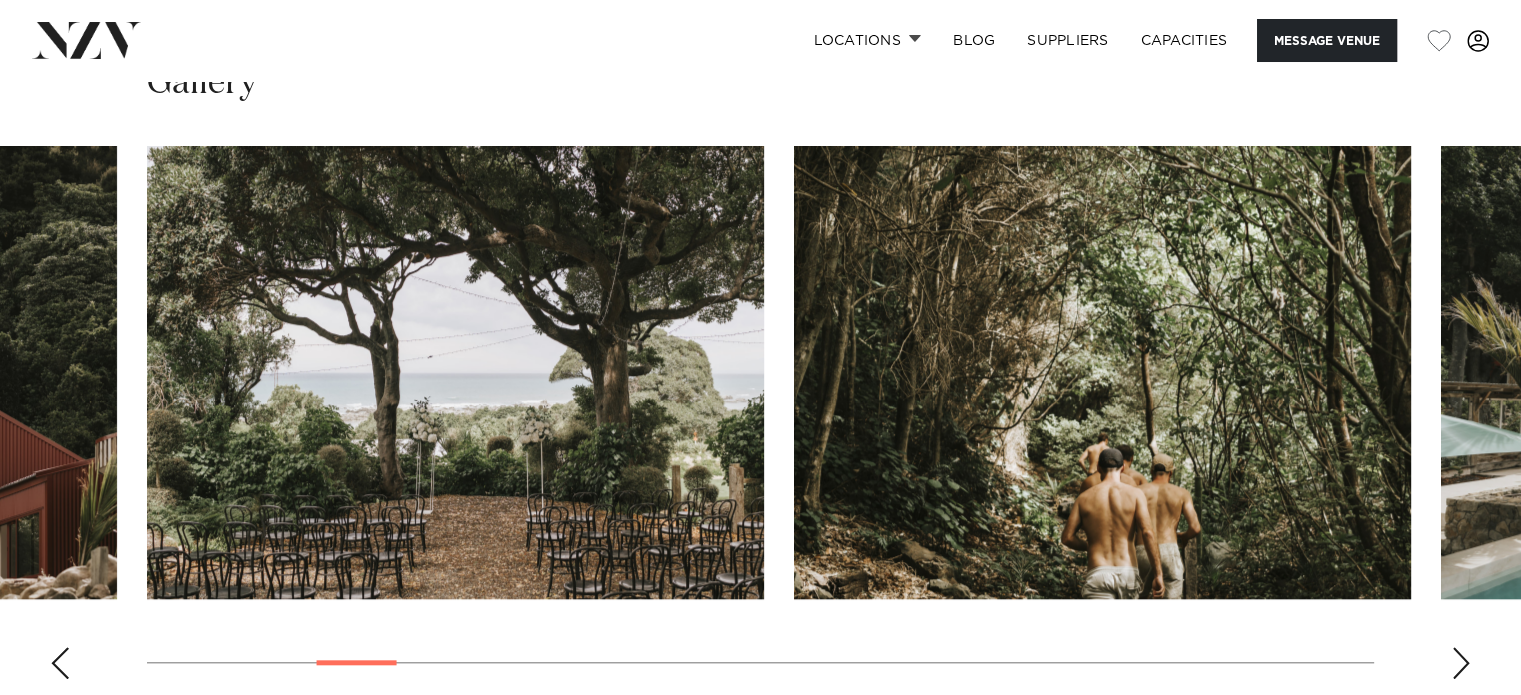 click at bounding box center (760, 420) 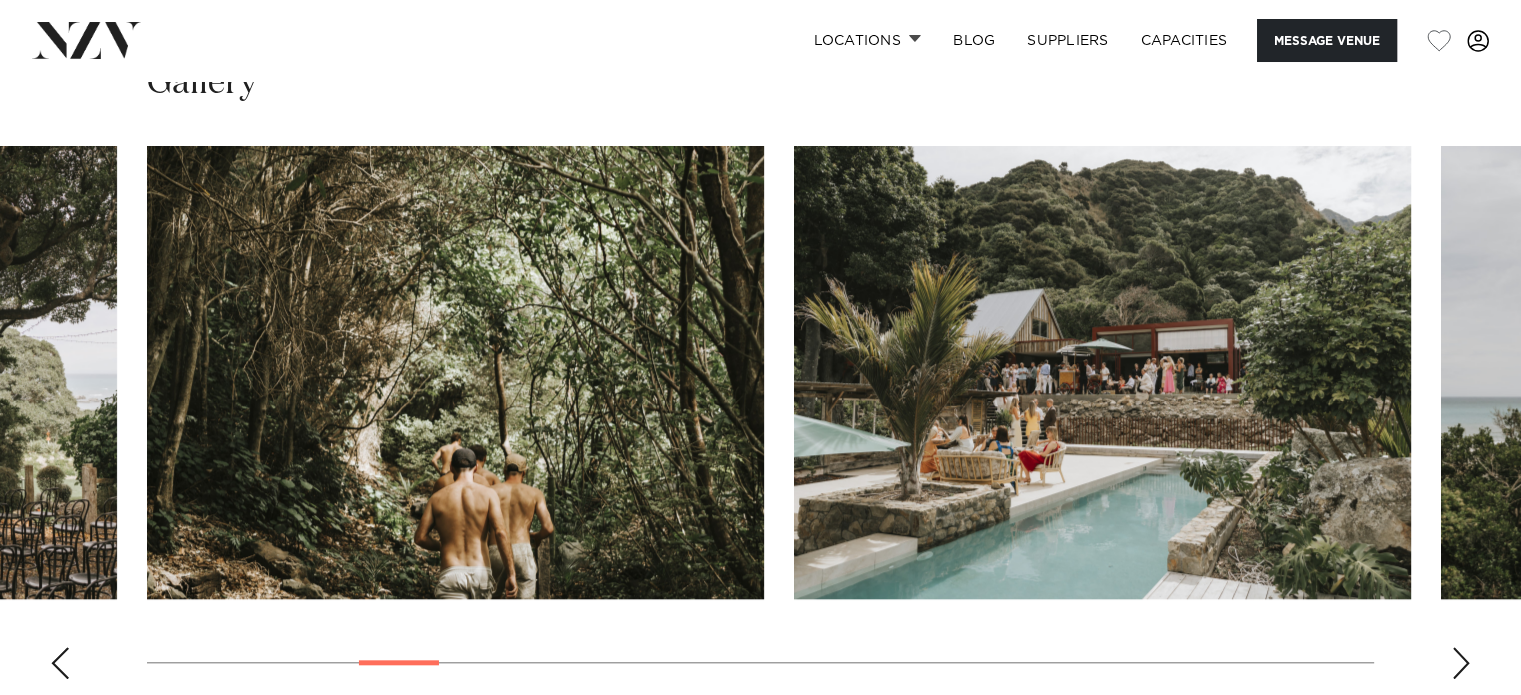 click at bounding box center (1461, 663) 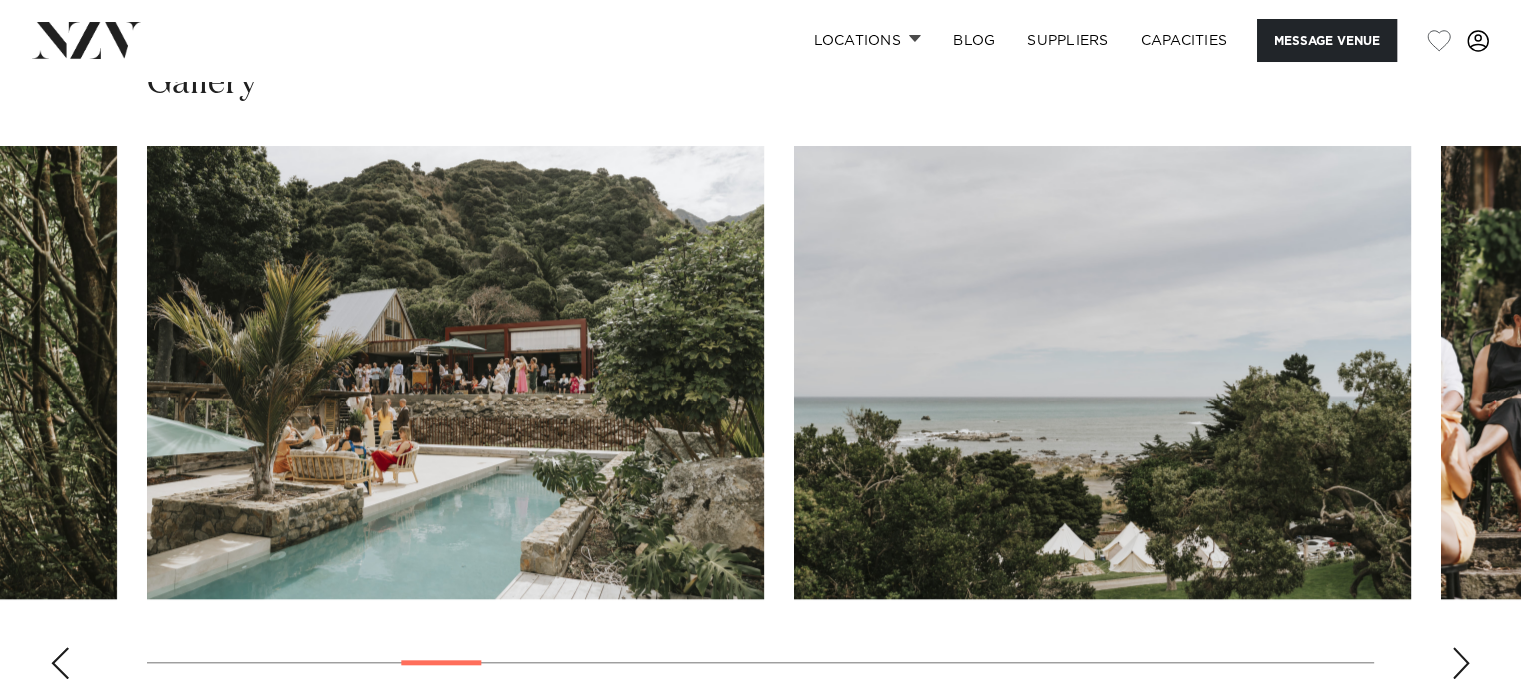 click at bounding box center [1461, 663] 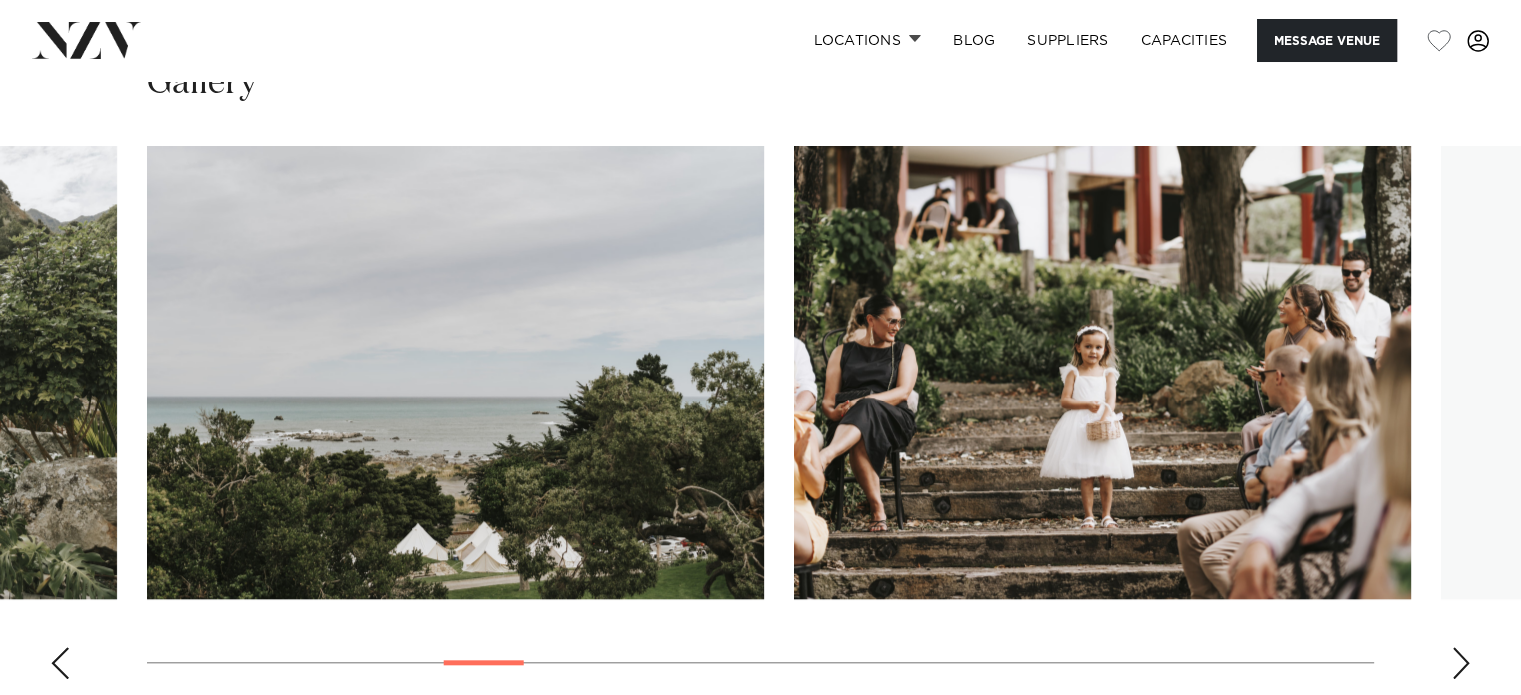 click at bounding box center (1461, 663) 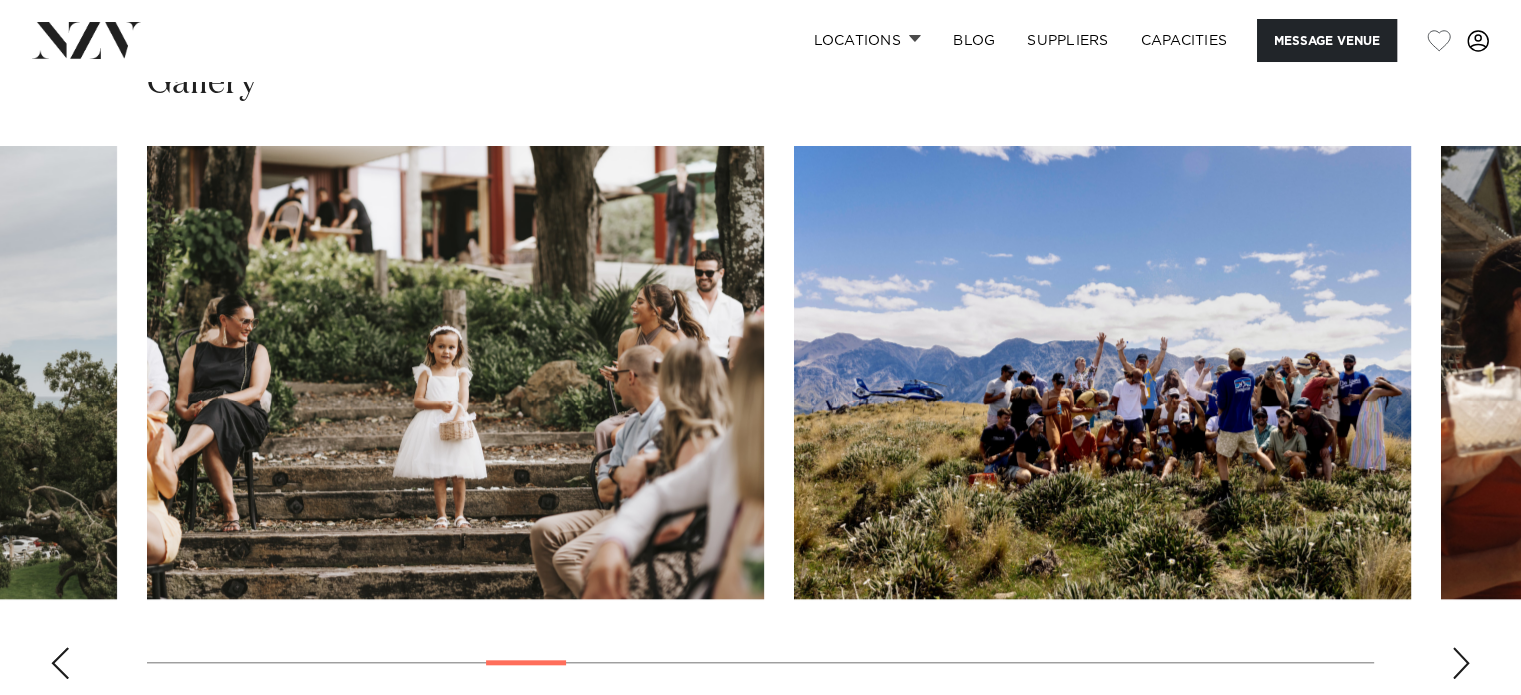 click at bounding box center (1461, 663) 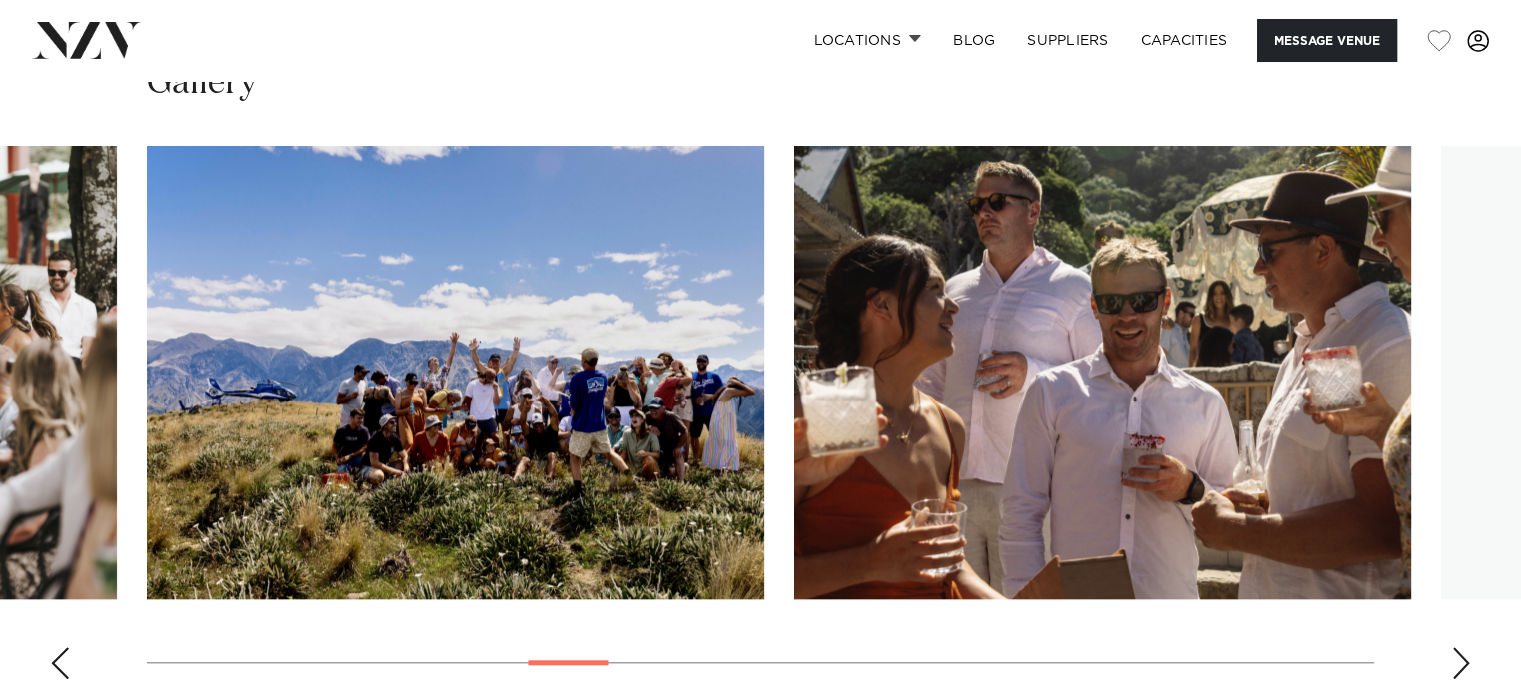 click at bounding box center (1461, 663) 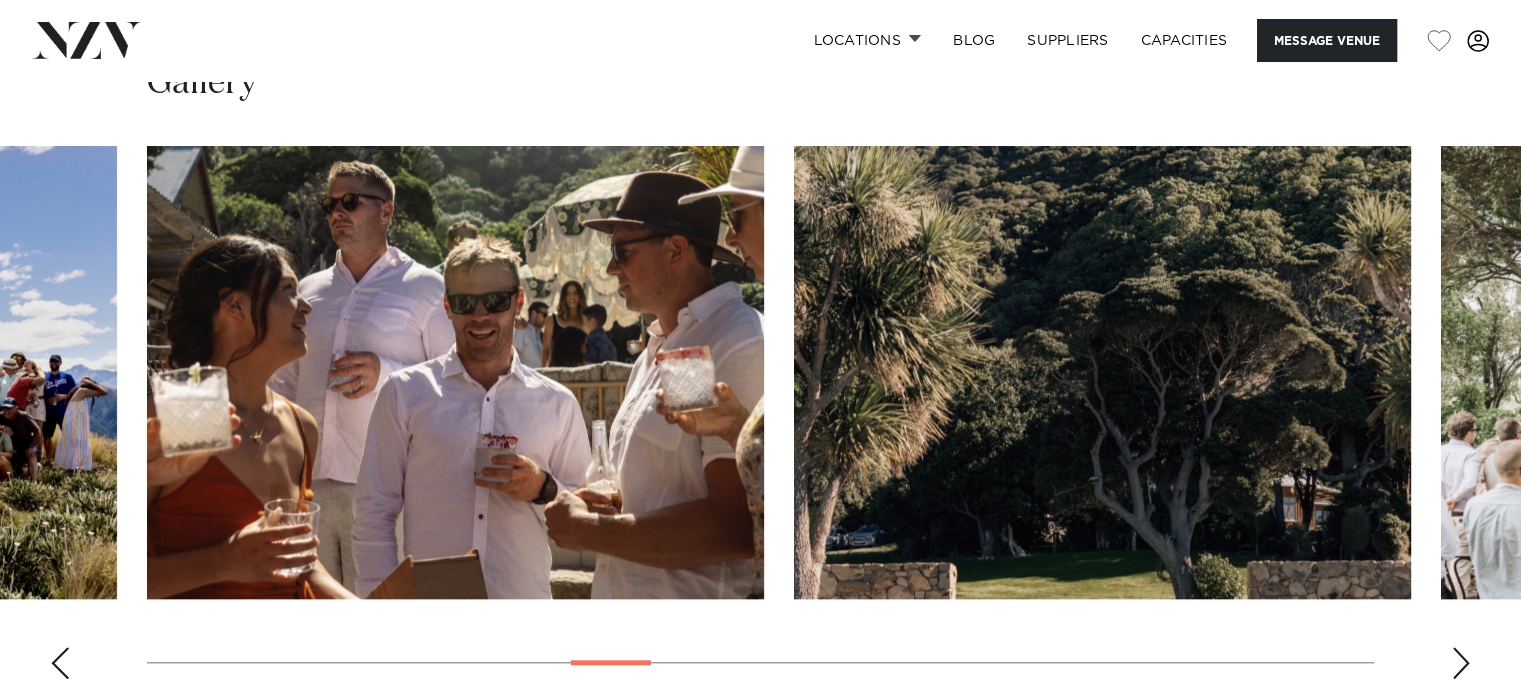 click at bounding box center (1461, 663) 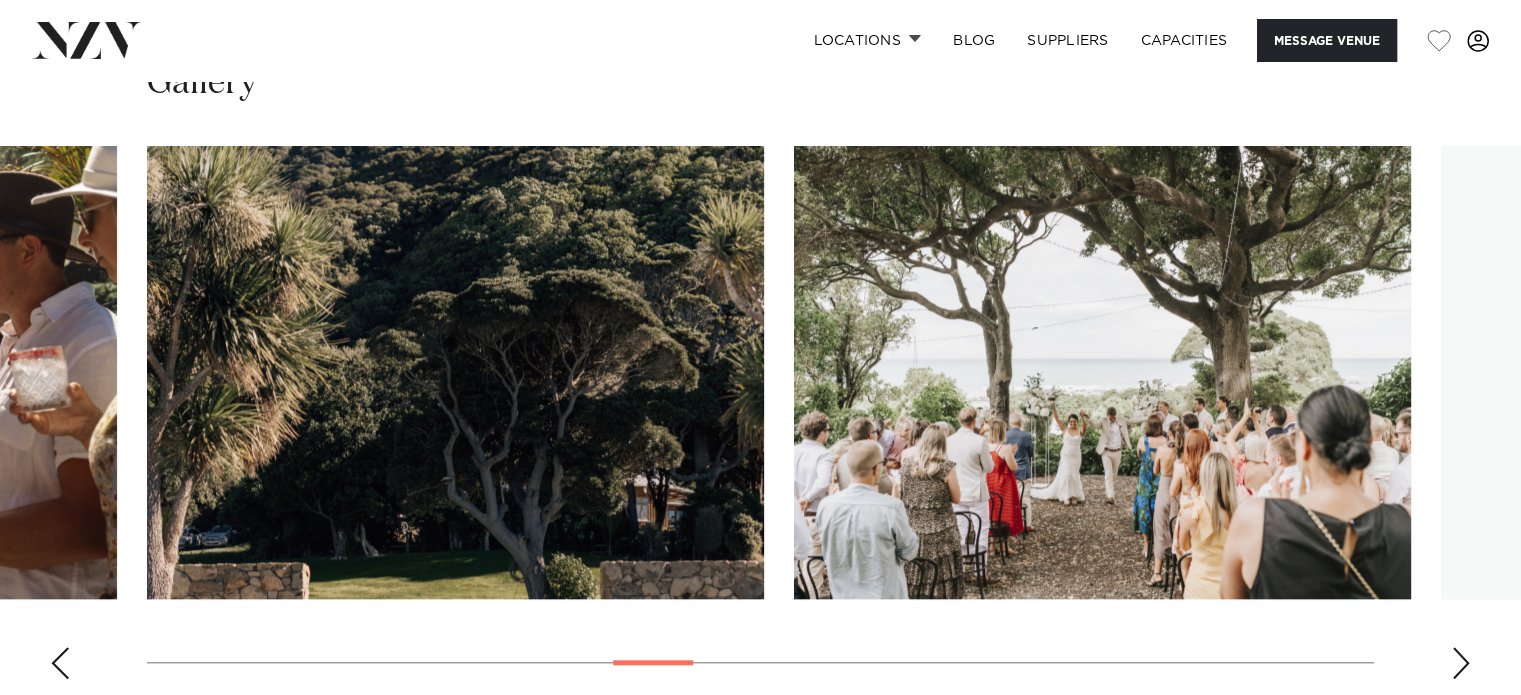 click at bounding box center [1461, 663] 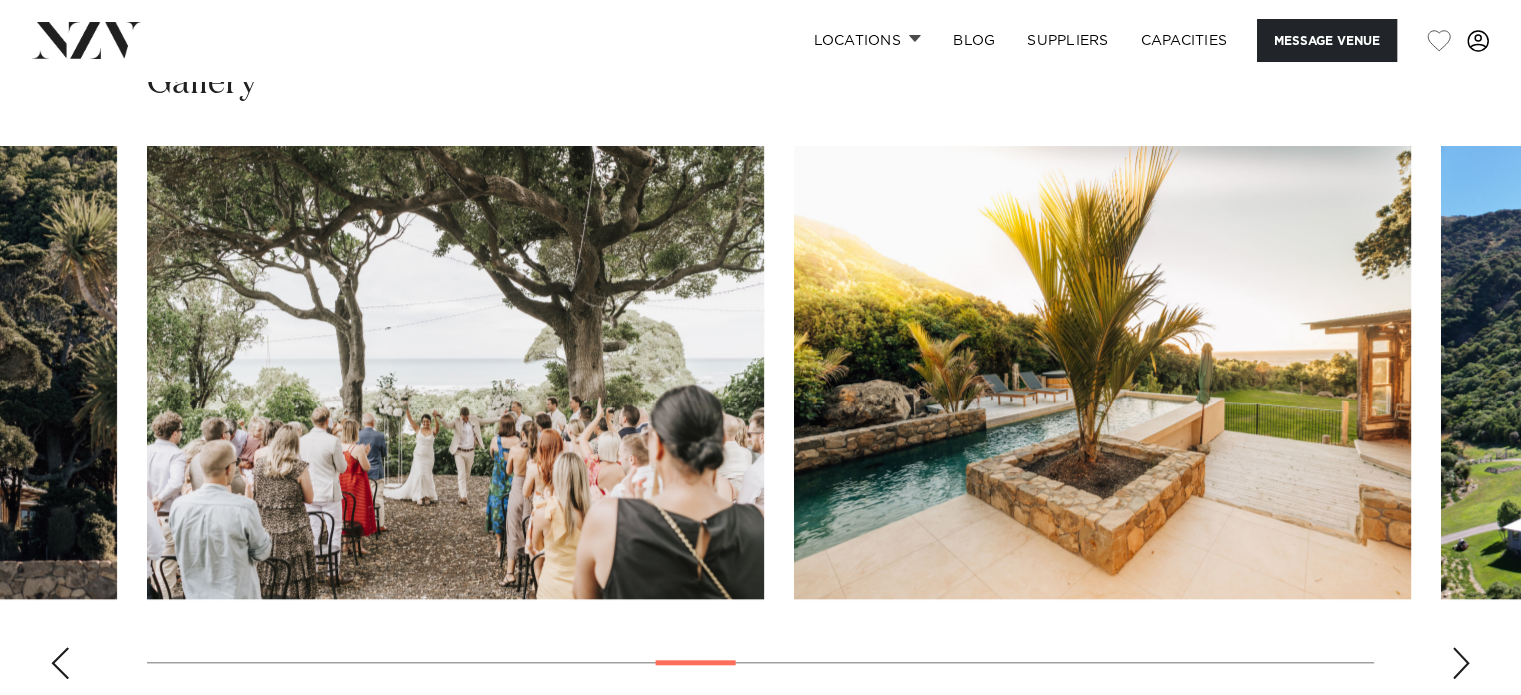 click at bounding box center (1461, 663) 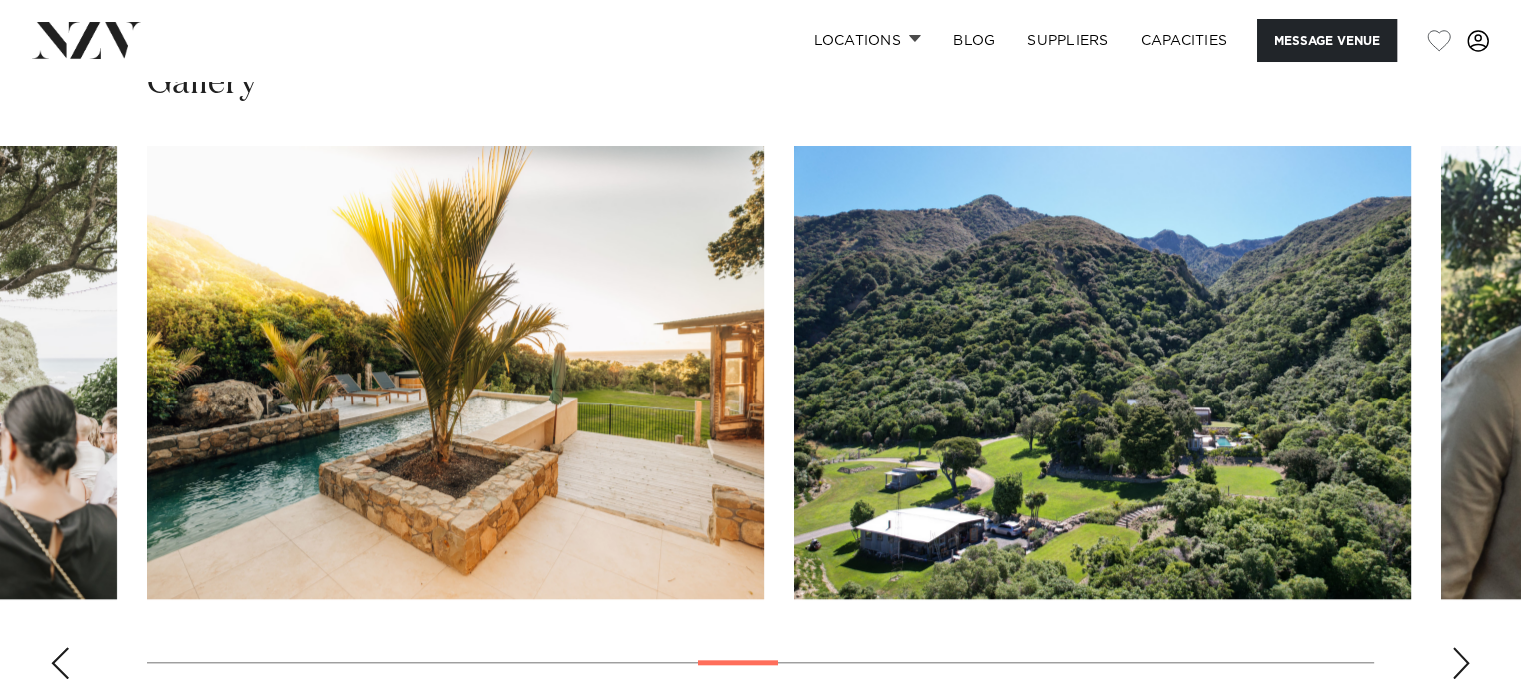 click at bounding box center (1461, 663) 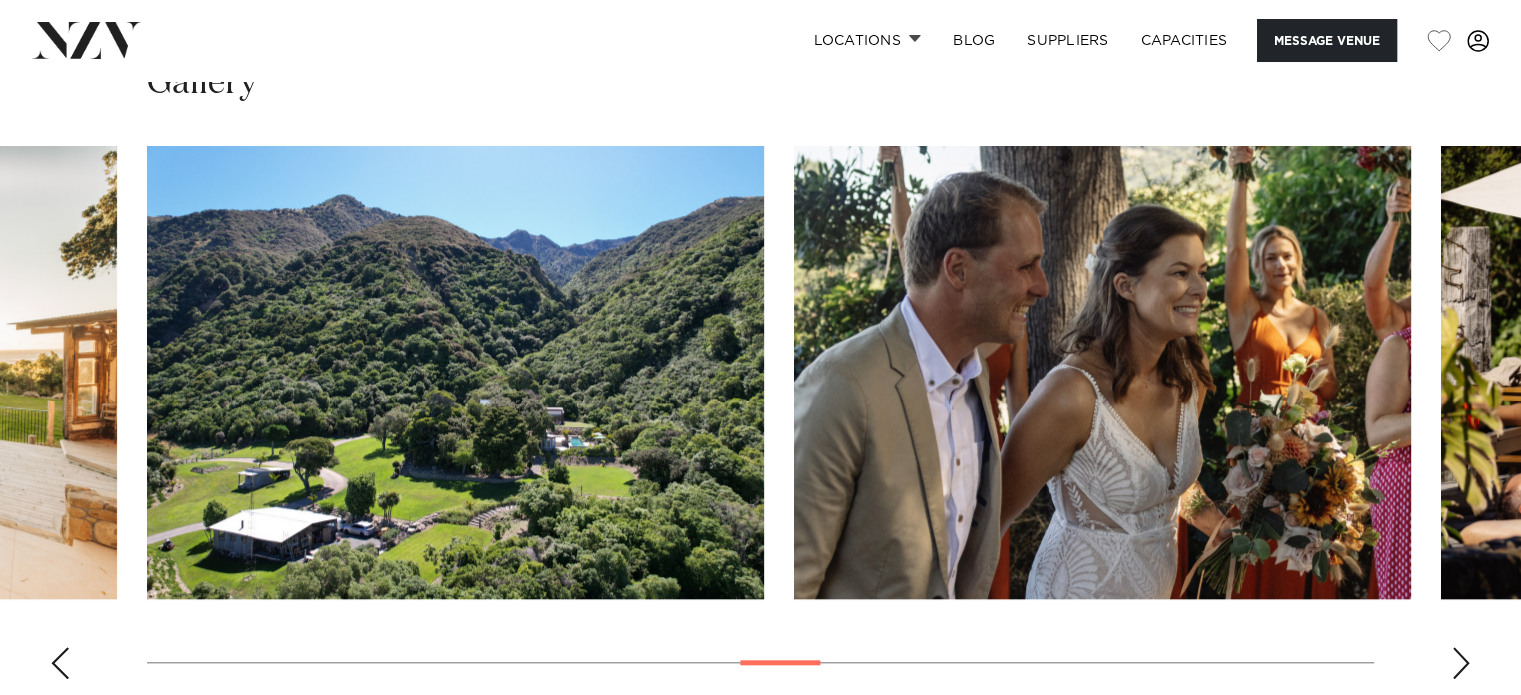 click at bounding box center (1461, 663) 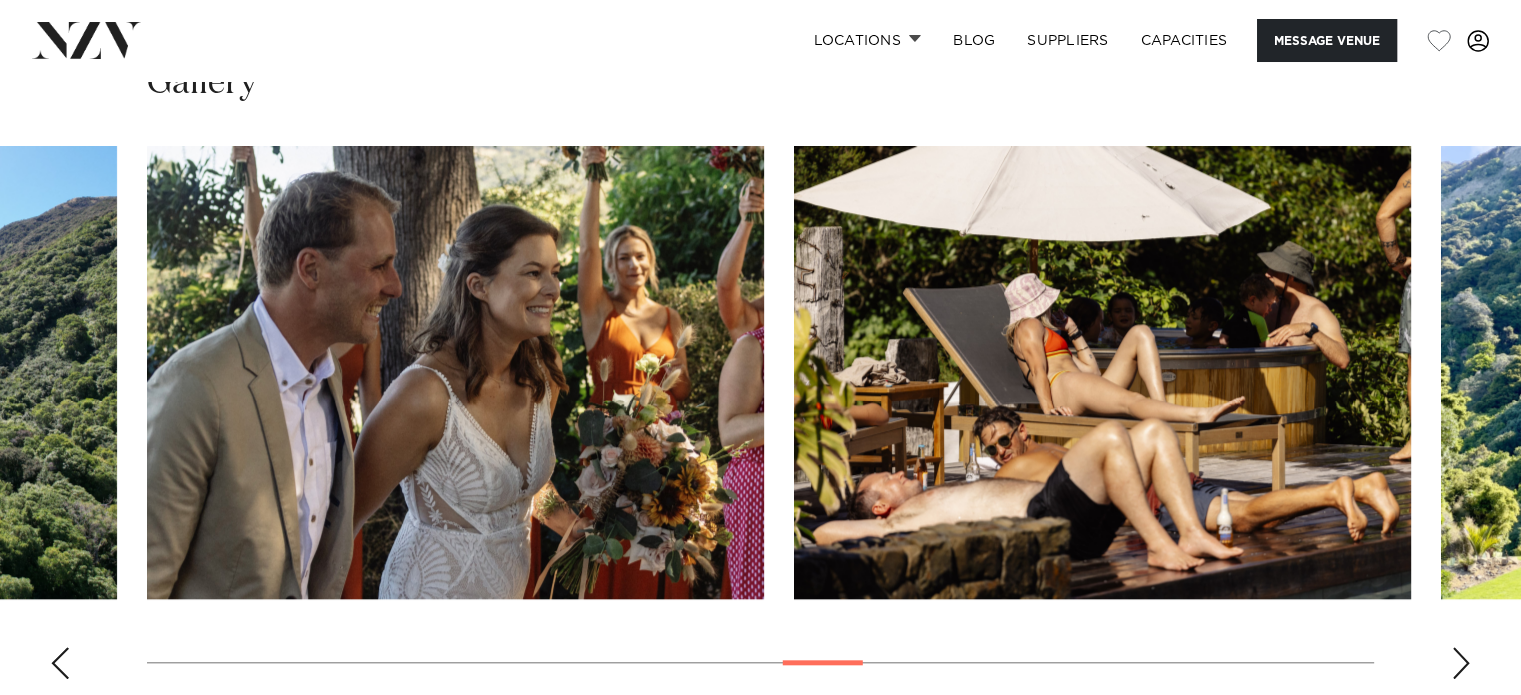 click at bounding box center [1461, 663] 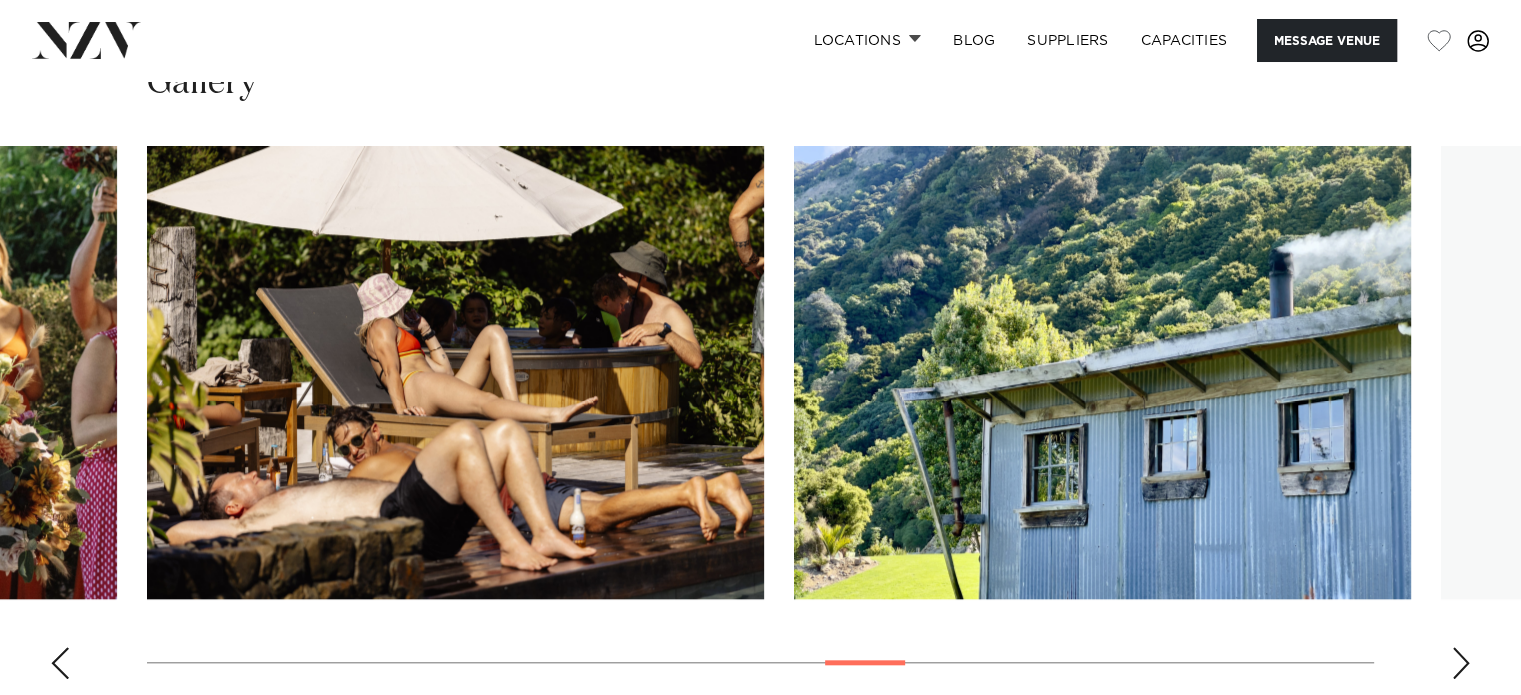 click at bounding box center (1461, 663) 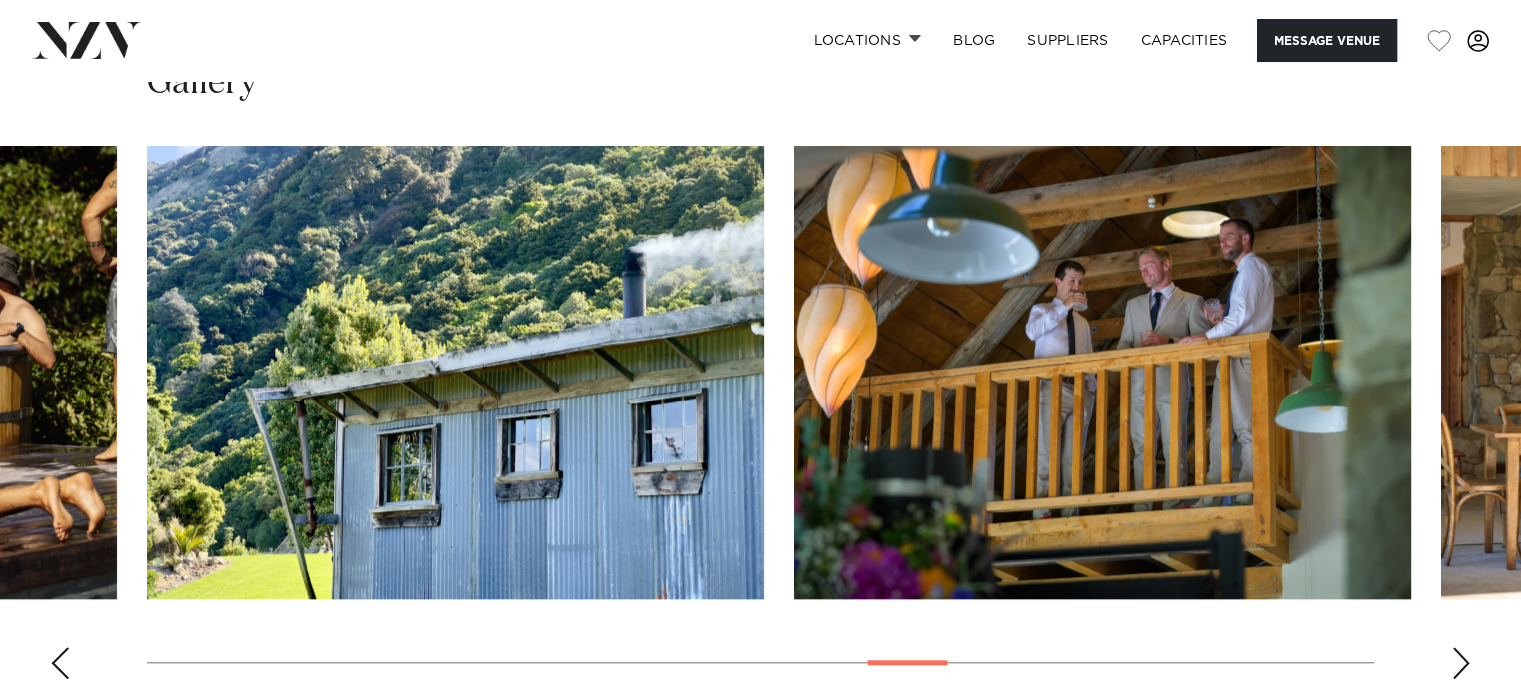 click at bounding box center [1461, 663] 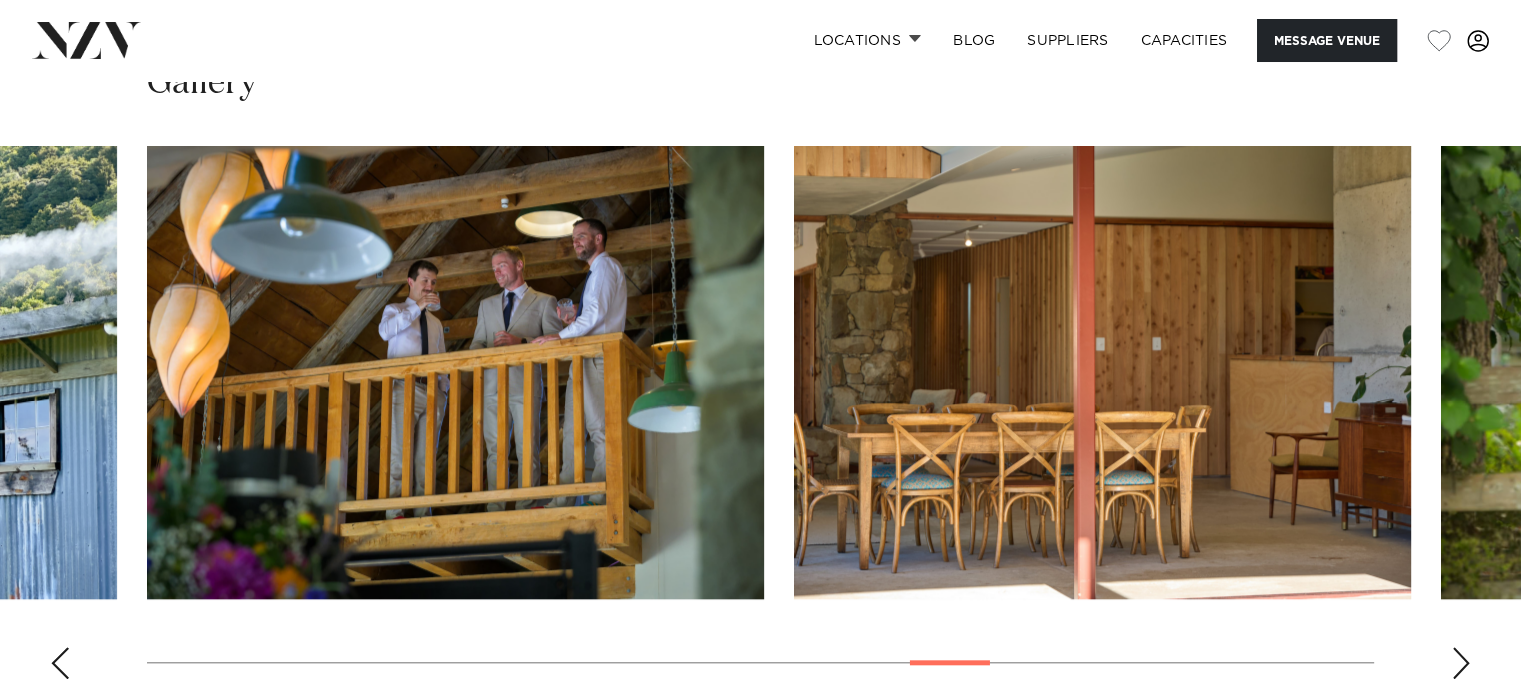 click at bounding box center [1461, 663] 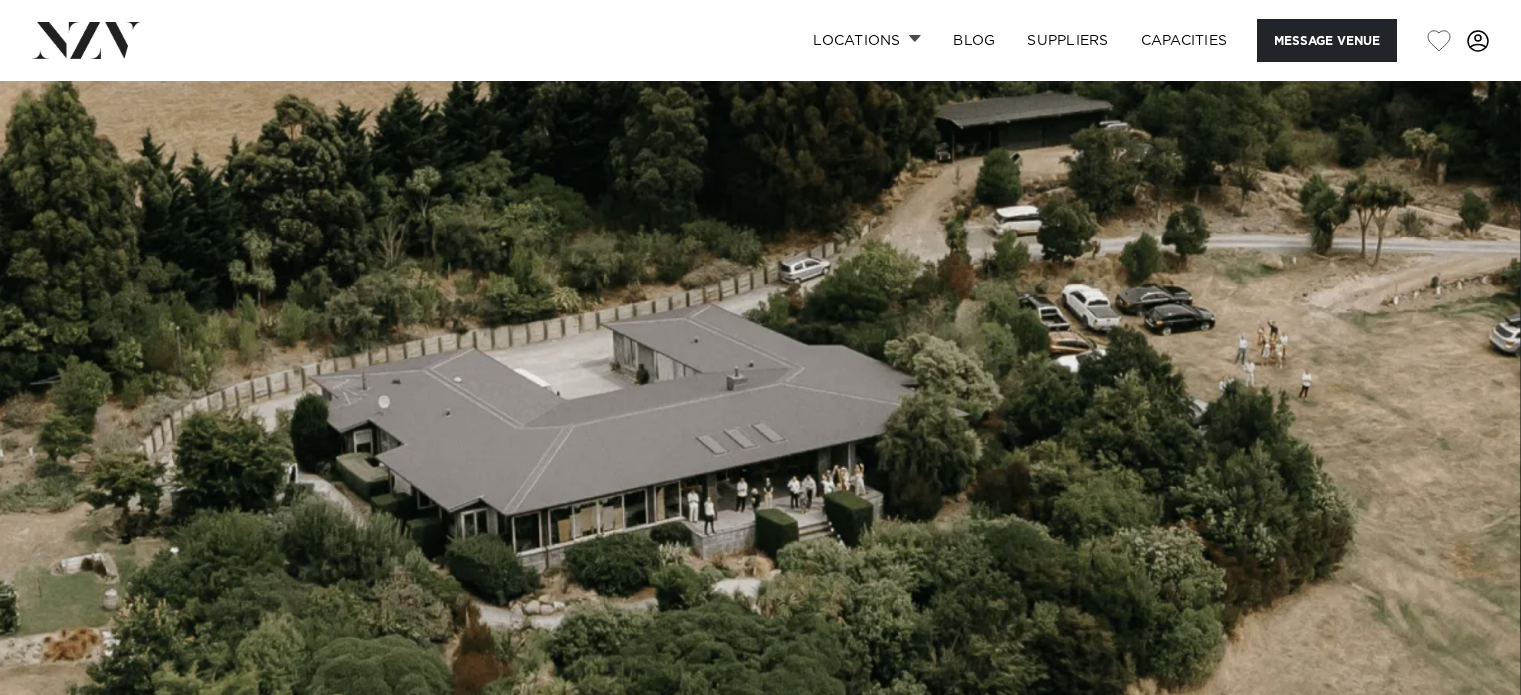 scroll, scrollTop: 0, scrollLeft: 0, axis: both 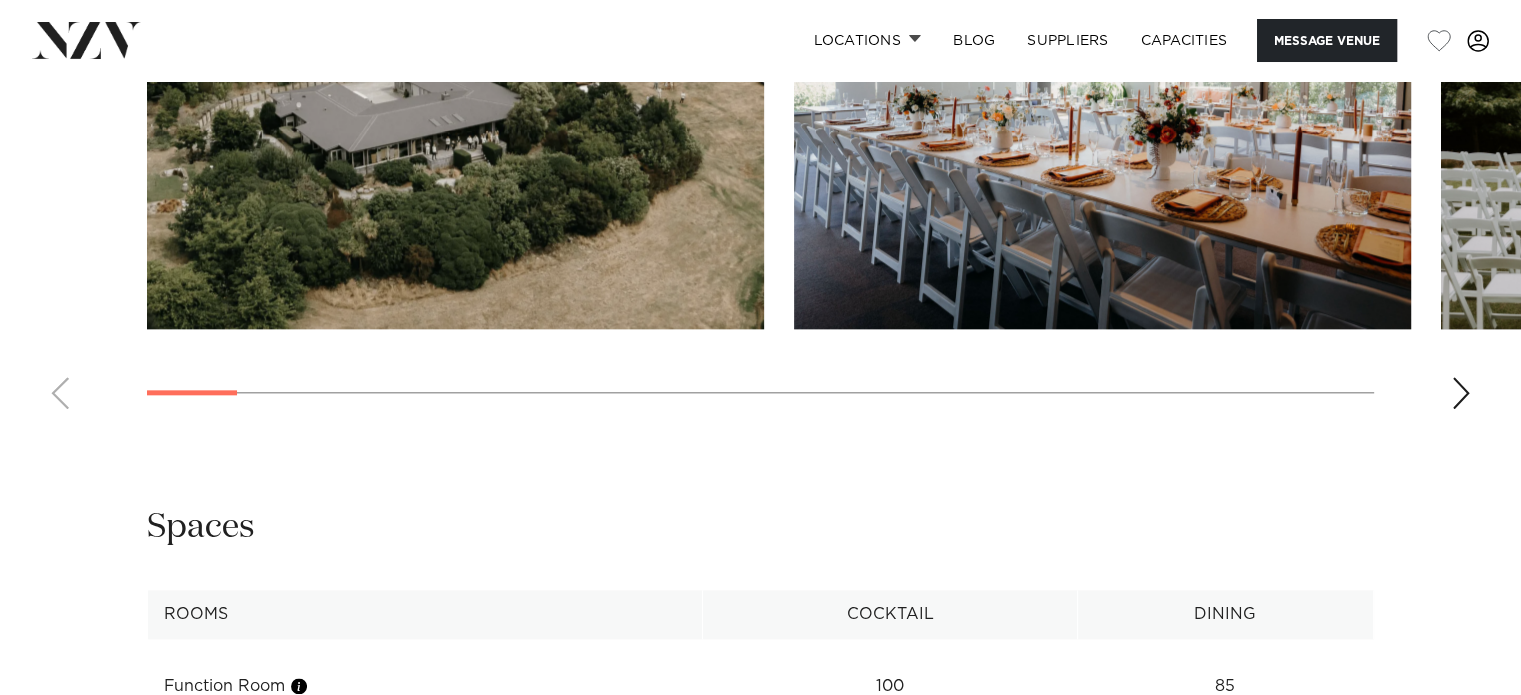 click at bounding box center [760, 150] 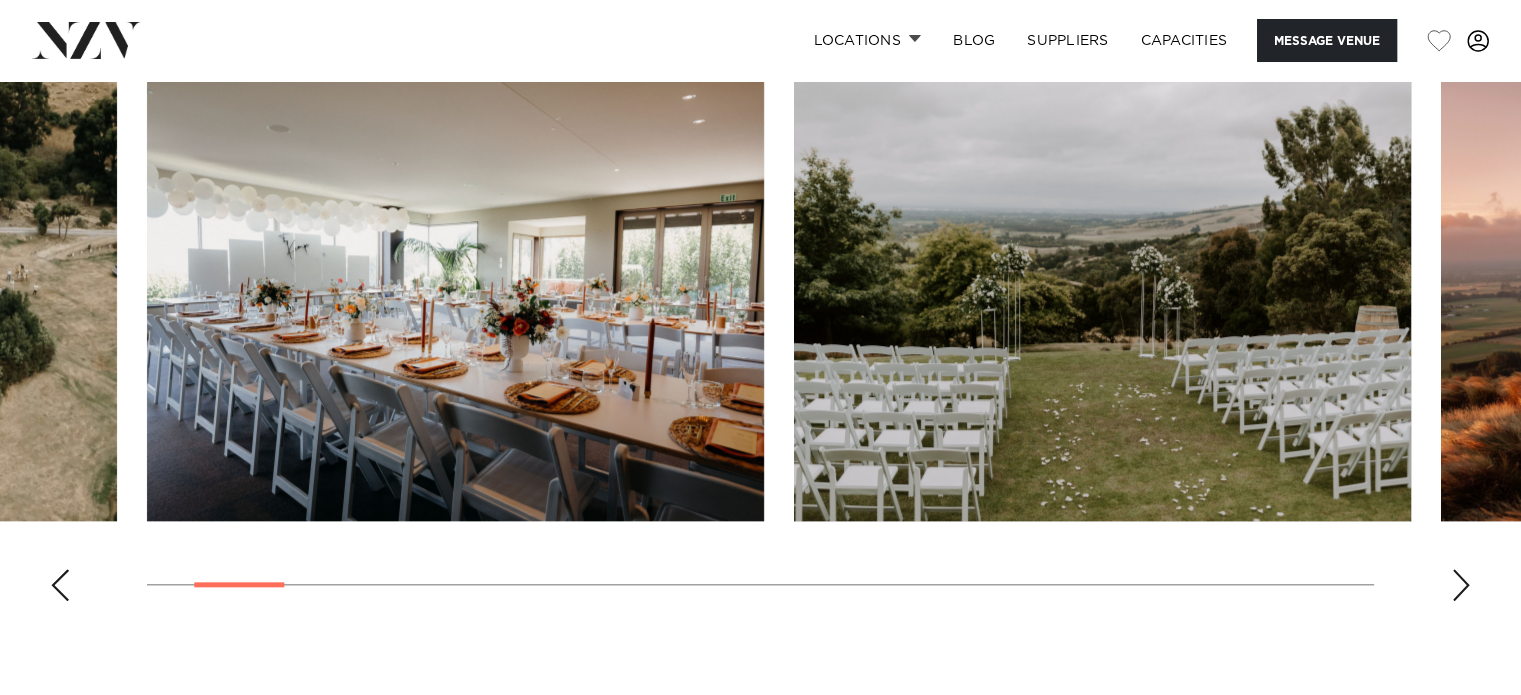 scroll, scrollTop: 2000, scrollLeft: 0, axis: vertical 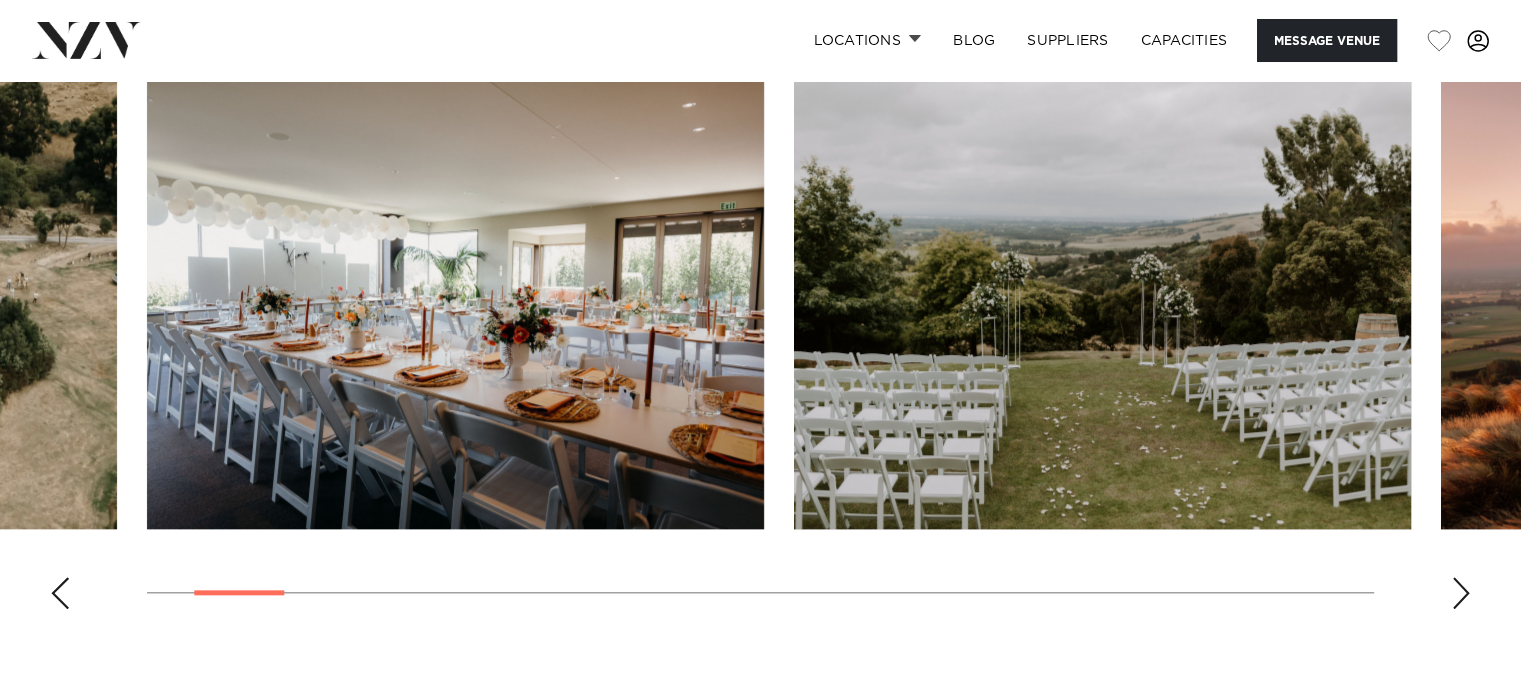 click at bounding box center (1461, 593) 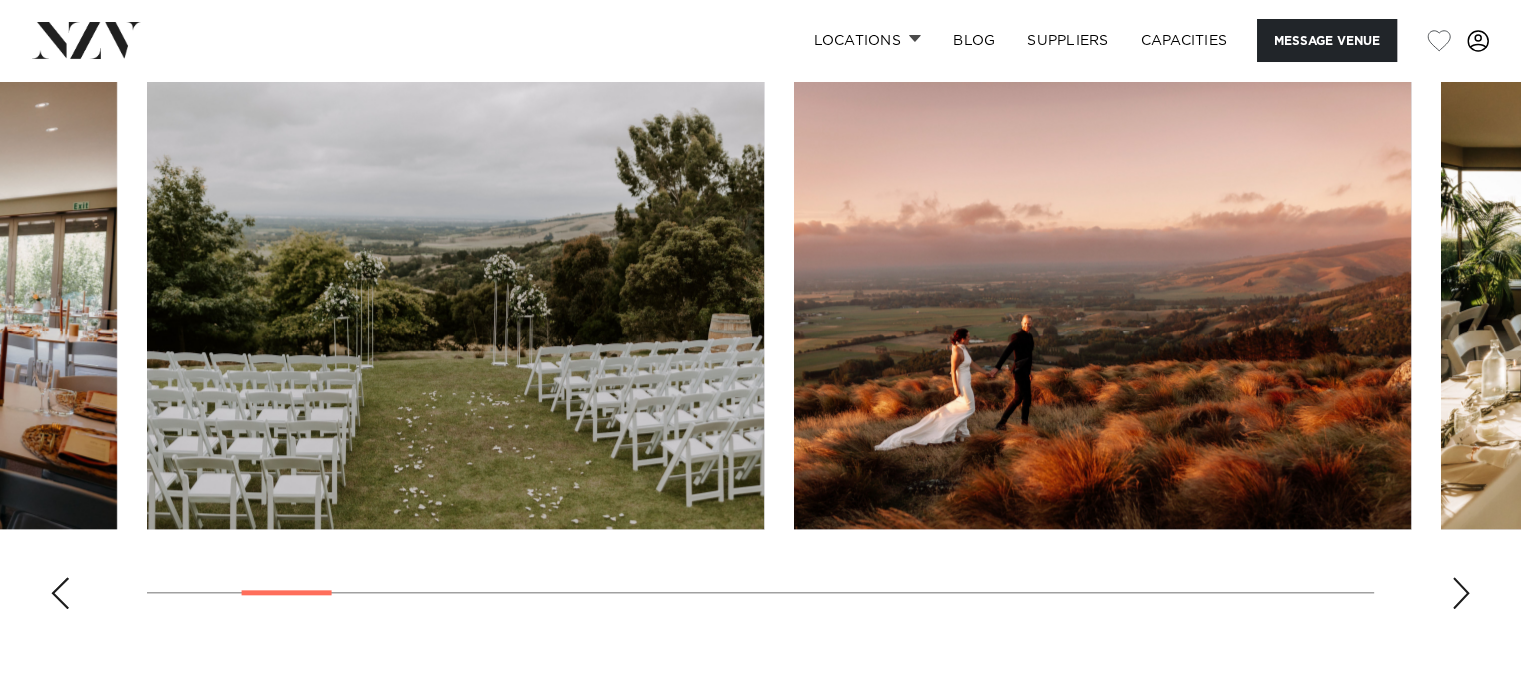 click at bounding box center (1461, 593) 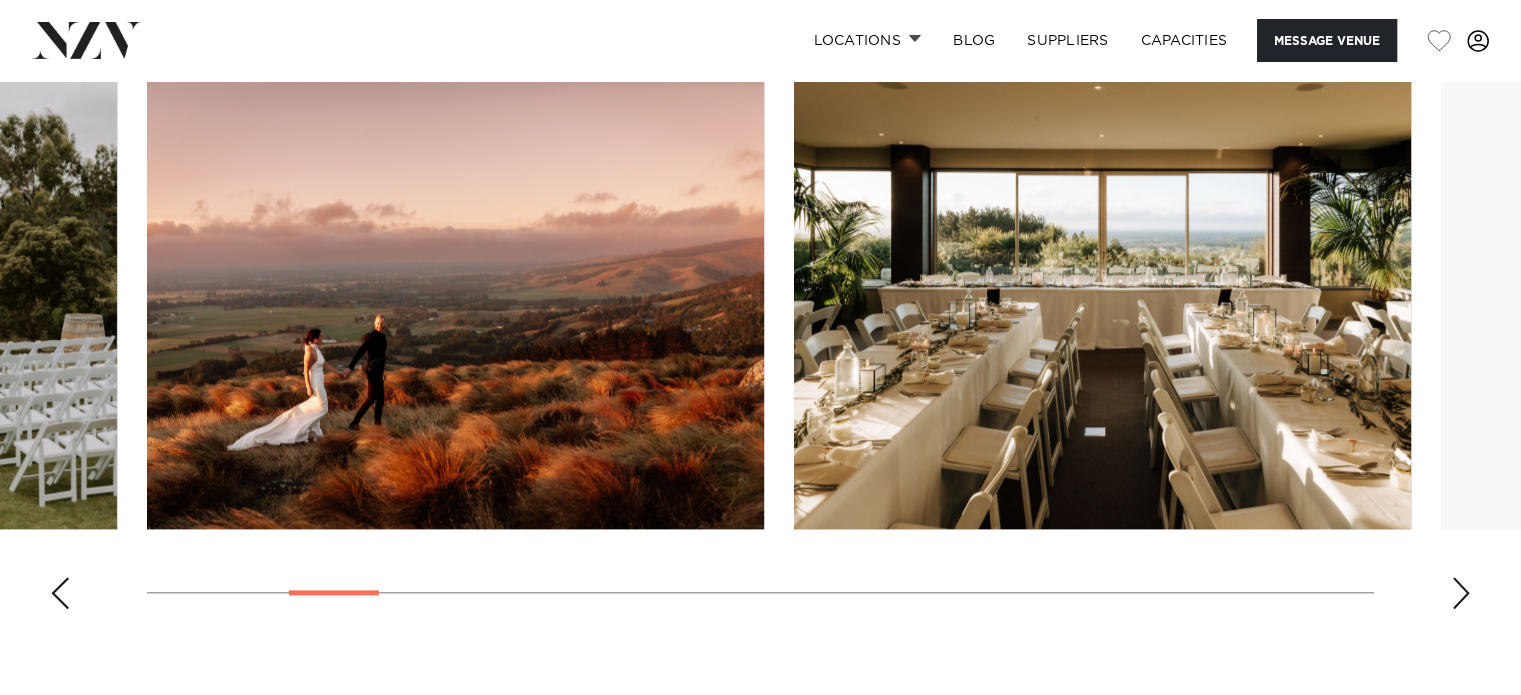 click at bounding box center (1461, 593) 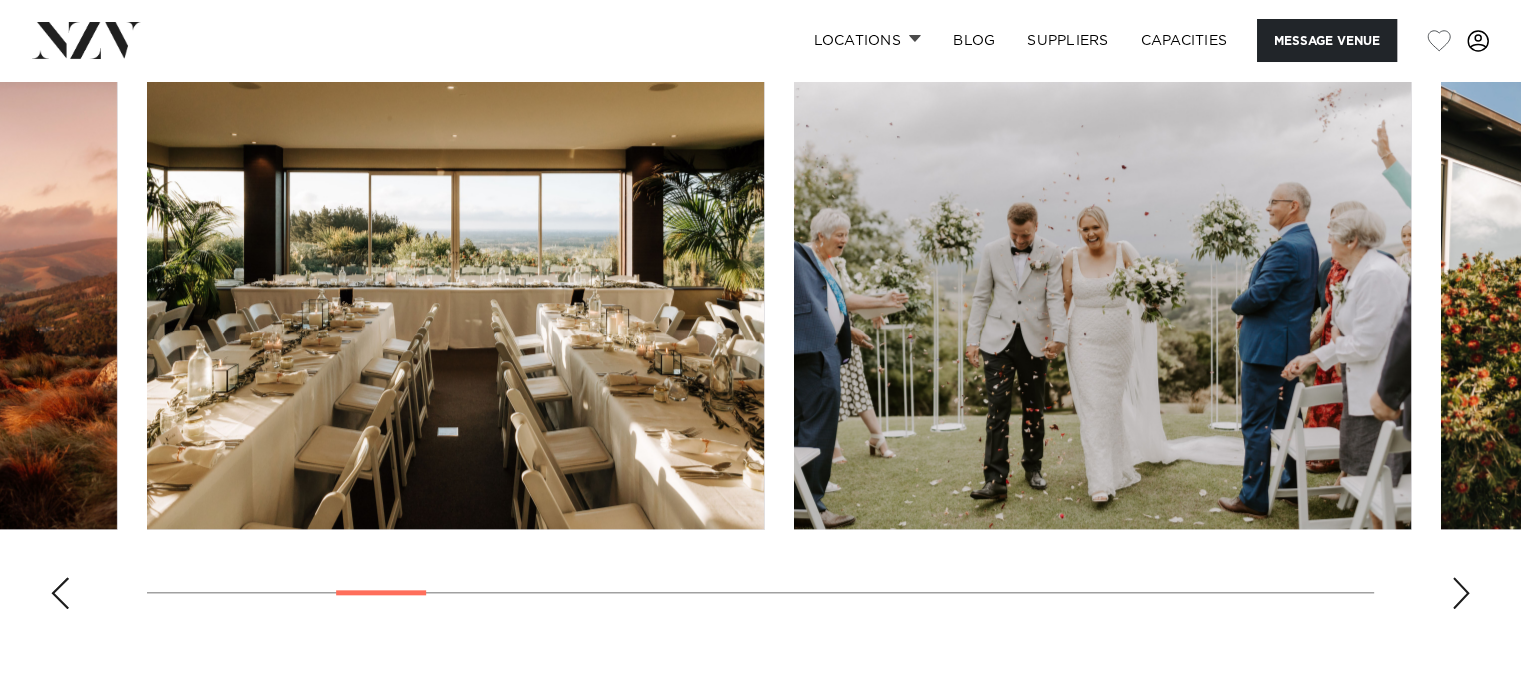 click at bounding box center [1461, 593] 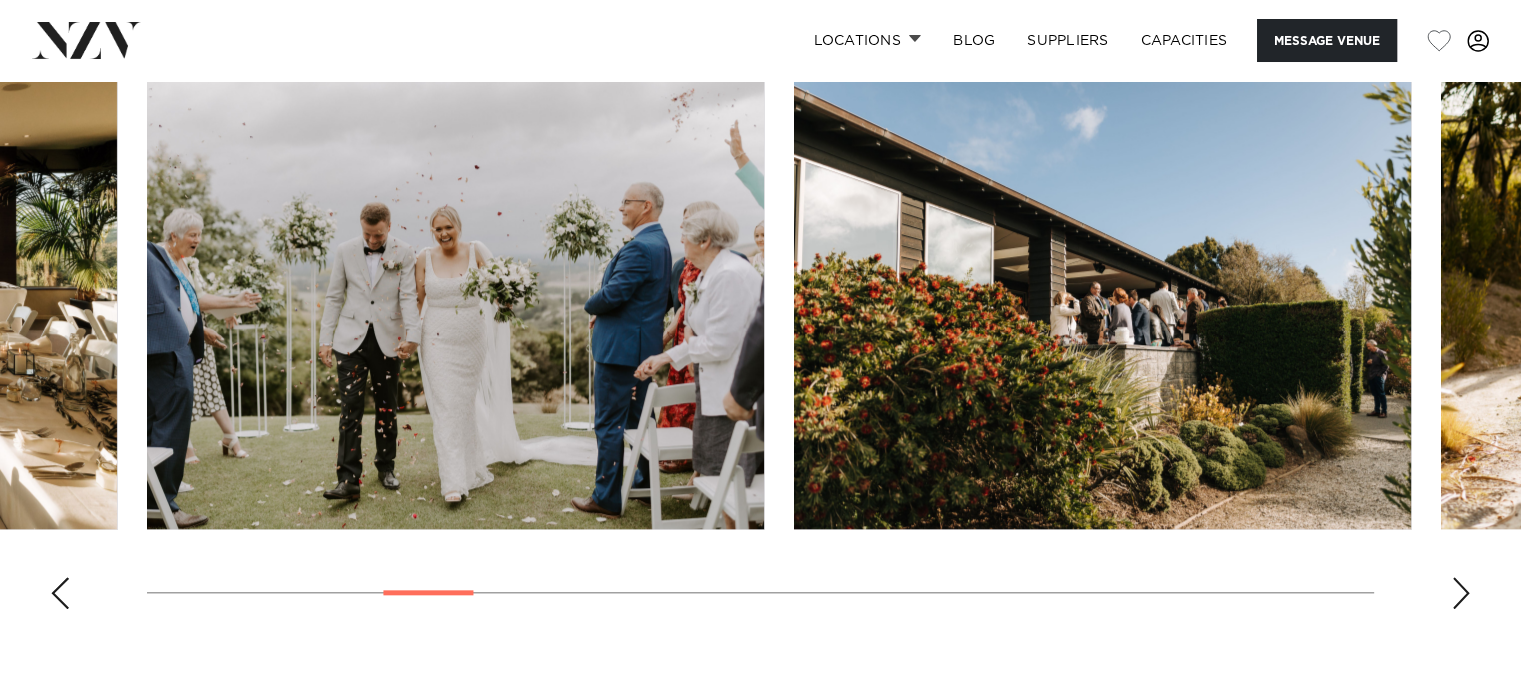 click at bounding box center (1461, 593) 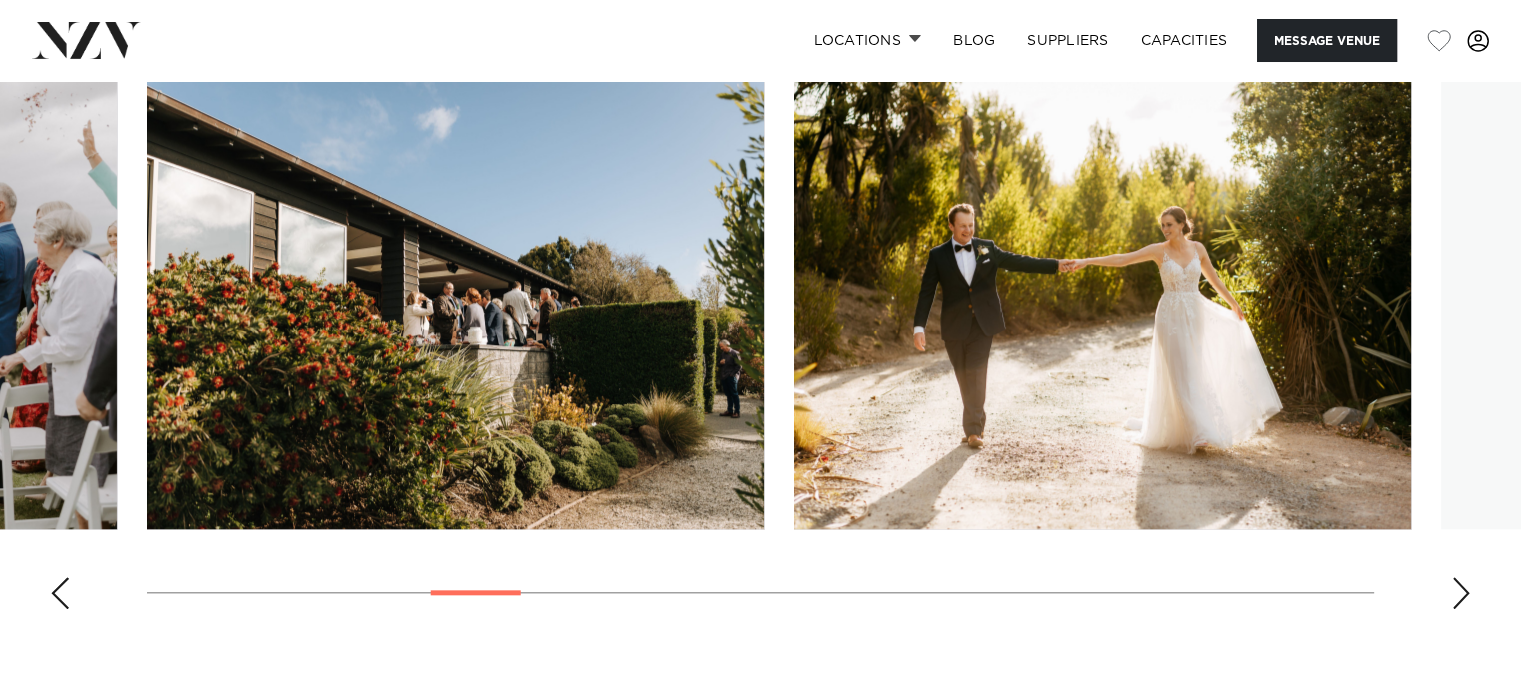 click at bounding box center [1461, 593] 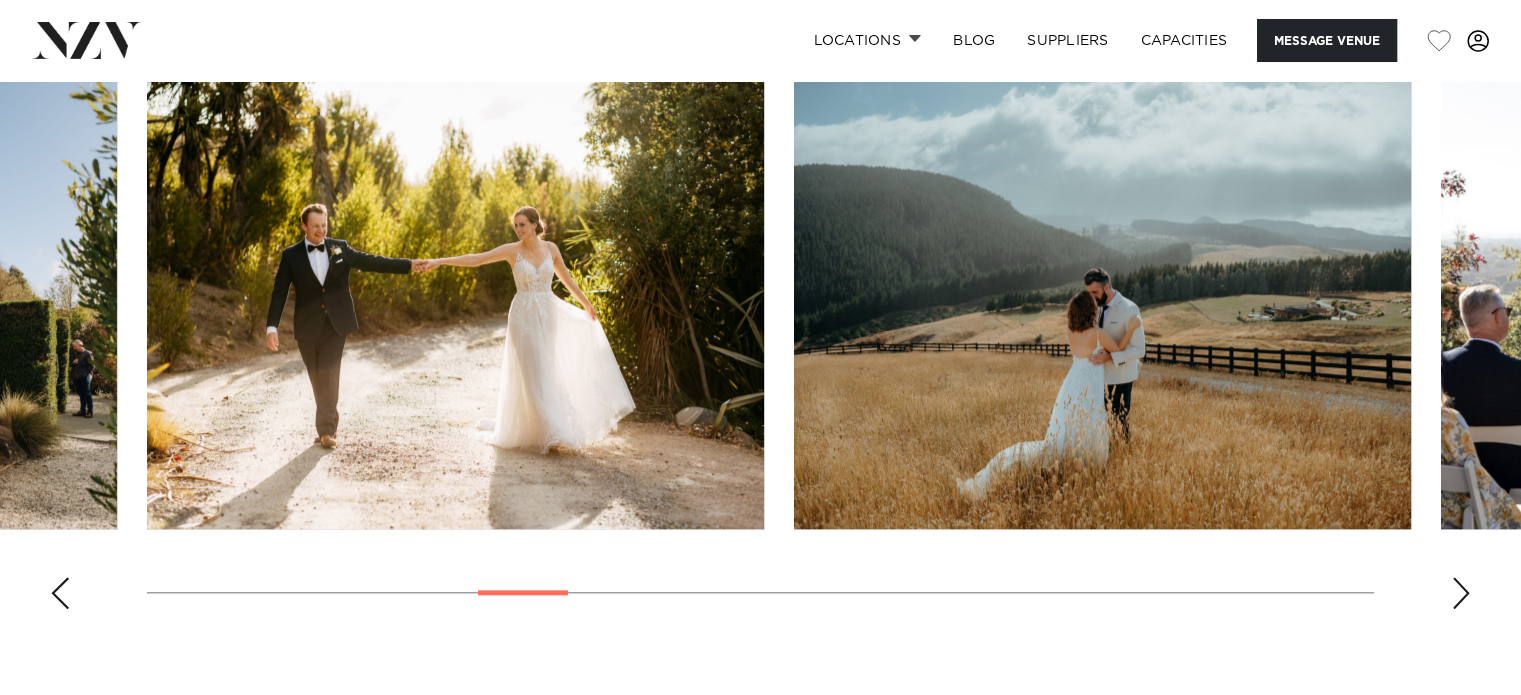 click at bounding box center [1461, 593] 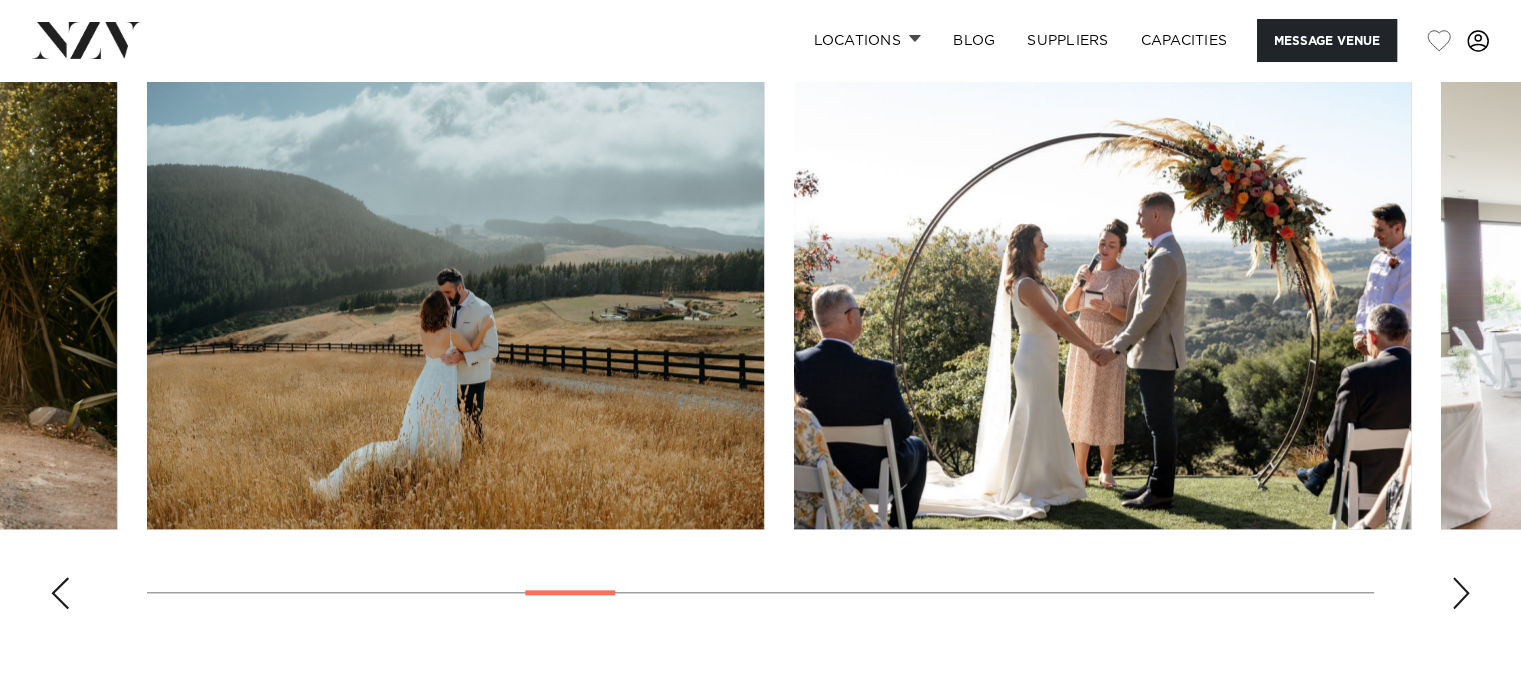 click at bounding box center [1461, 593] 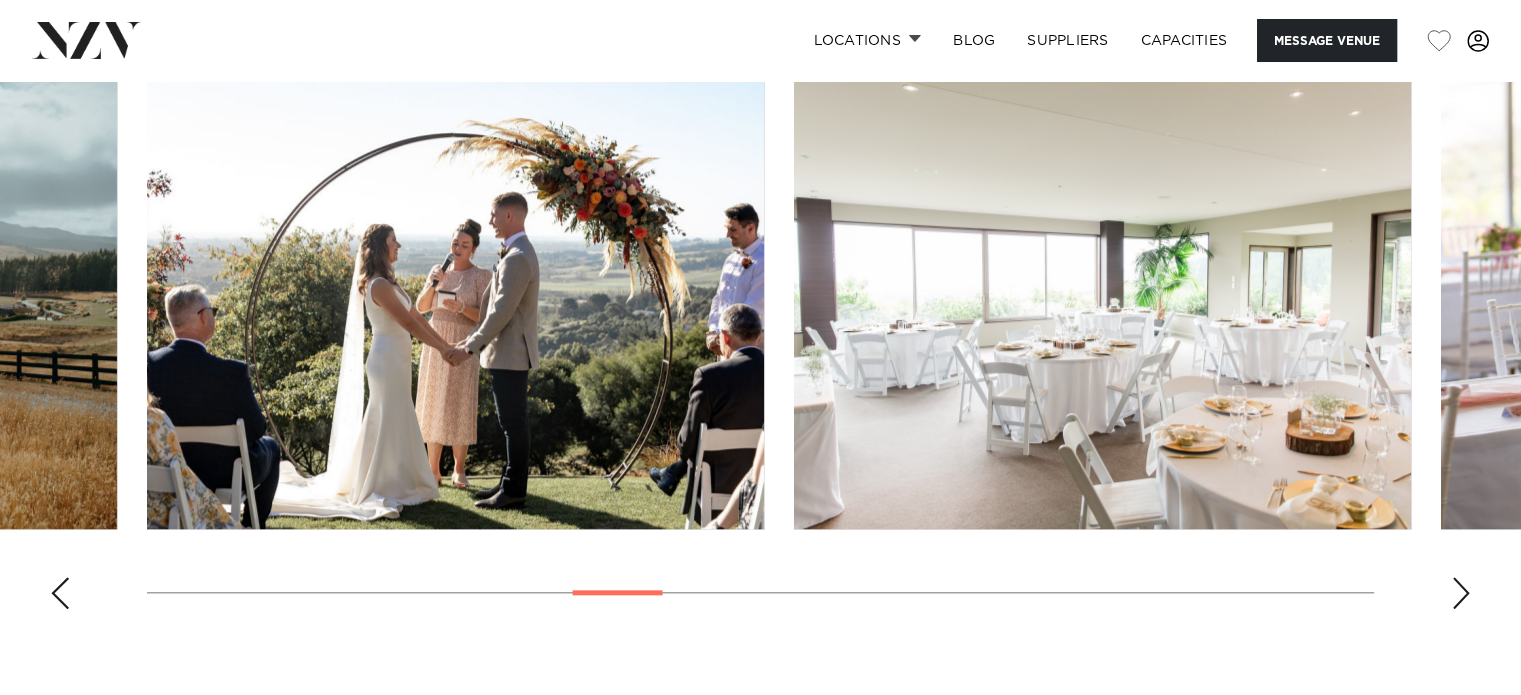 click at bounding box center [1461, 593] 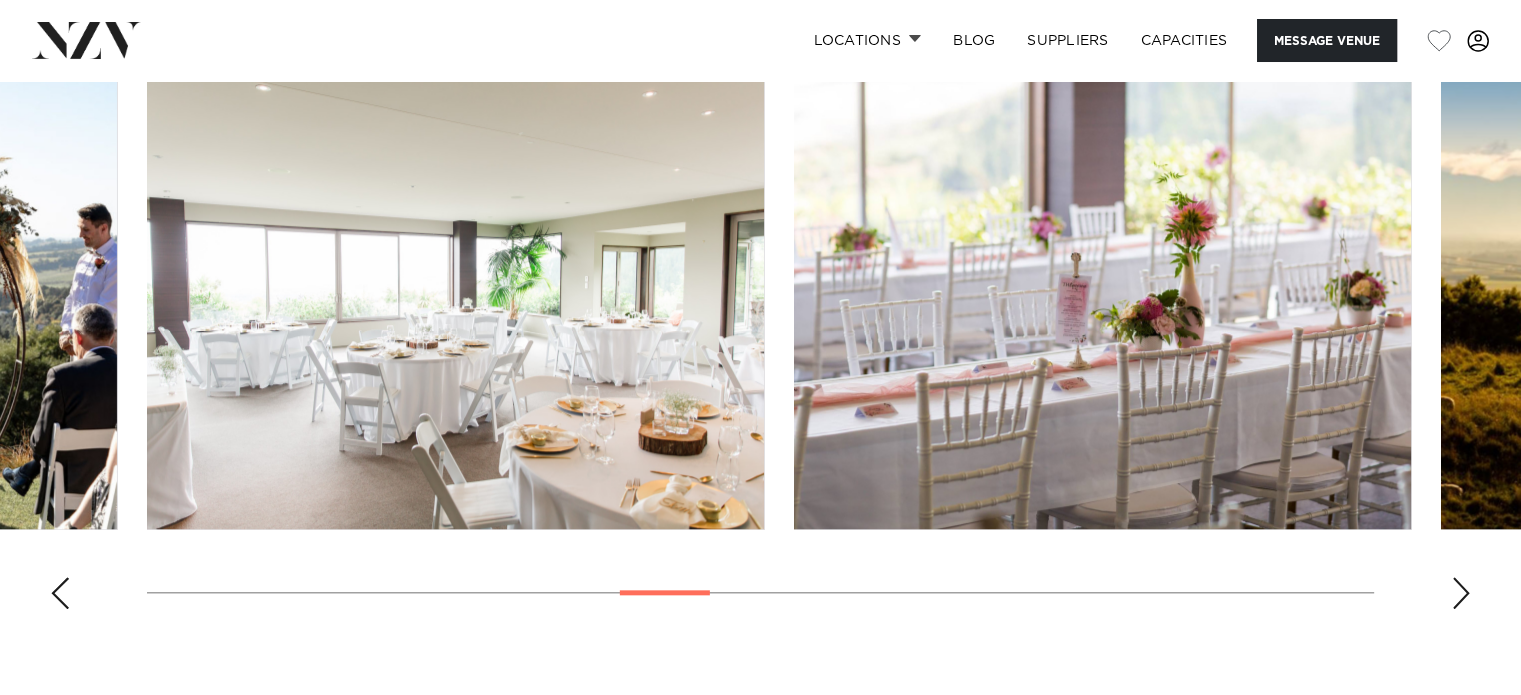 click at bounding box center (1461, 593) 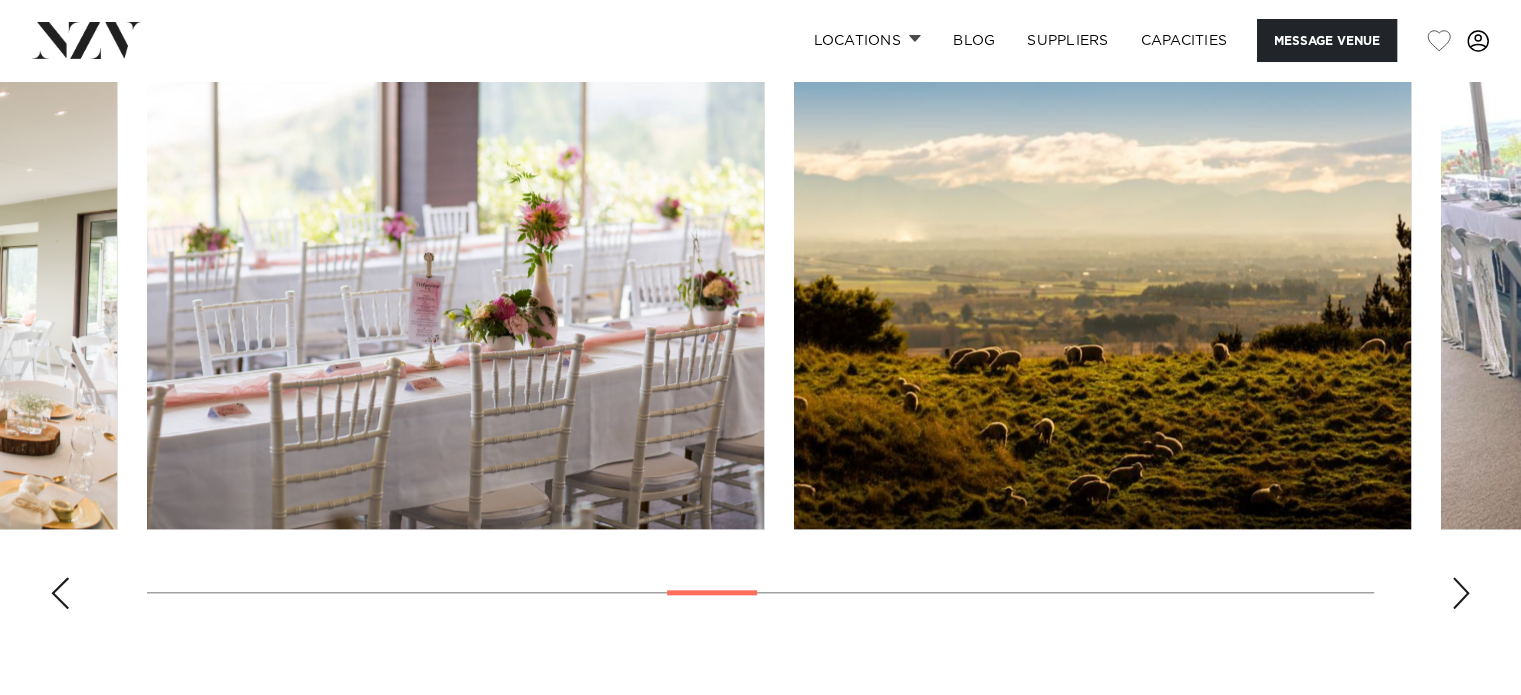 click at bounding box center (1461, 593) 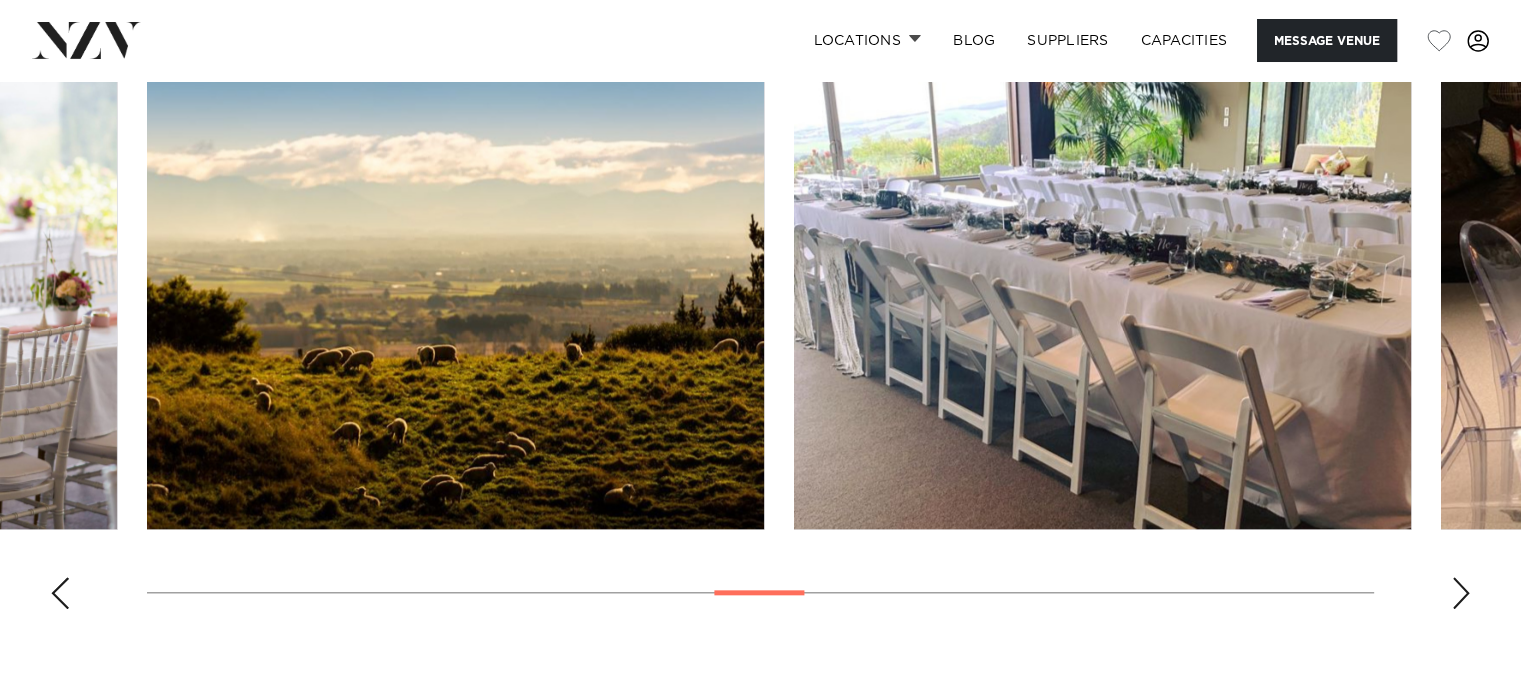click at bounding box center (1461, 593) 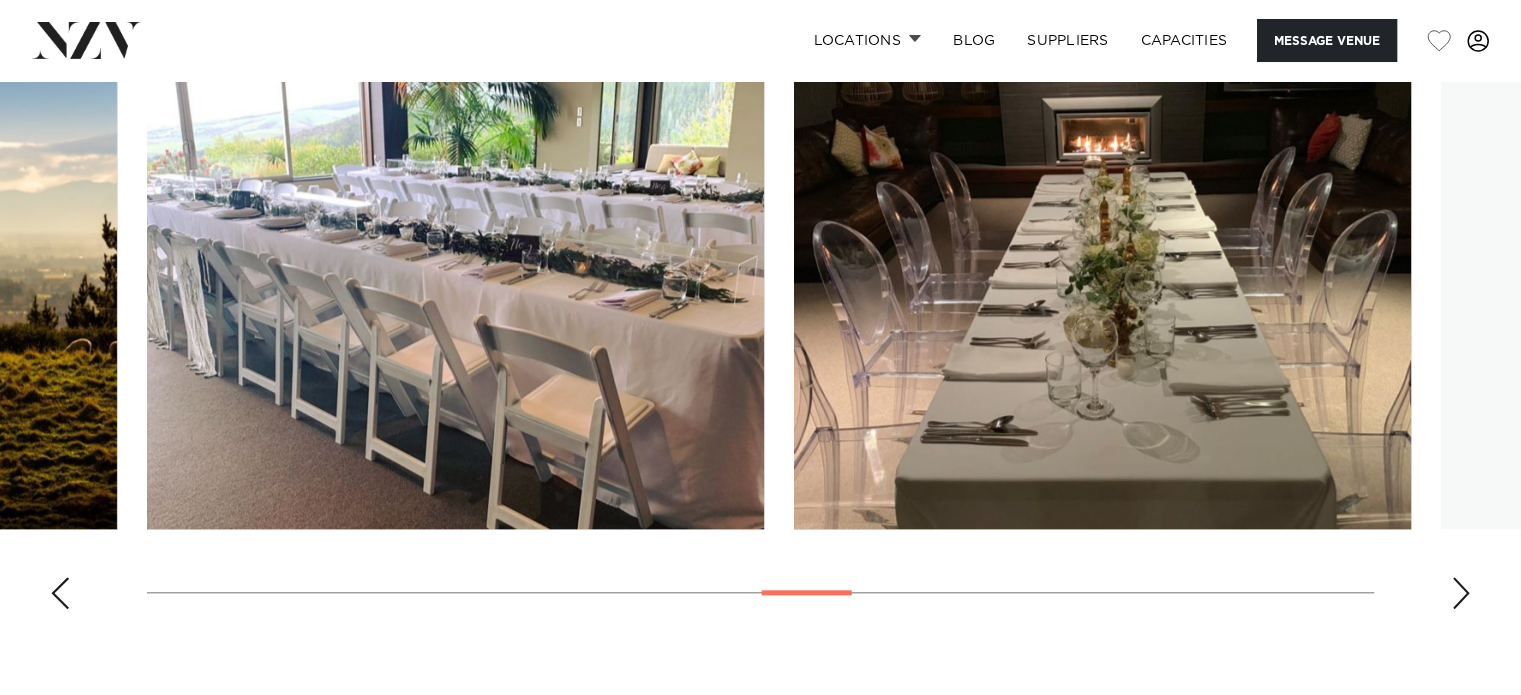 click at bounding box center [1461, 593] 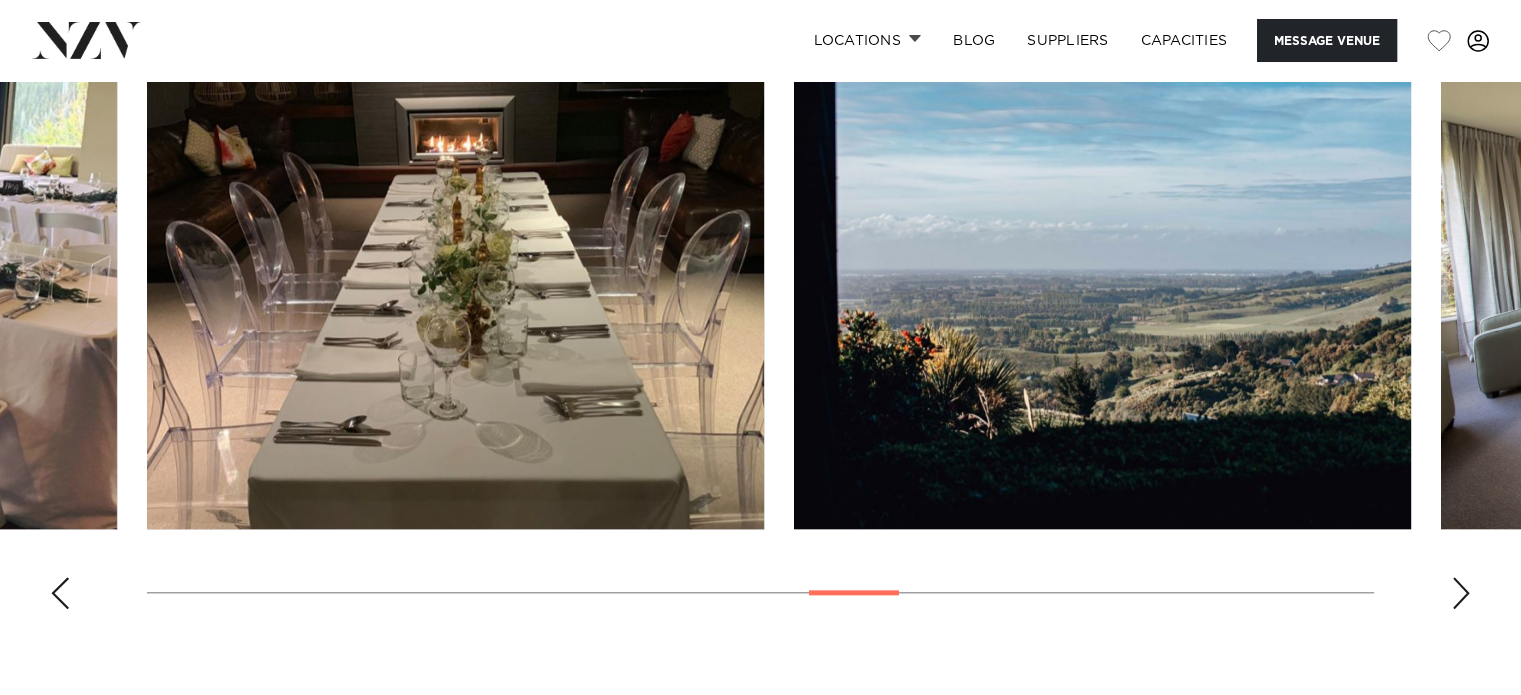 click at bounding box center [1461, 593] 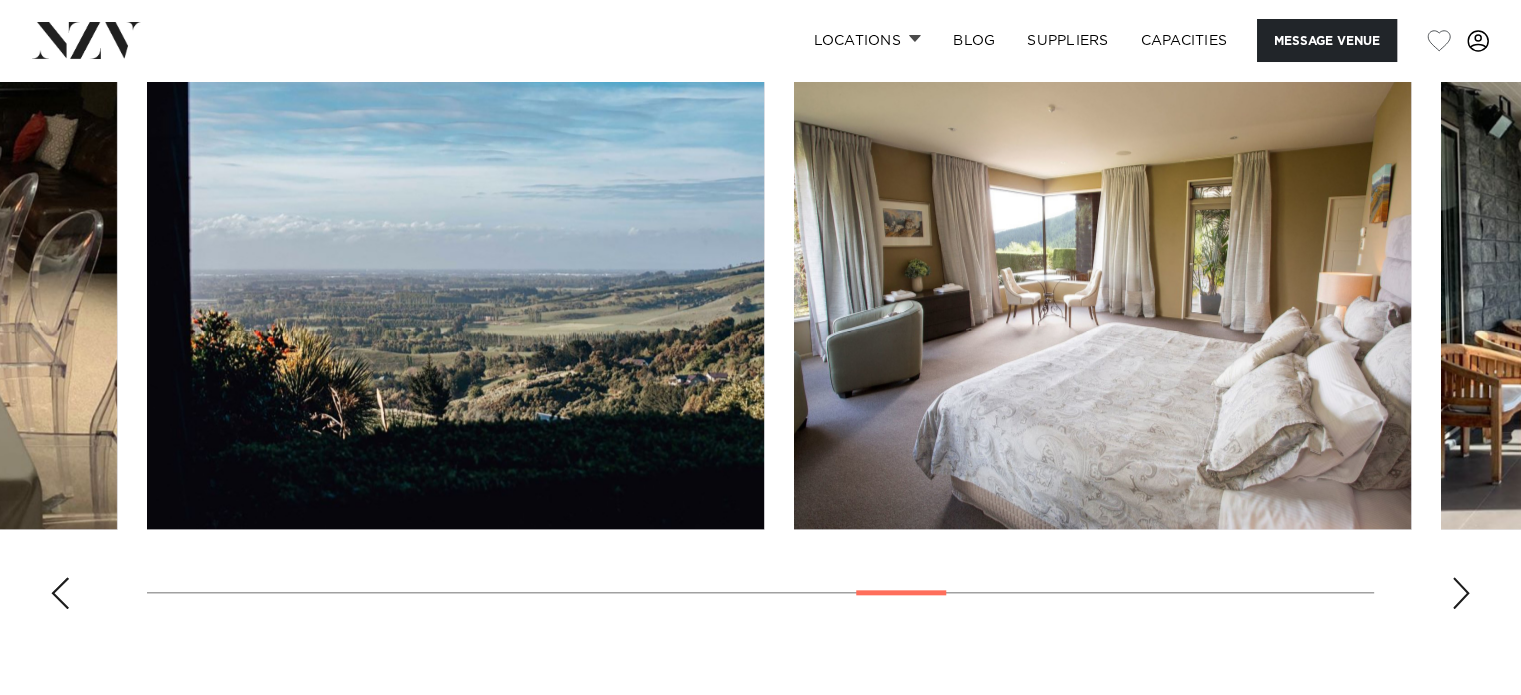 click at bounding box center [1461, 593] 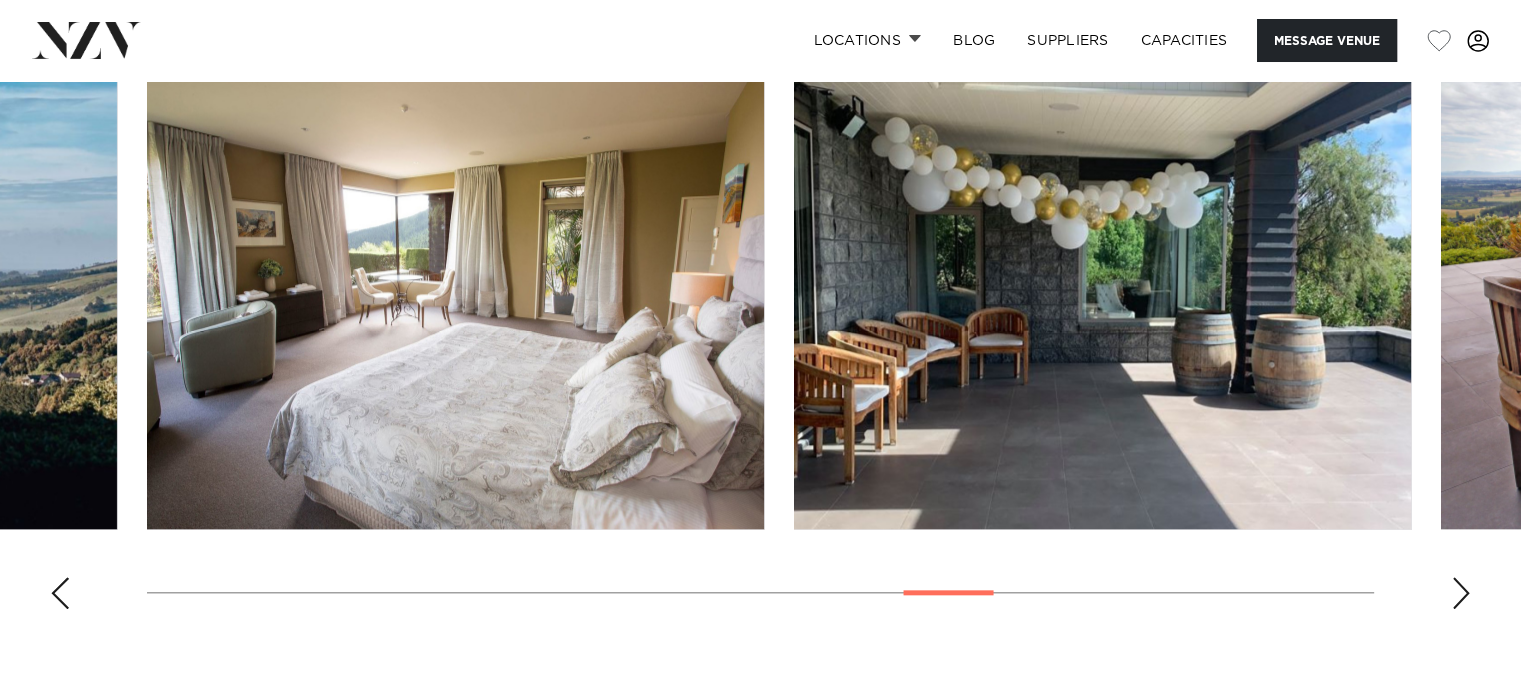 click at bounding box center [1461, 593] 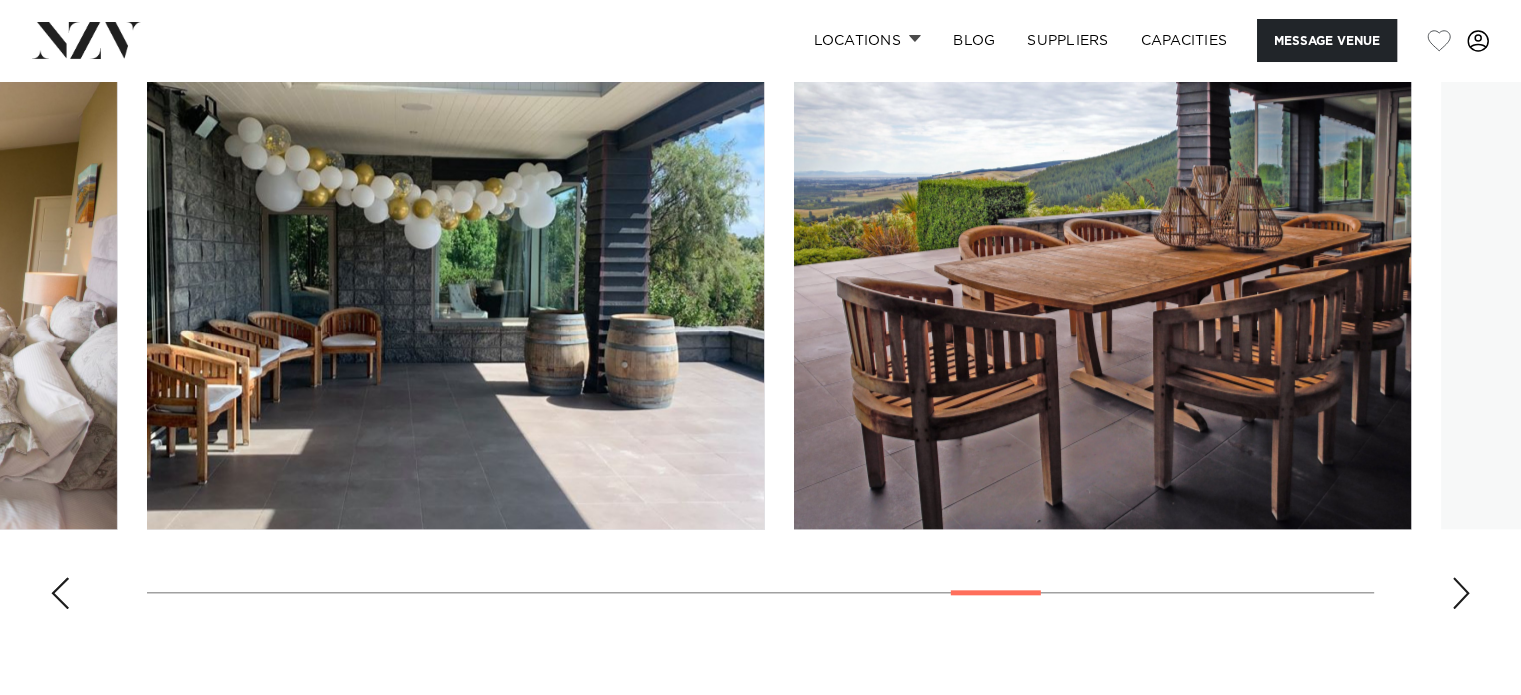 click at bounding box center [1461, 593] 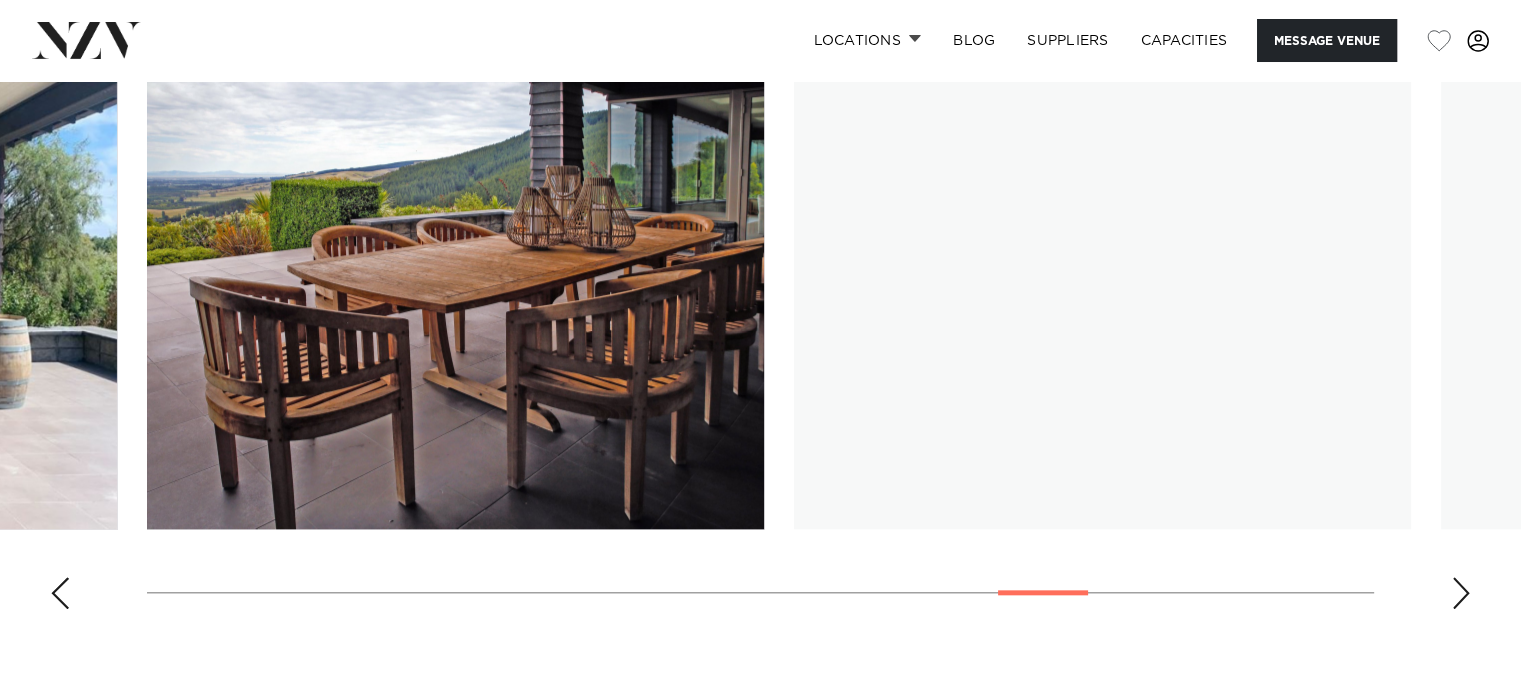 click at bounding box center (1461, 593) 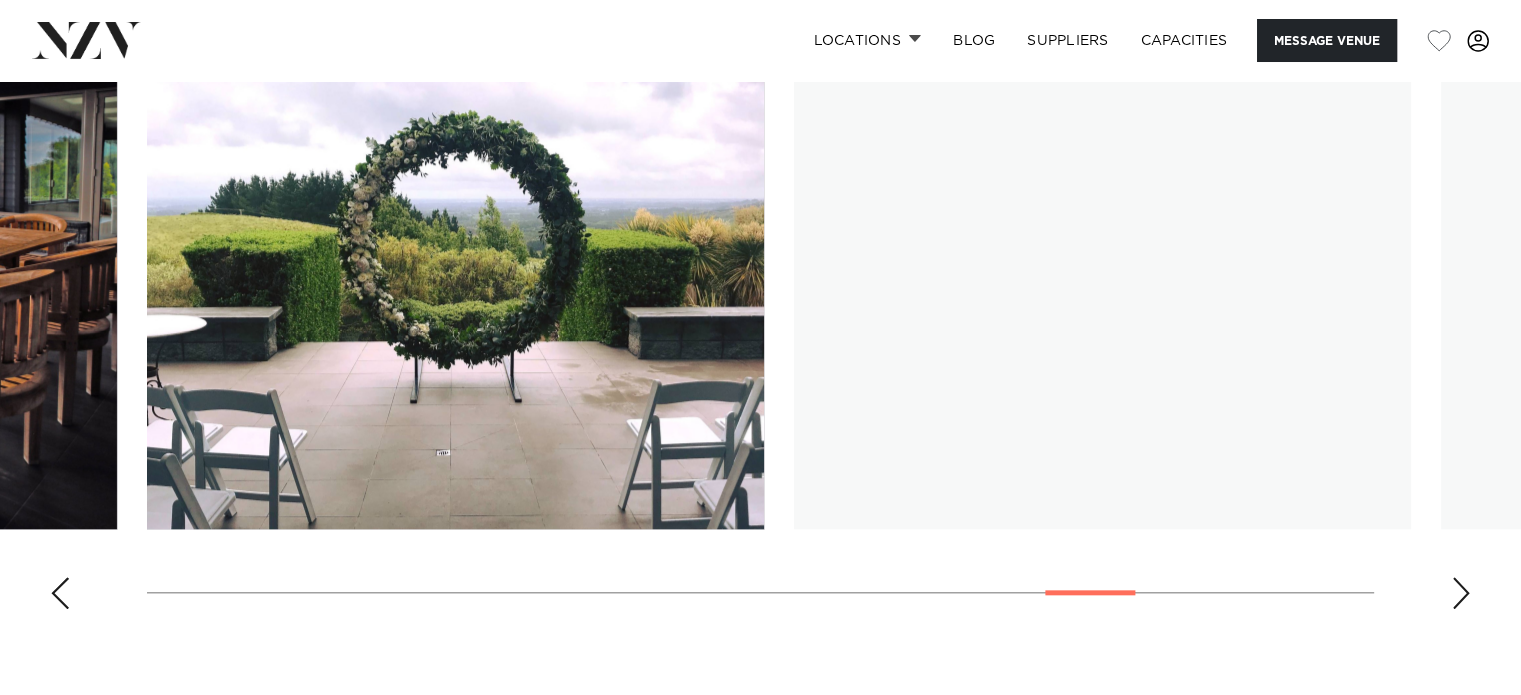 click at bounding box center (1461, 593) 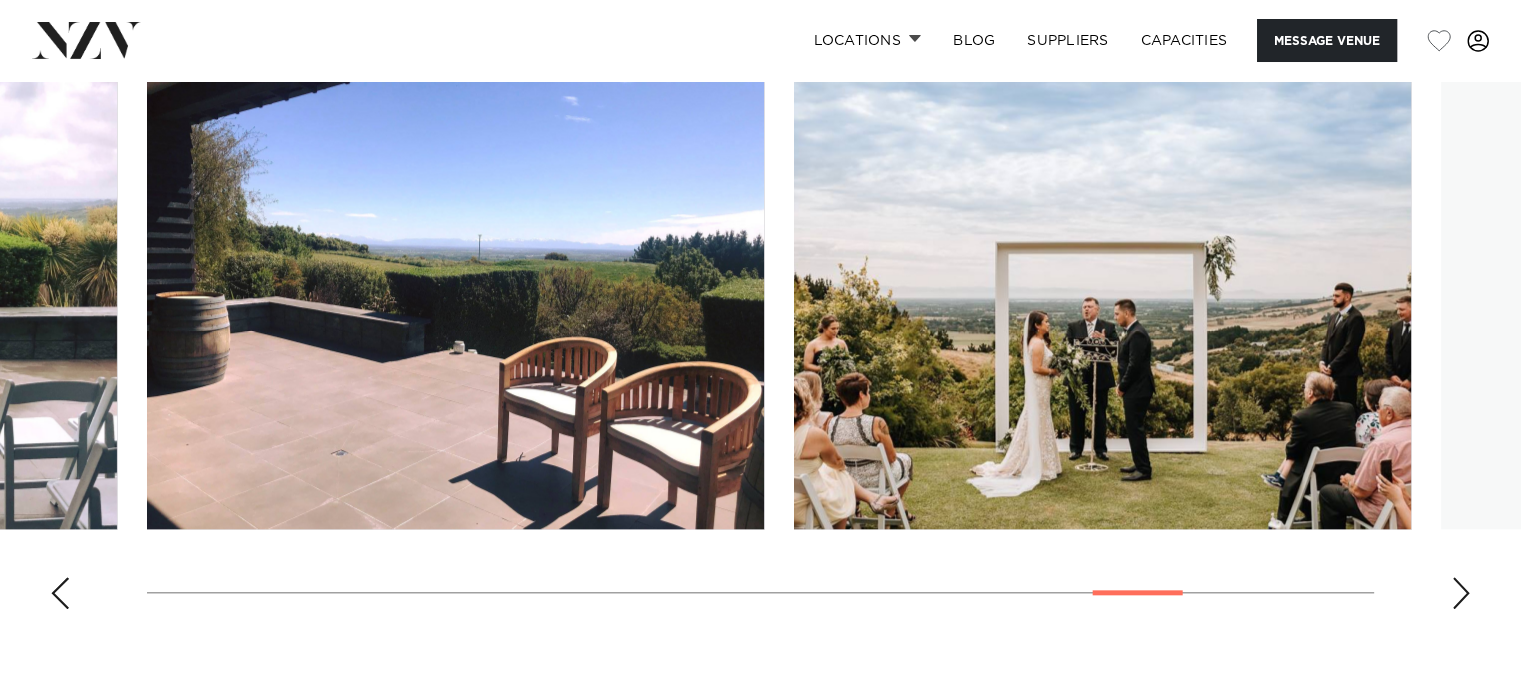 click at bounding box center (1461, 593) 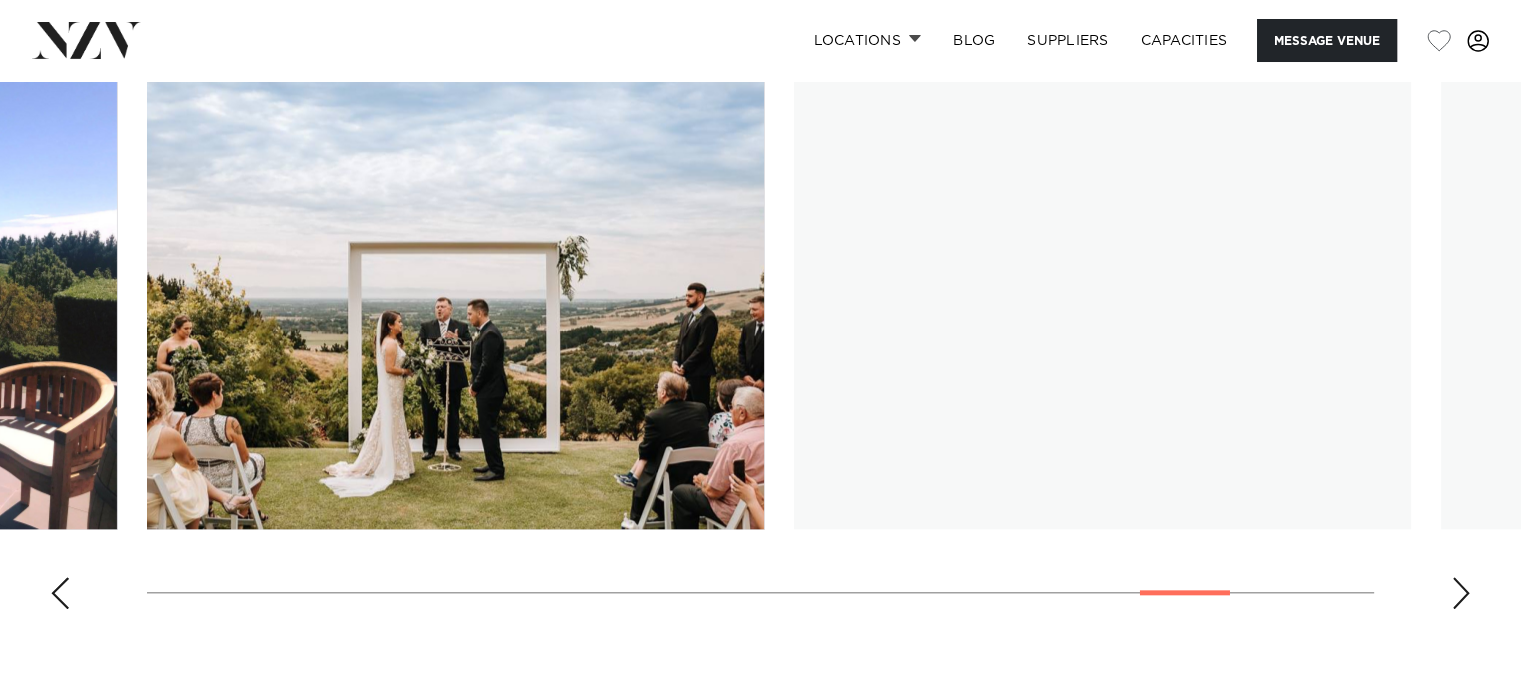 click at bounding box center (1461, 593) 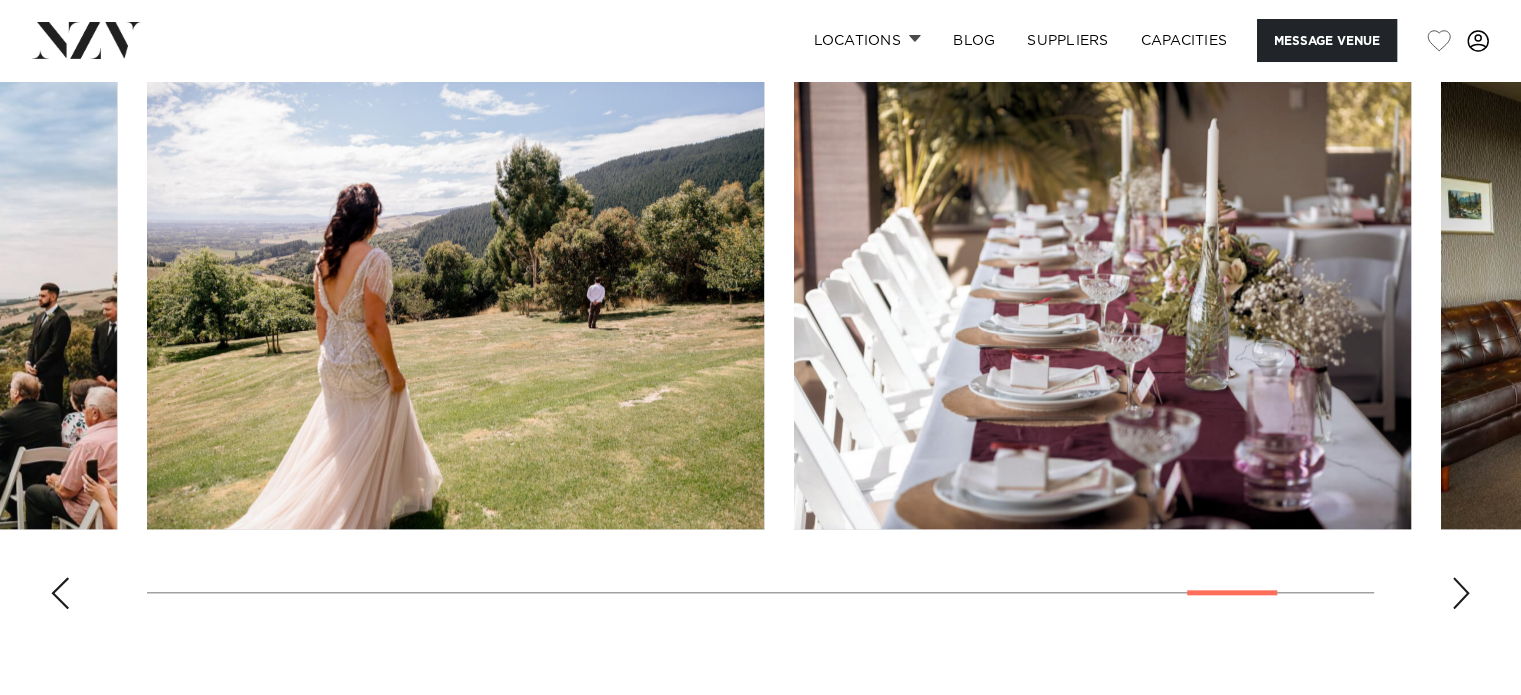 click at bounding box center (1461, 593) 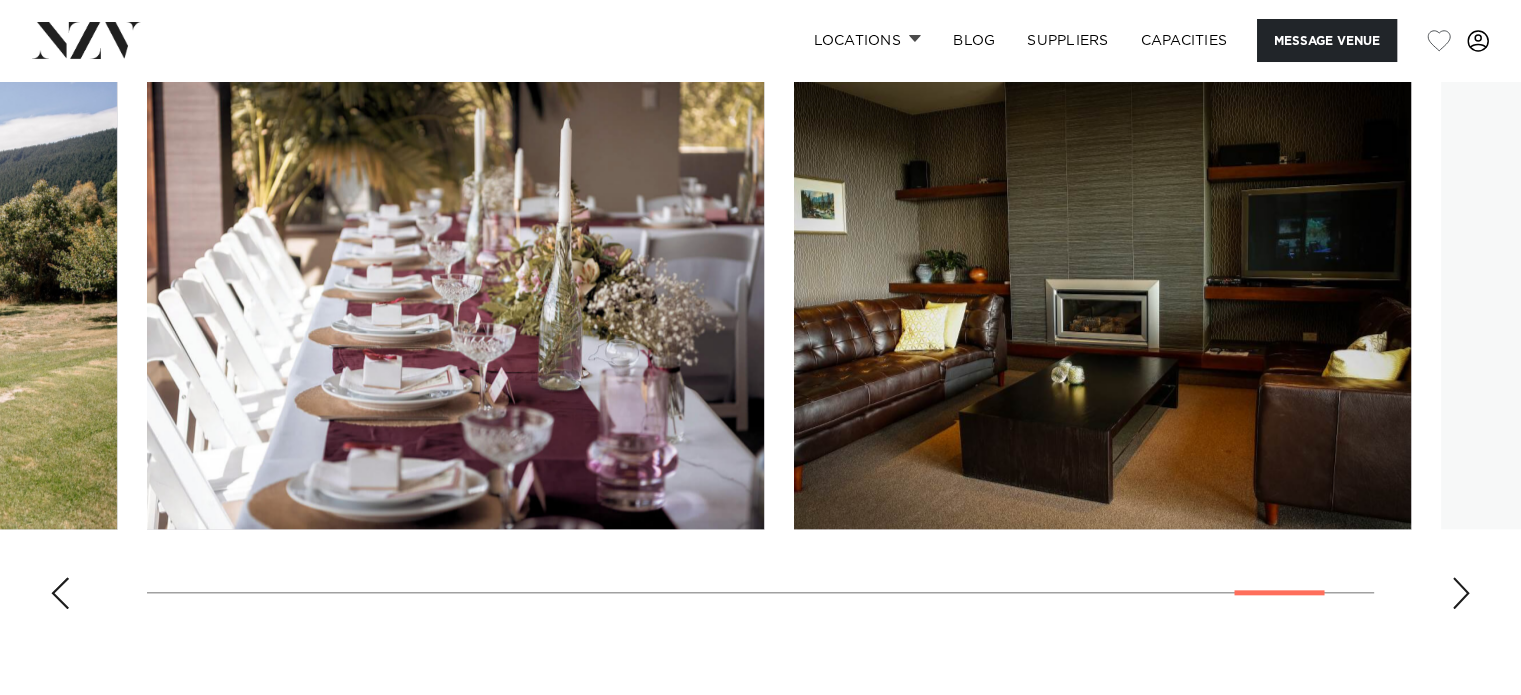 click at bounding box center (1461, 593) 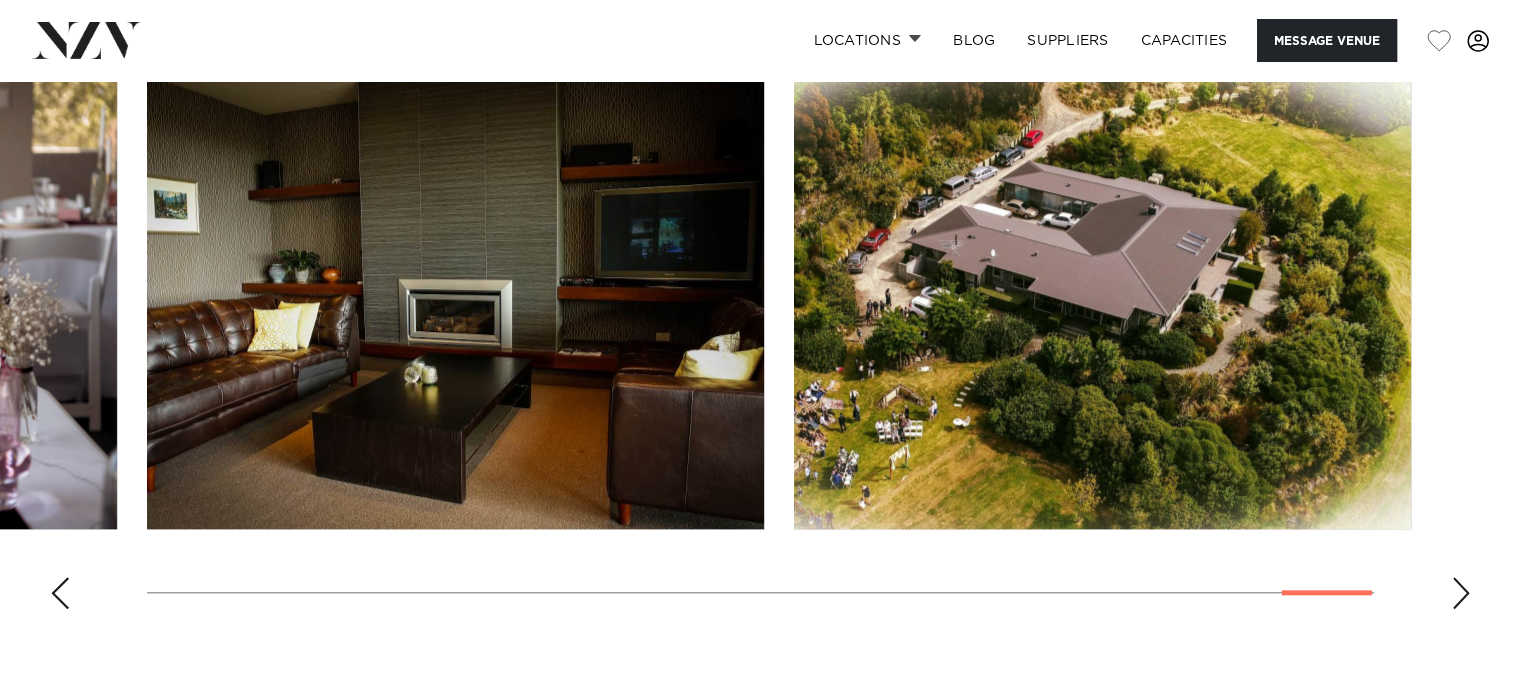click at bounding box center [1461, 593] 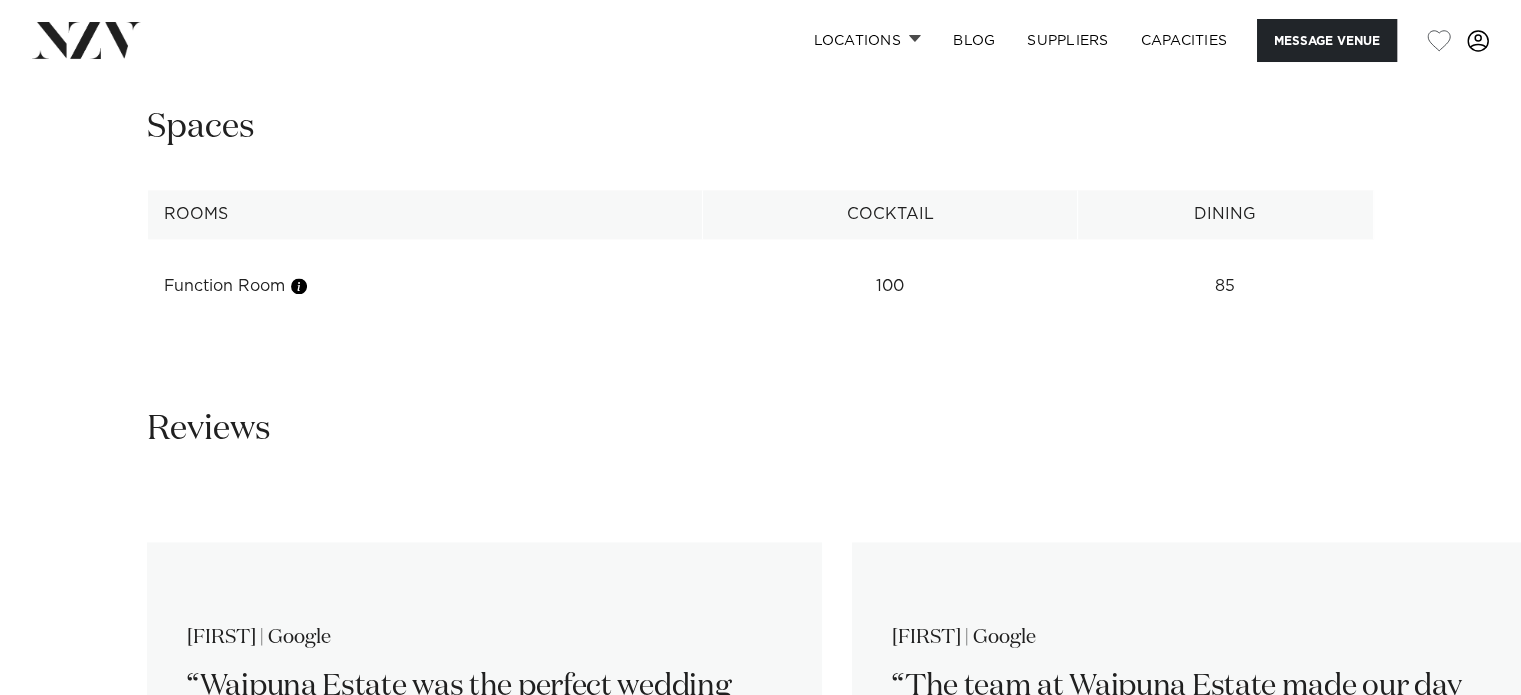 scroll, scrollTop: 3300, scrollLeft: 0, axis: vertical 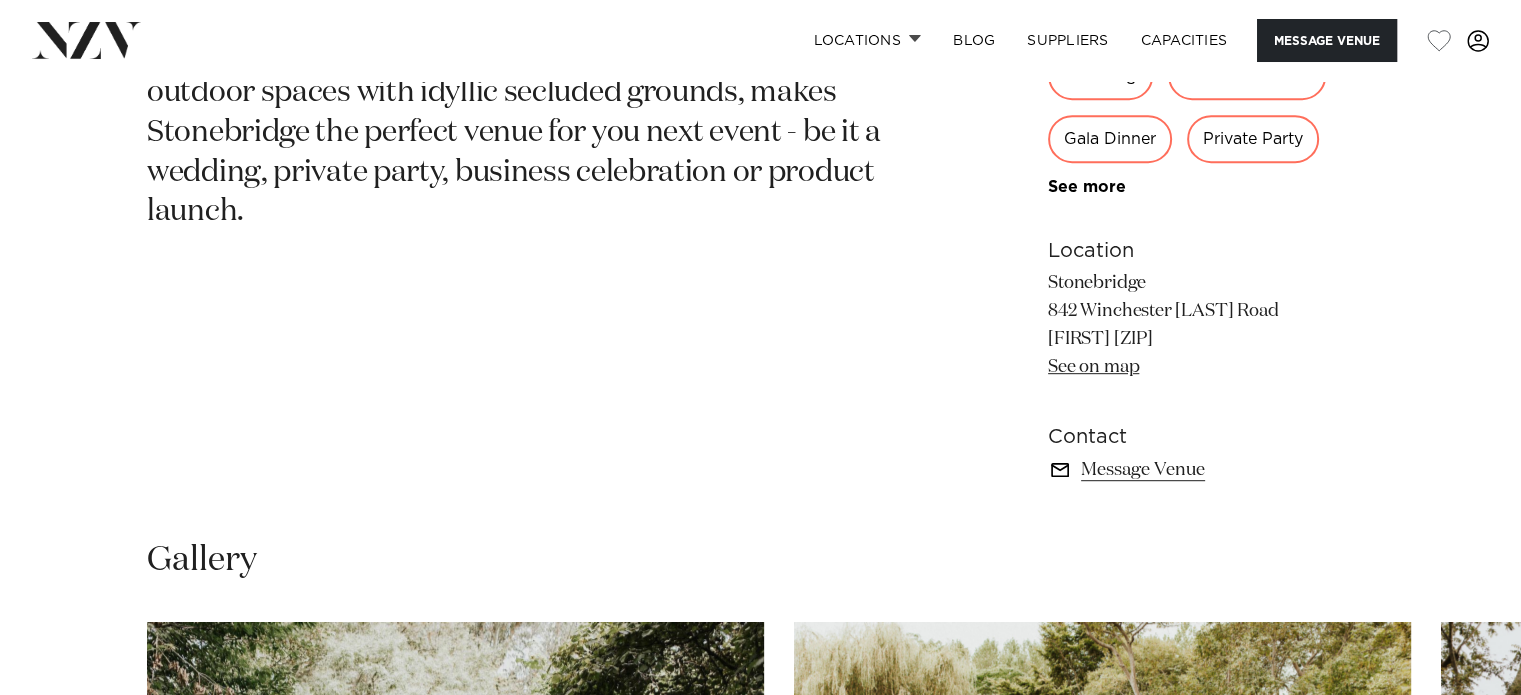 drag, startPoint x: 1182, startPoint y: 344, endPoint x: 1048, endPoint y: 281, distance: 148.07092 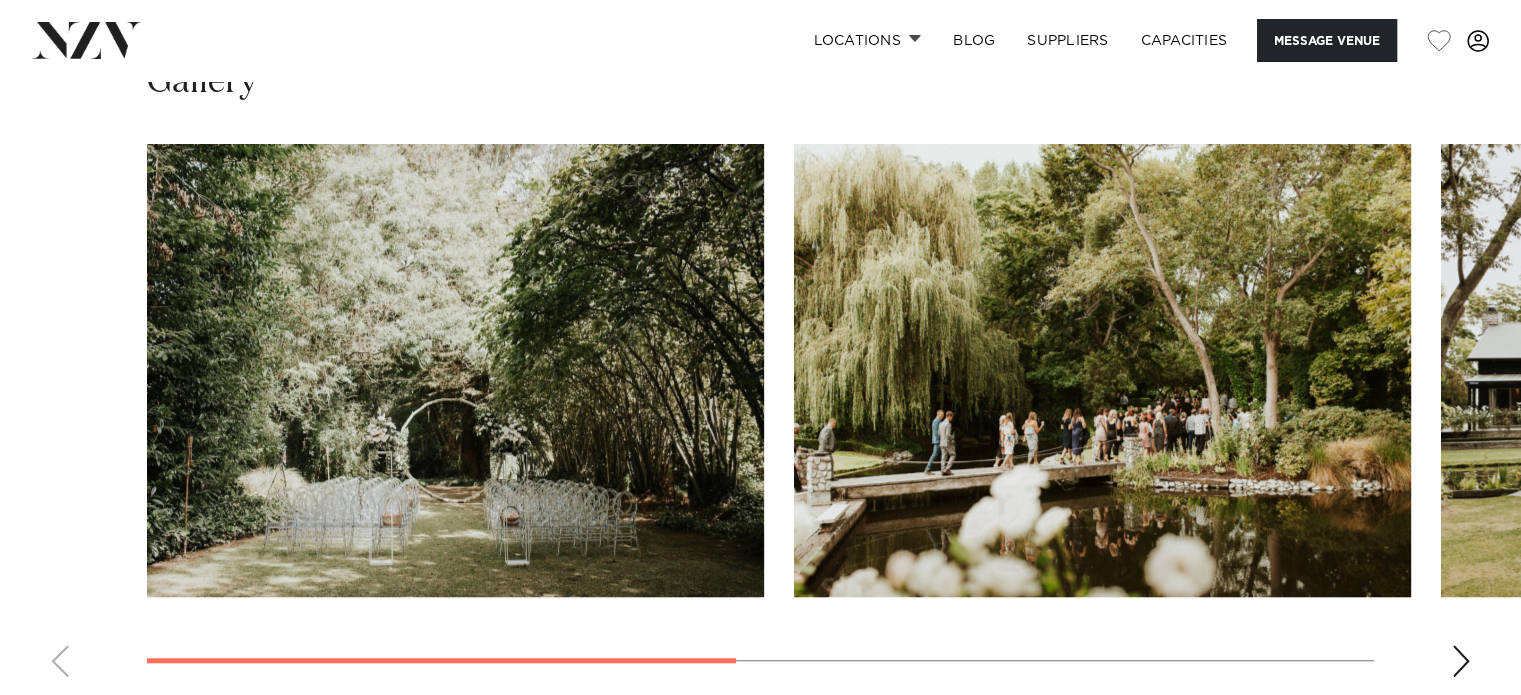 scroll, scrollTop: 1500, scrollLeft: 0, axis: vertical 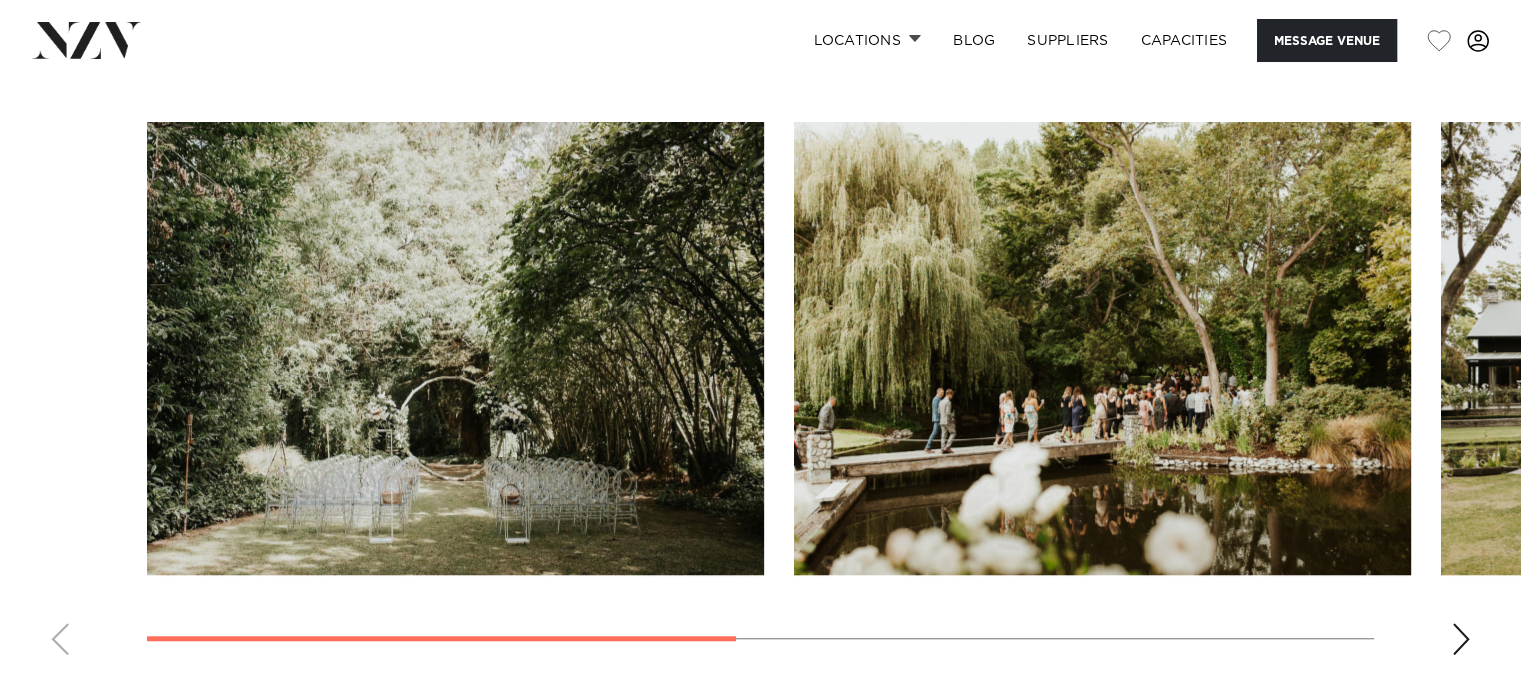 click at bounding box center [1461, 639] 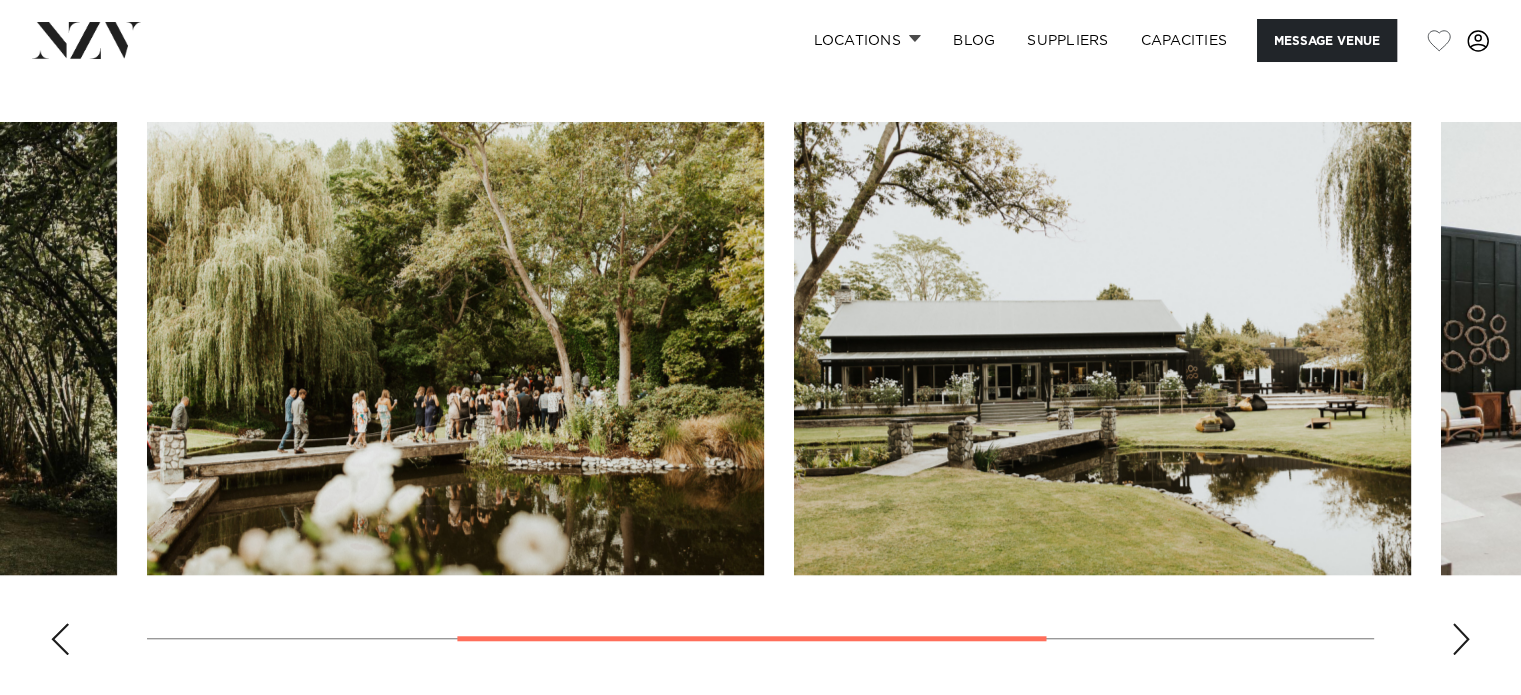 click at bounding box center (1461, 639) 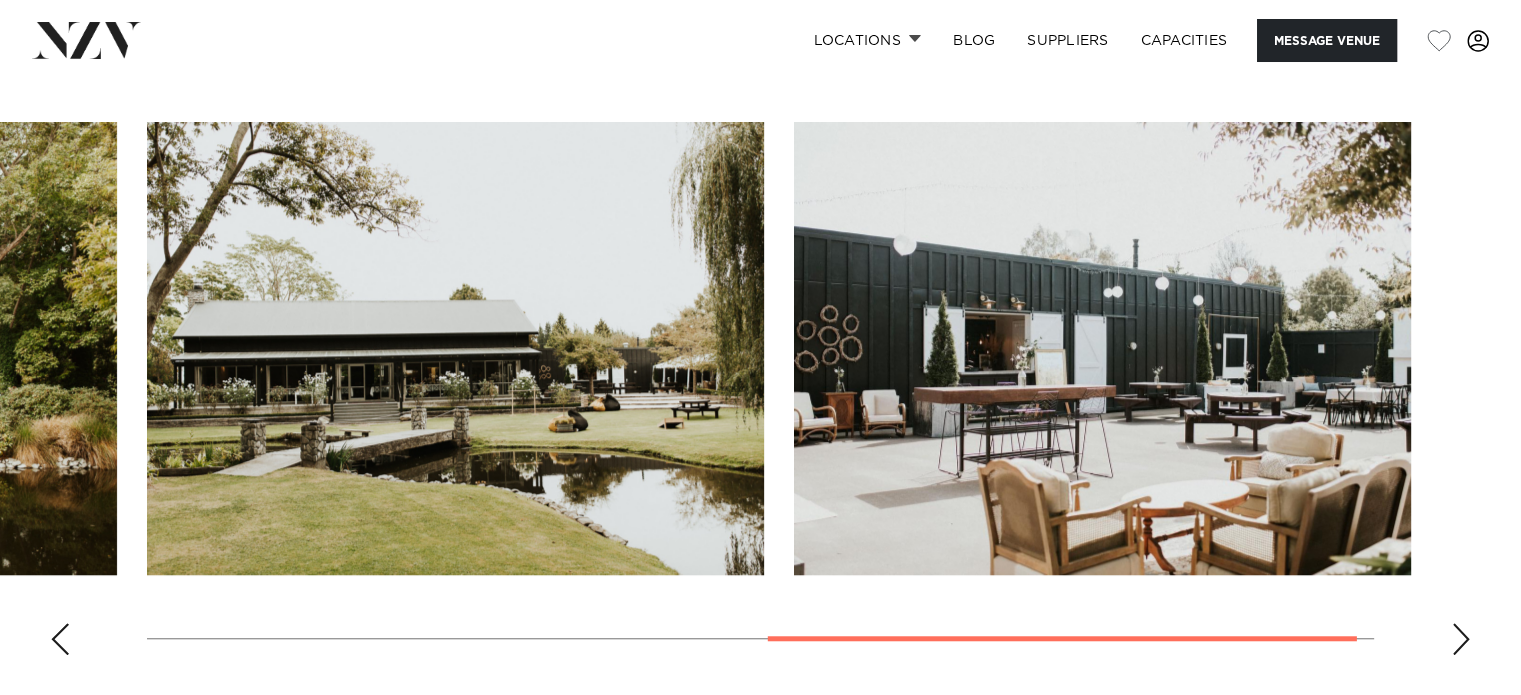 scroll, scrollTop: 900, scrollLeft: 0, axis: vertical 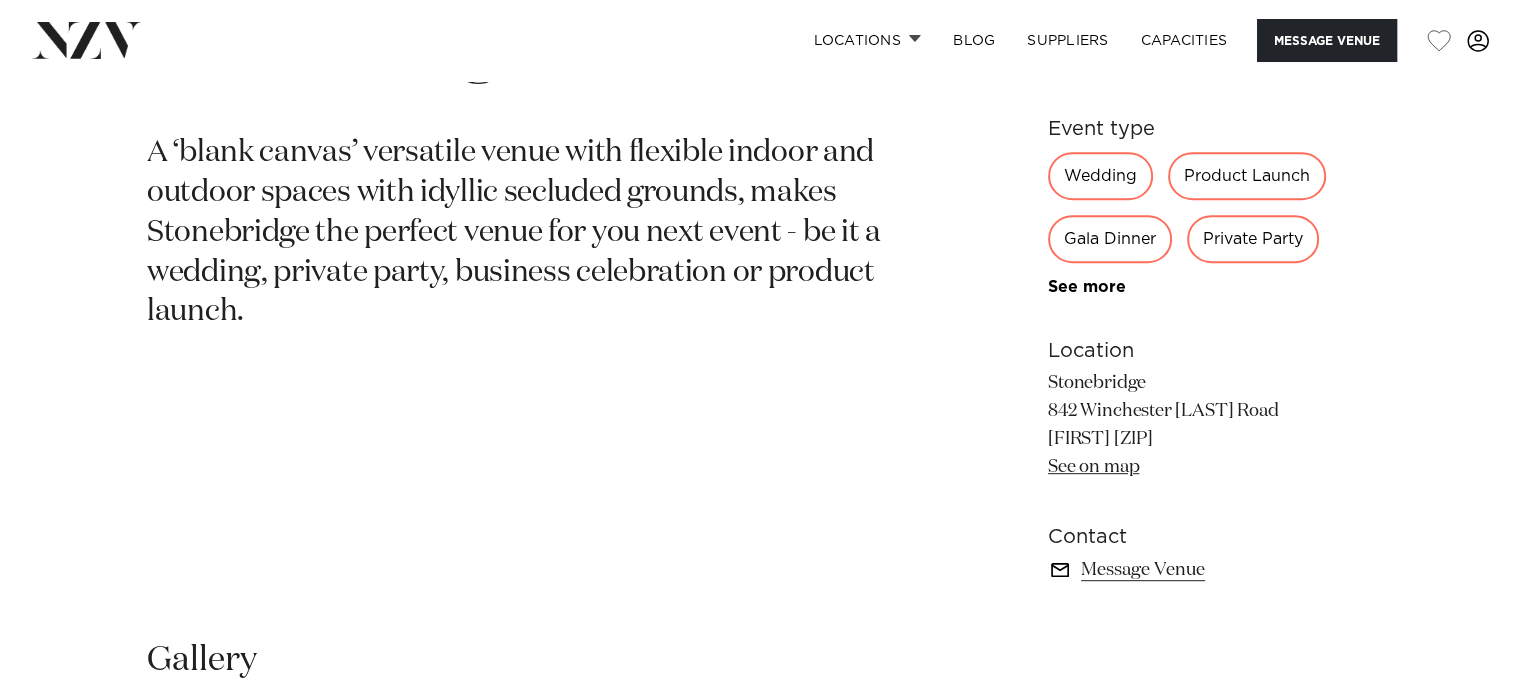 click on "See more" at bounding box center [1211, 287] 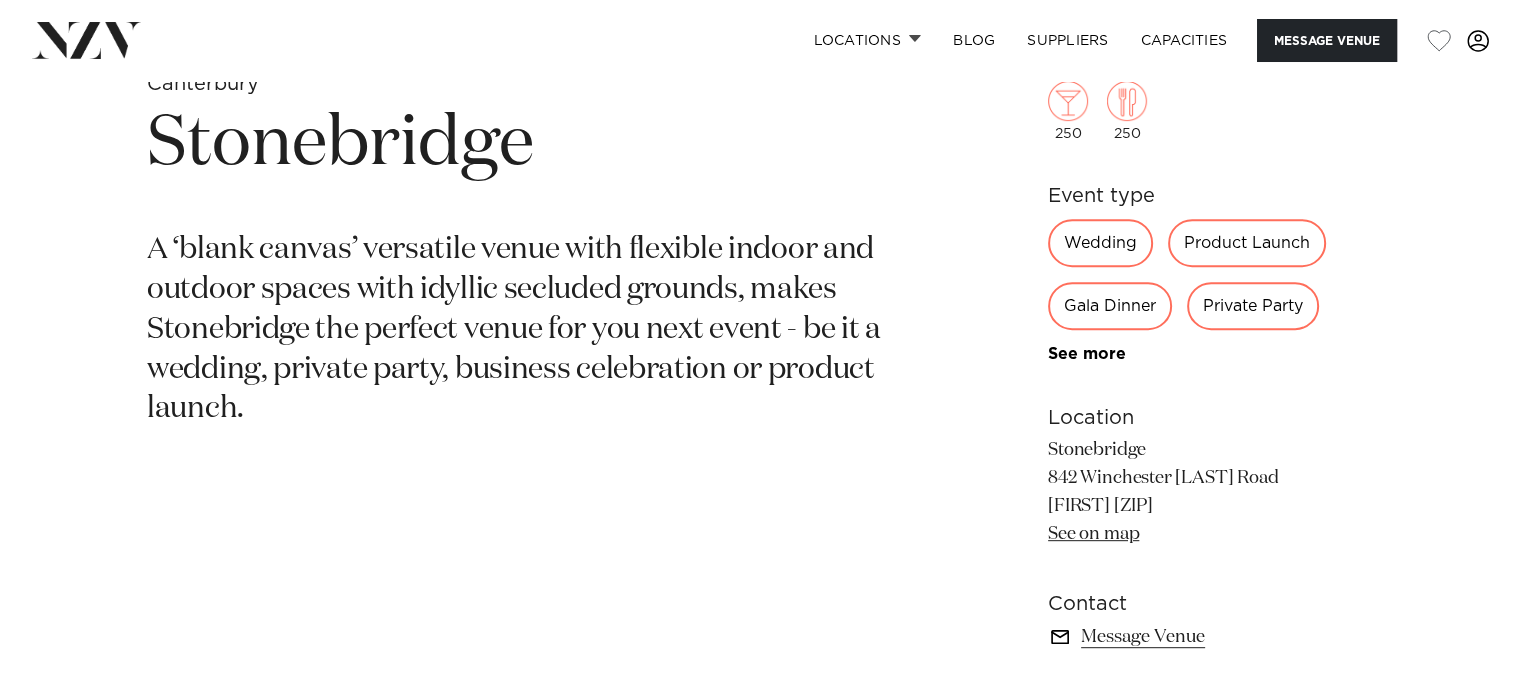 scroll, scrollTop: 700, scrollLeft: 0, axis: vertical 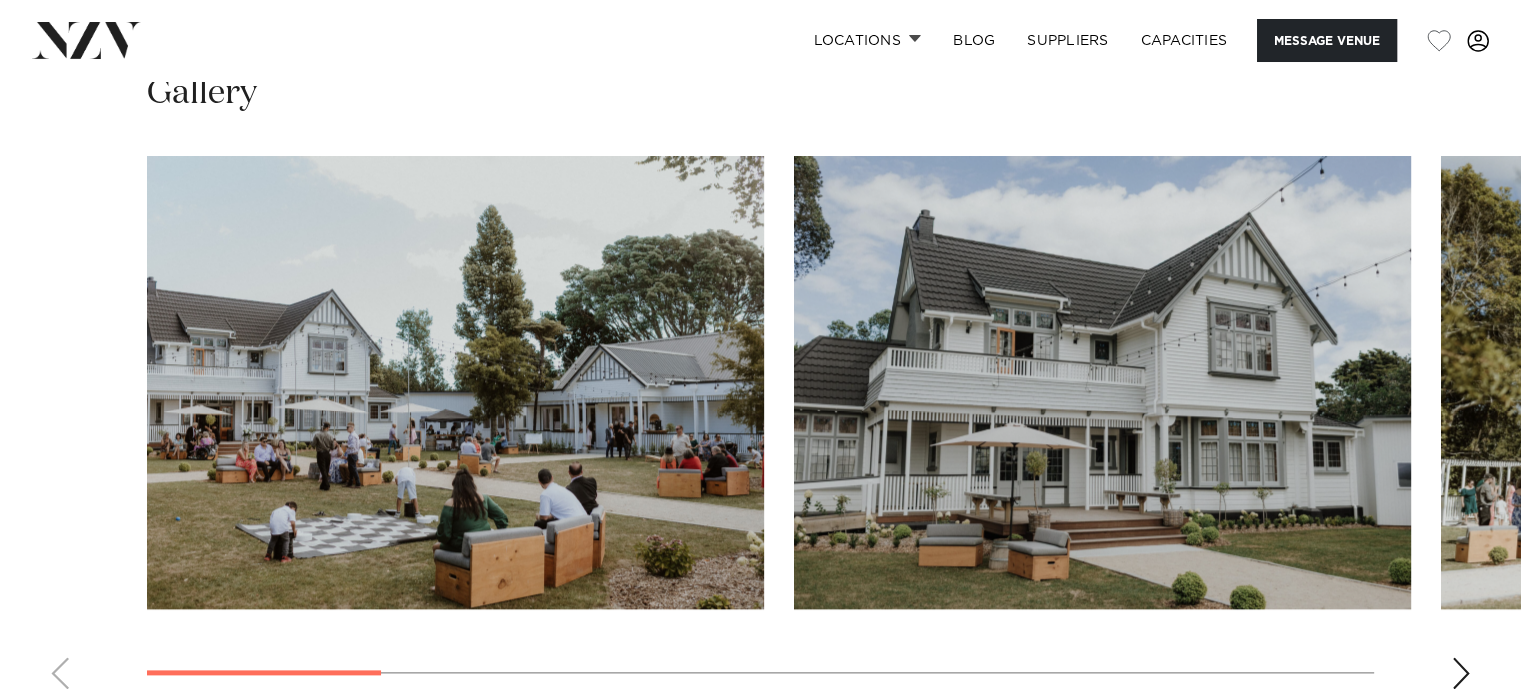 click at bounding box center [1461, 673] 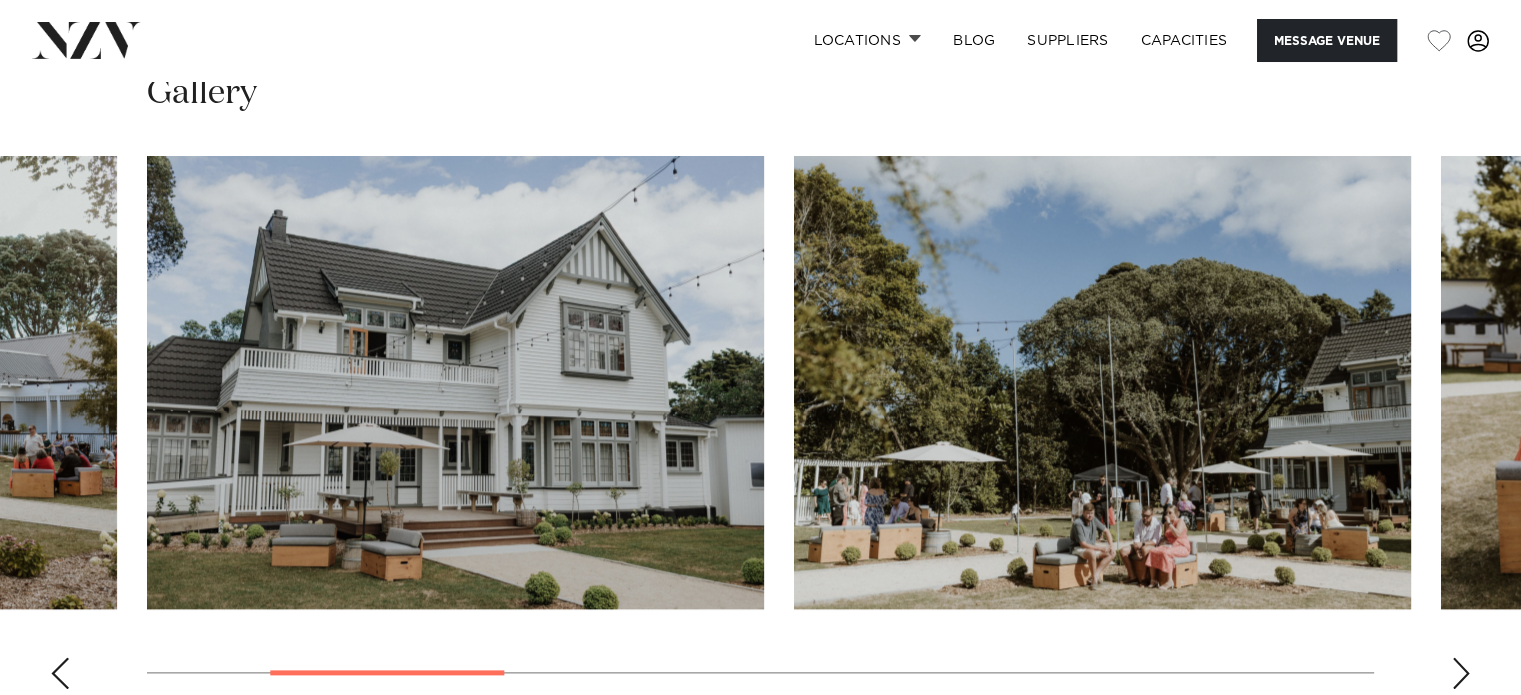 click at bounding box center (1461, 673) 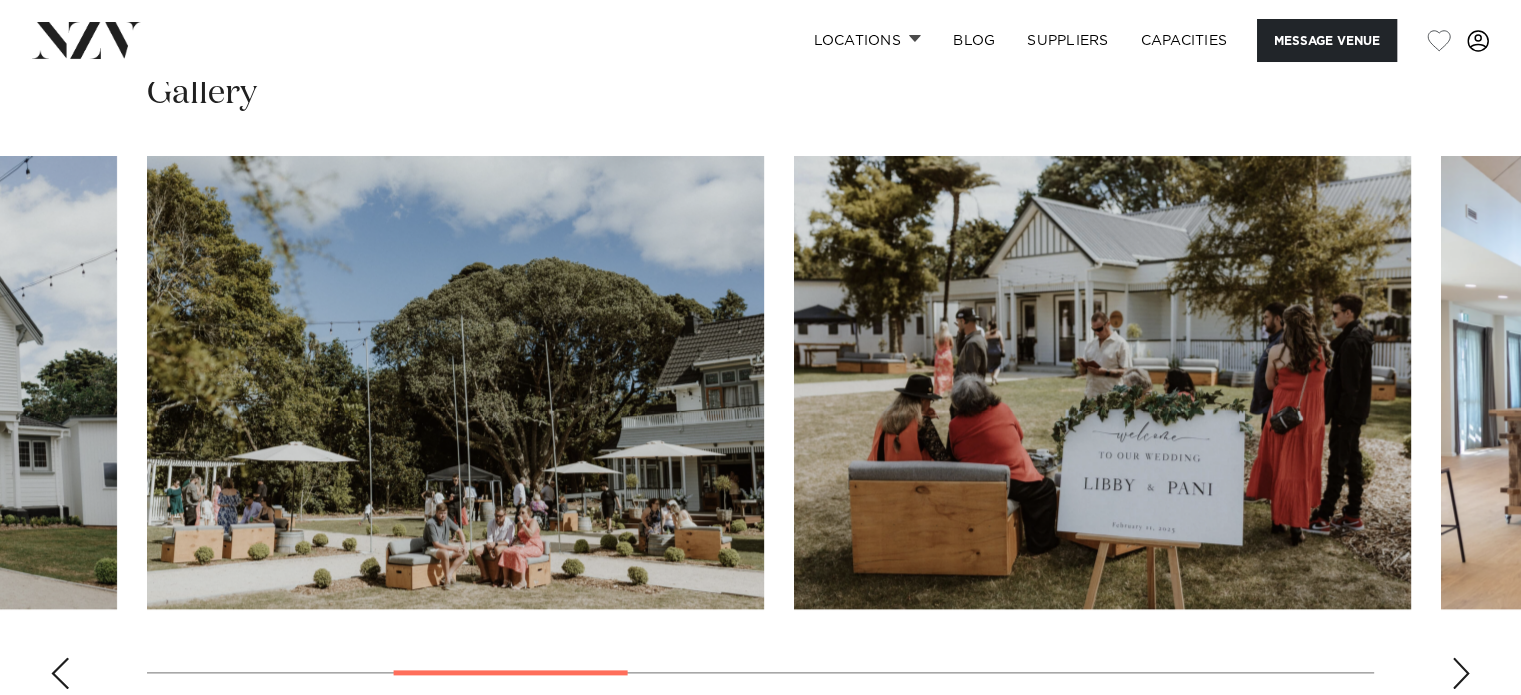 click at bounding box center [1461, 673] 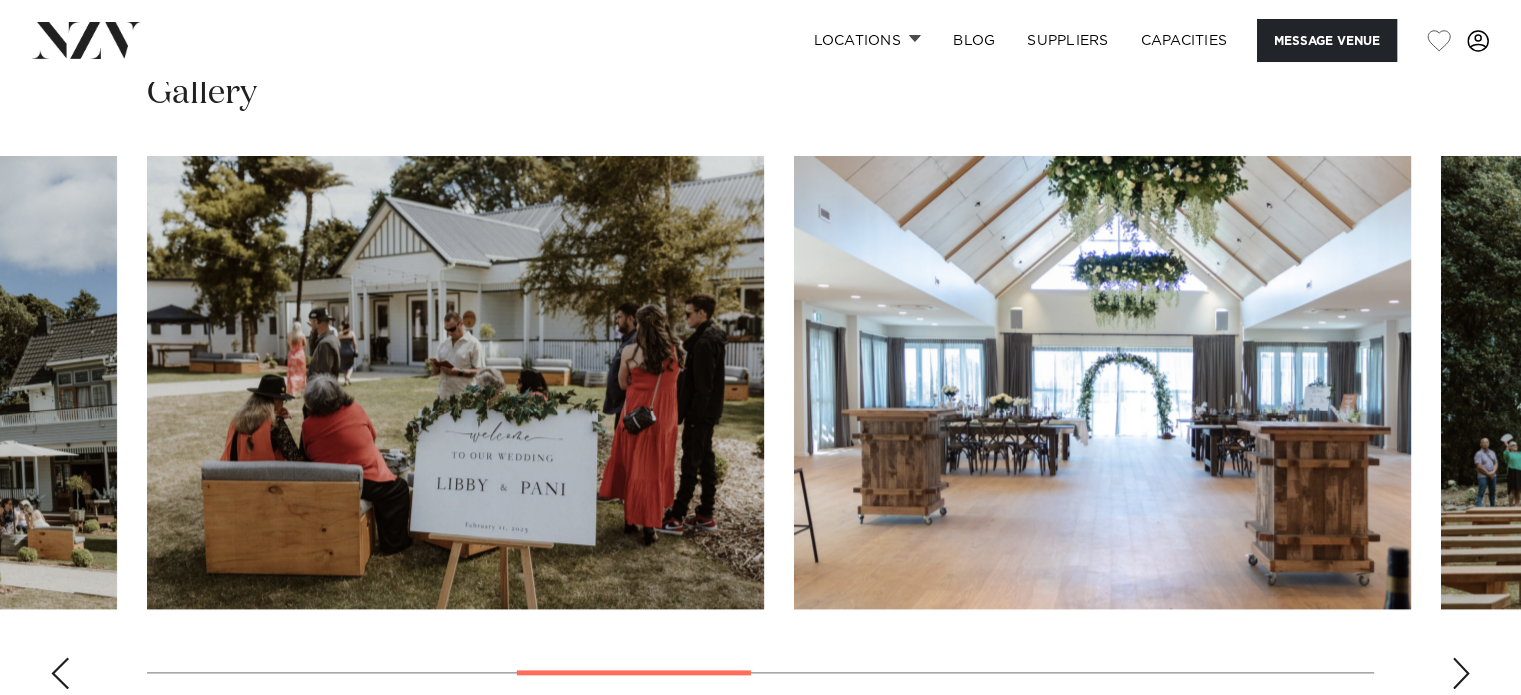click at bounding box center [1461, 673] 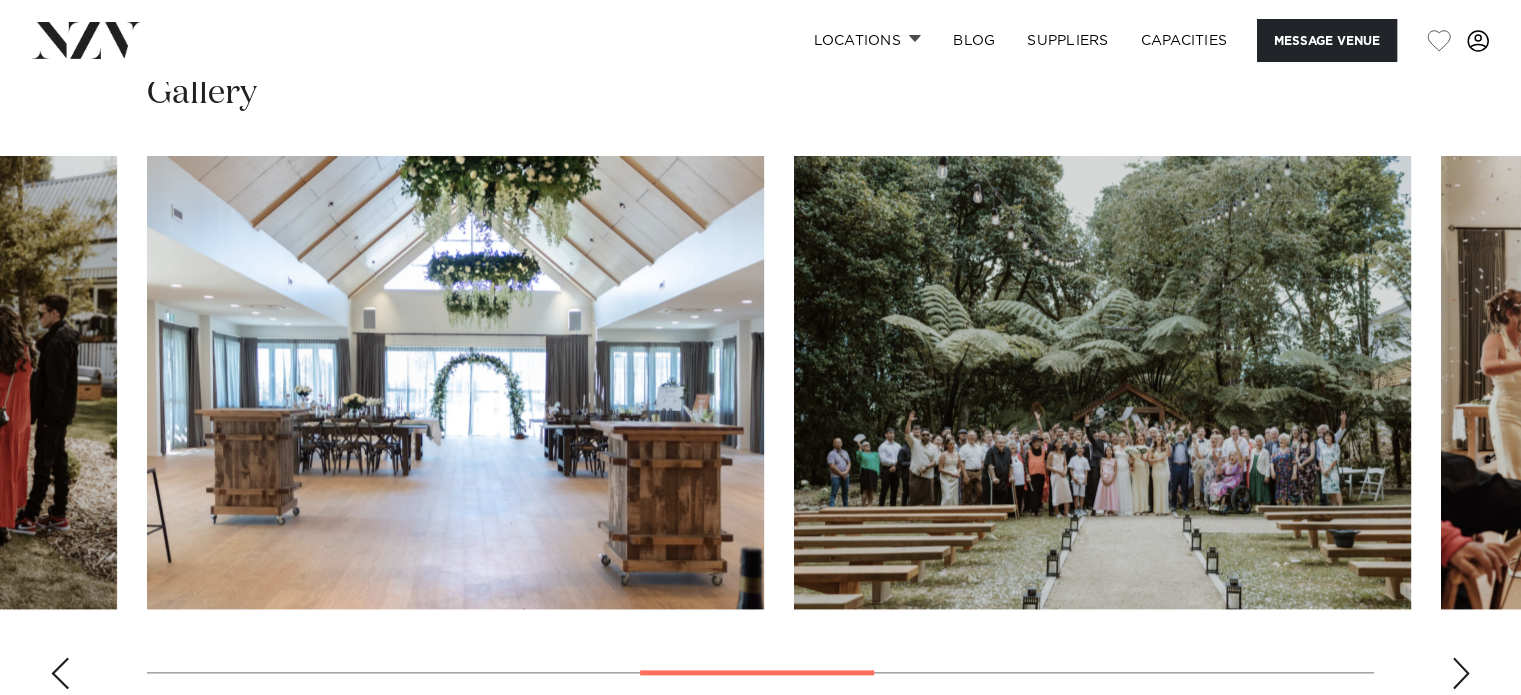 click at bounding box center [1461, 673] 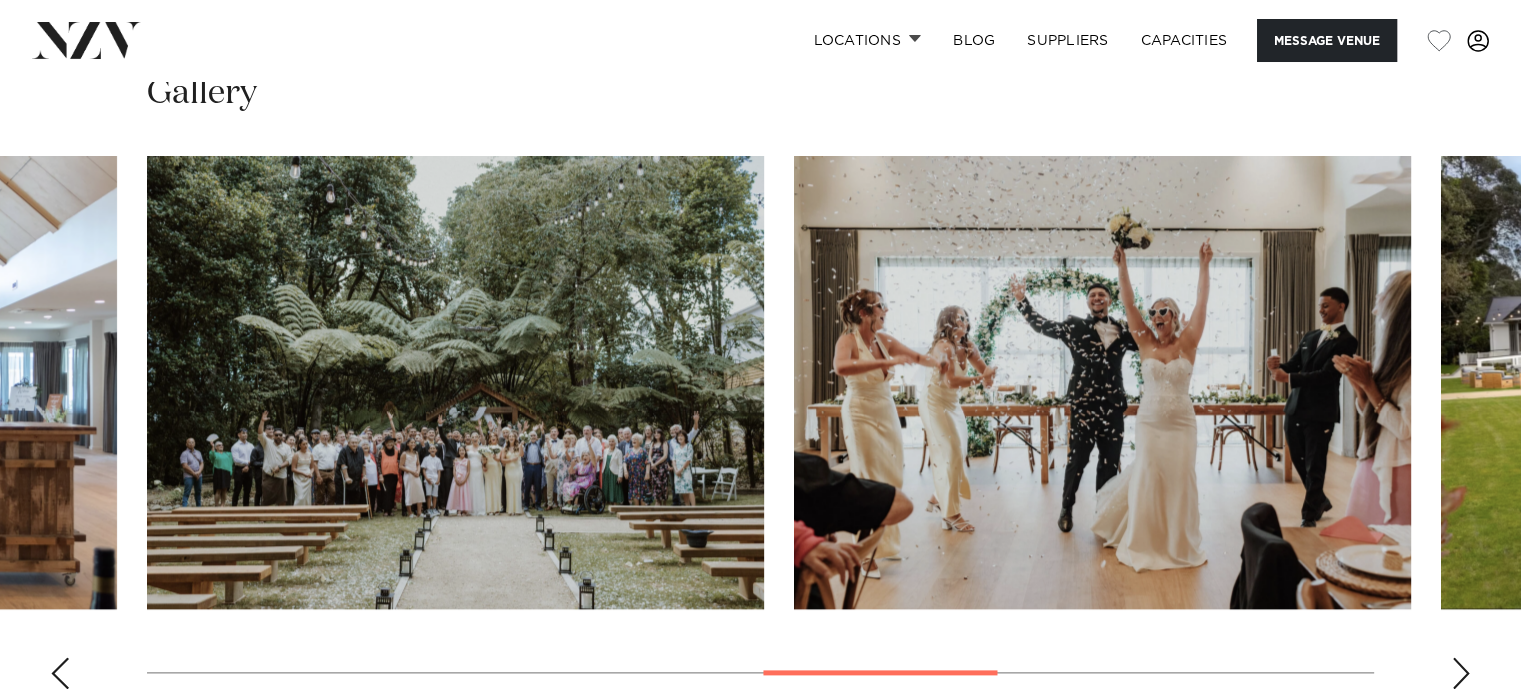 click at bounding box center (1461, 673) 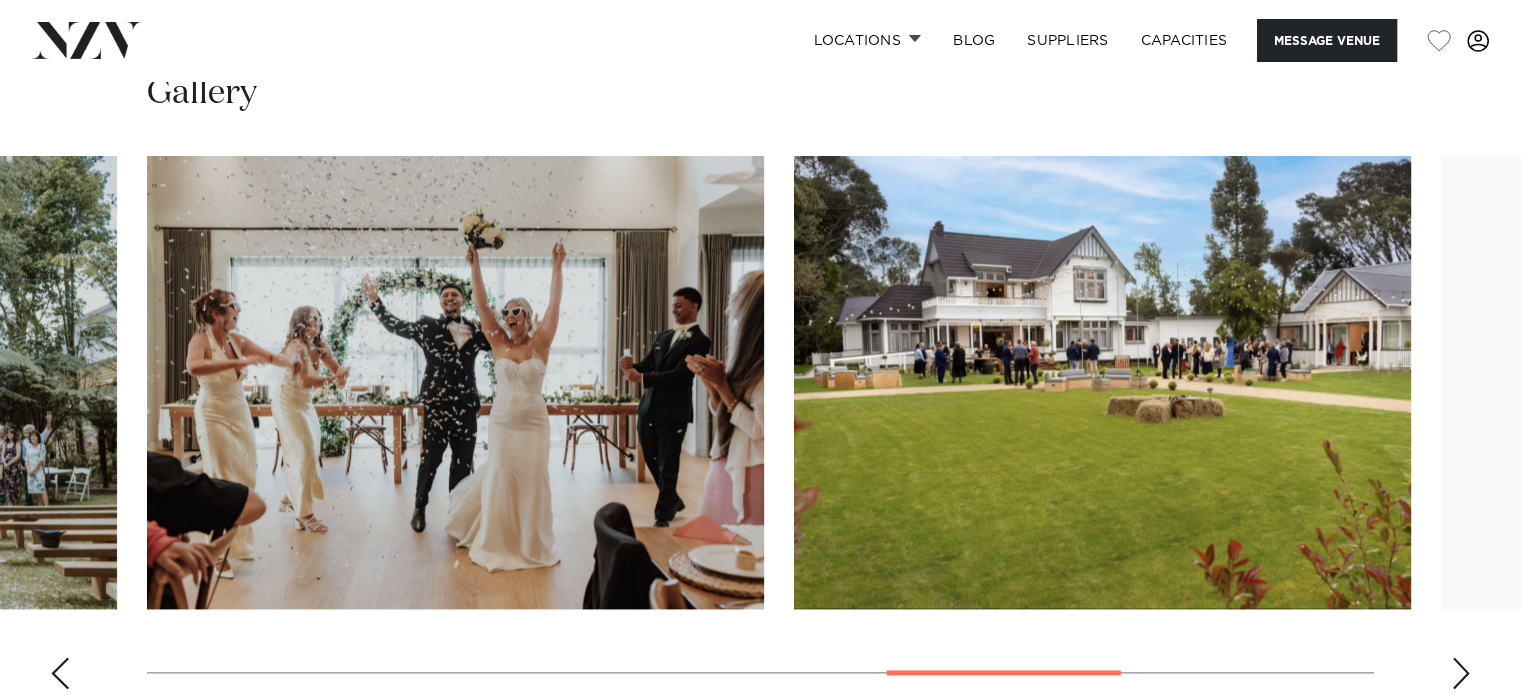 click at bounding box center (1461, 673) 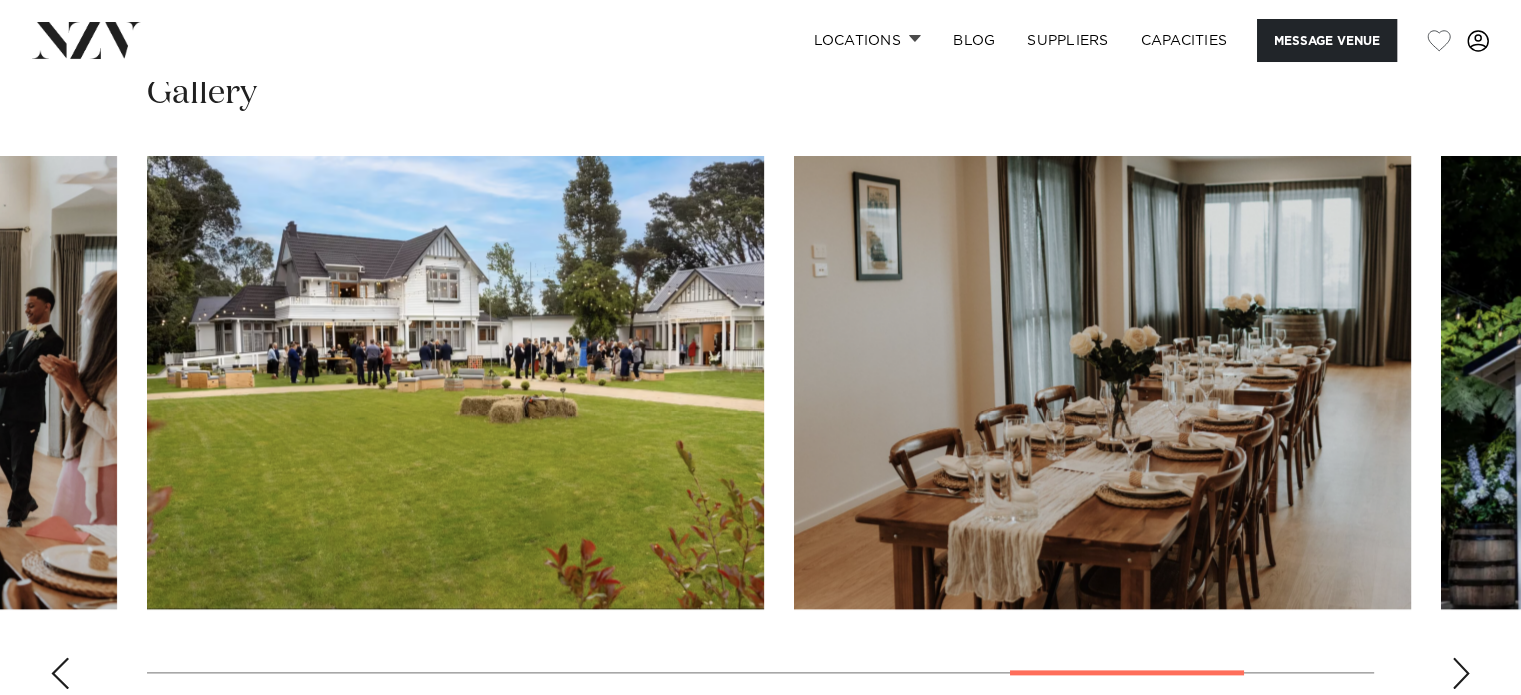 click at bounding box center [1461, 673] 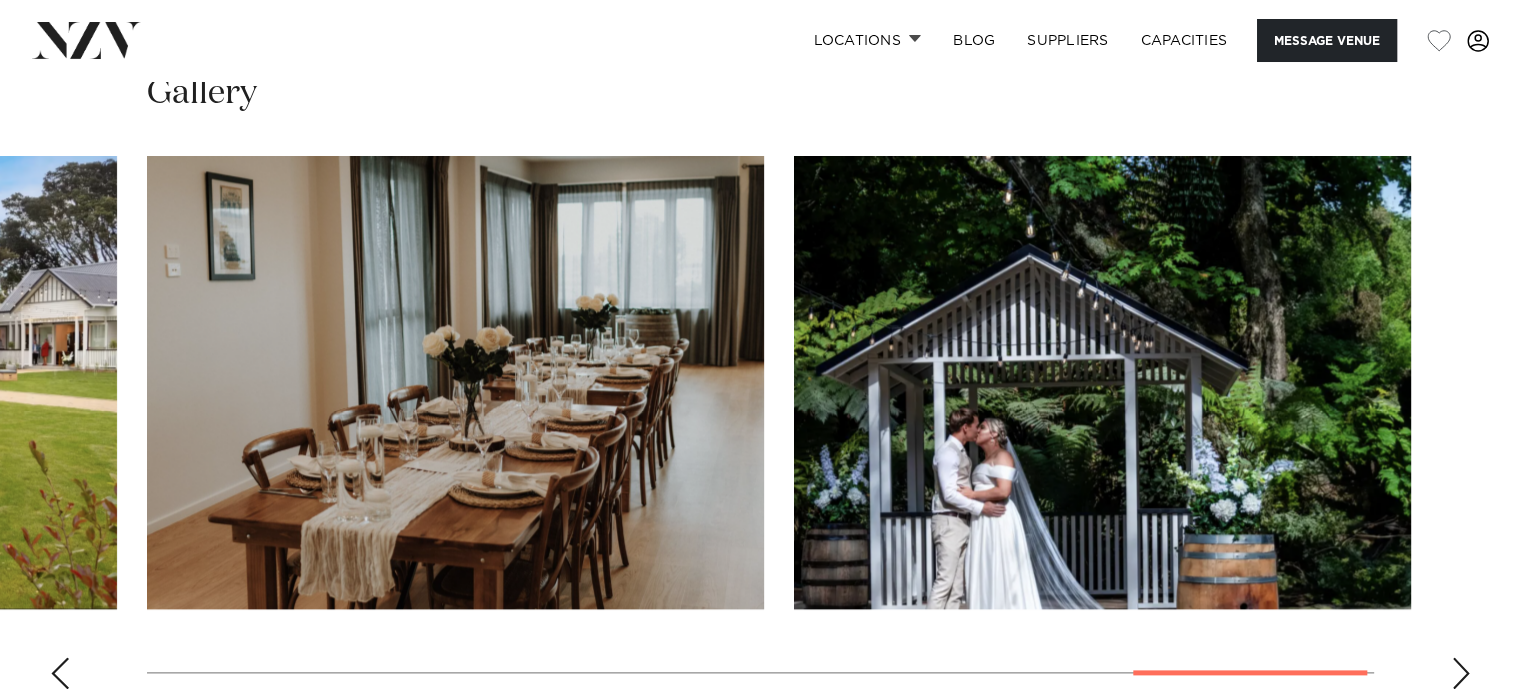 click at bounding box center (1461, 673) 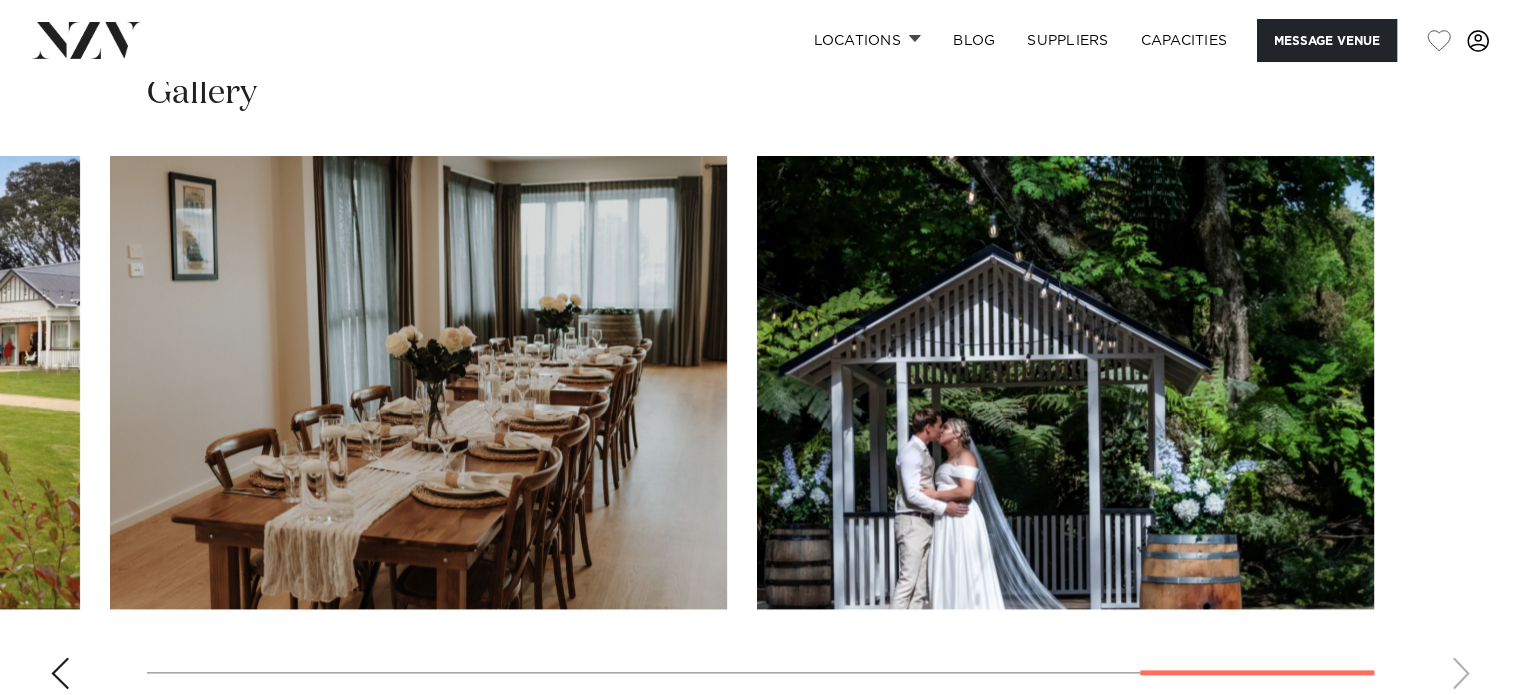 click at bounding box center [760, 430] 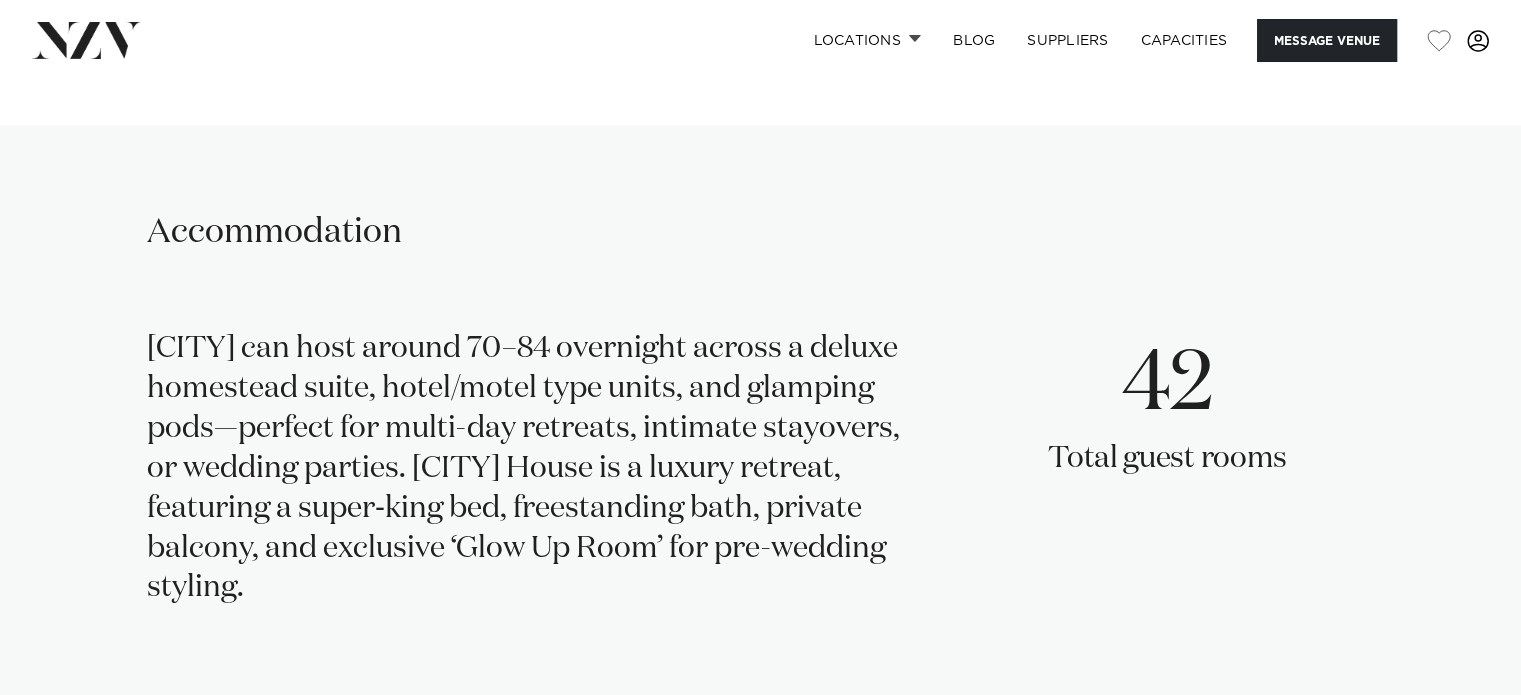 scroll, scrollTop: 3500, scrollLeft: 0, axis: vertical 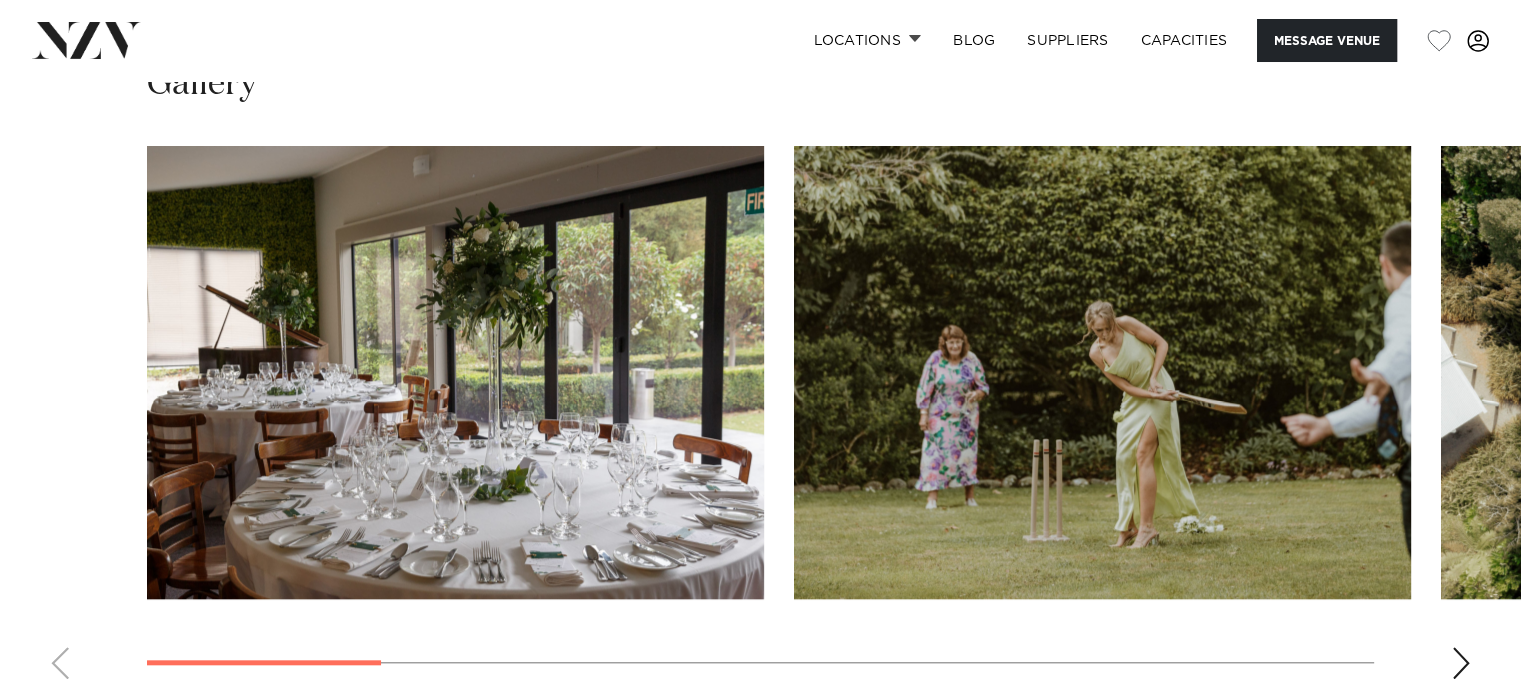 click at bounding box center (1461, 663) 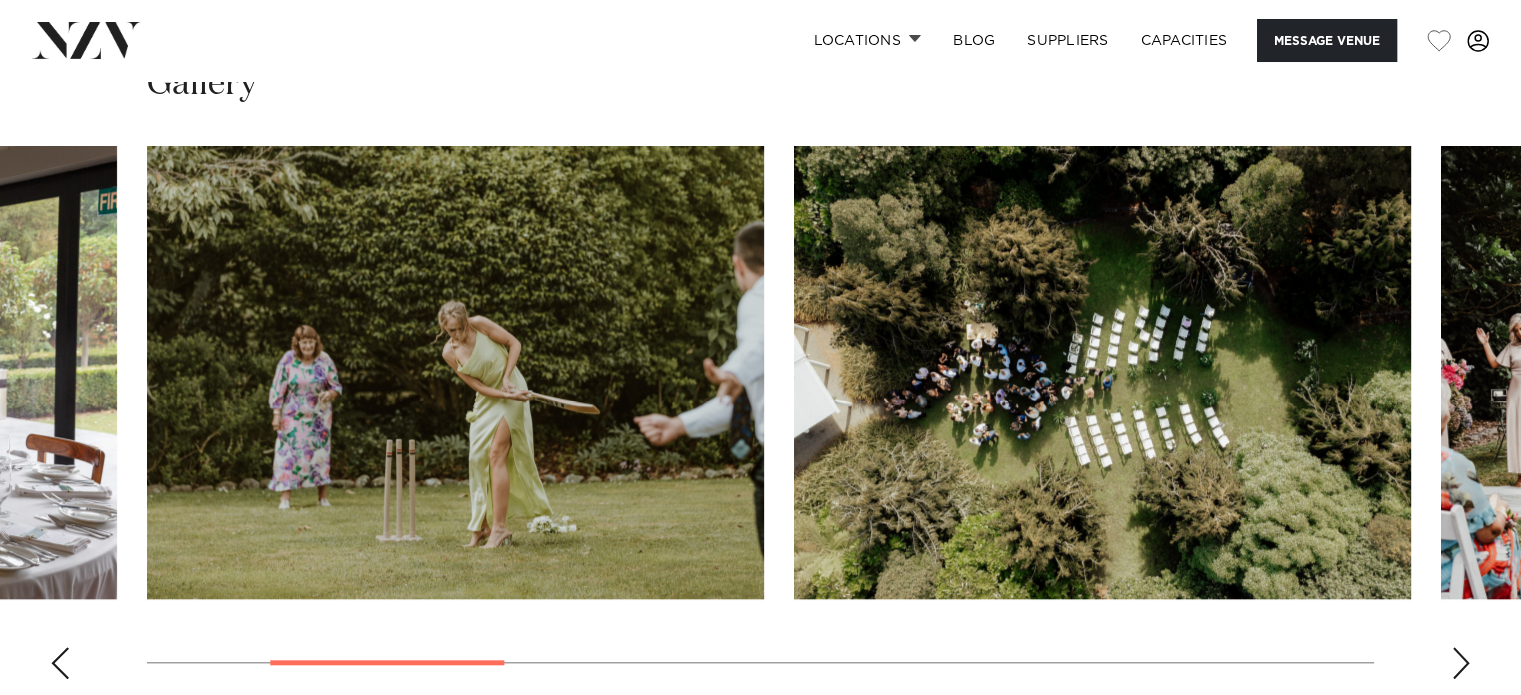 click at bounding box center (1461, 663) 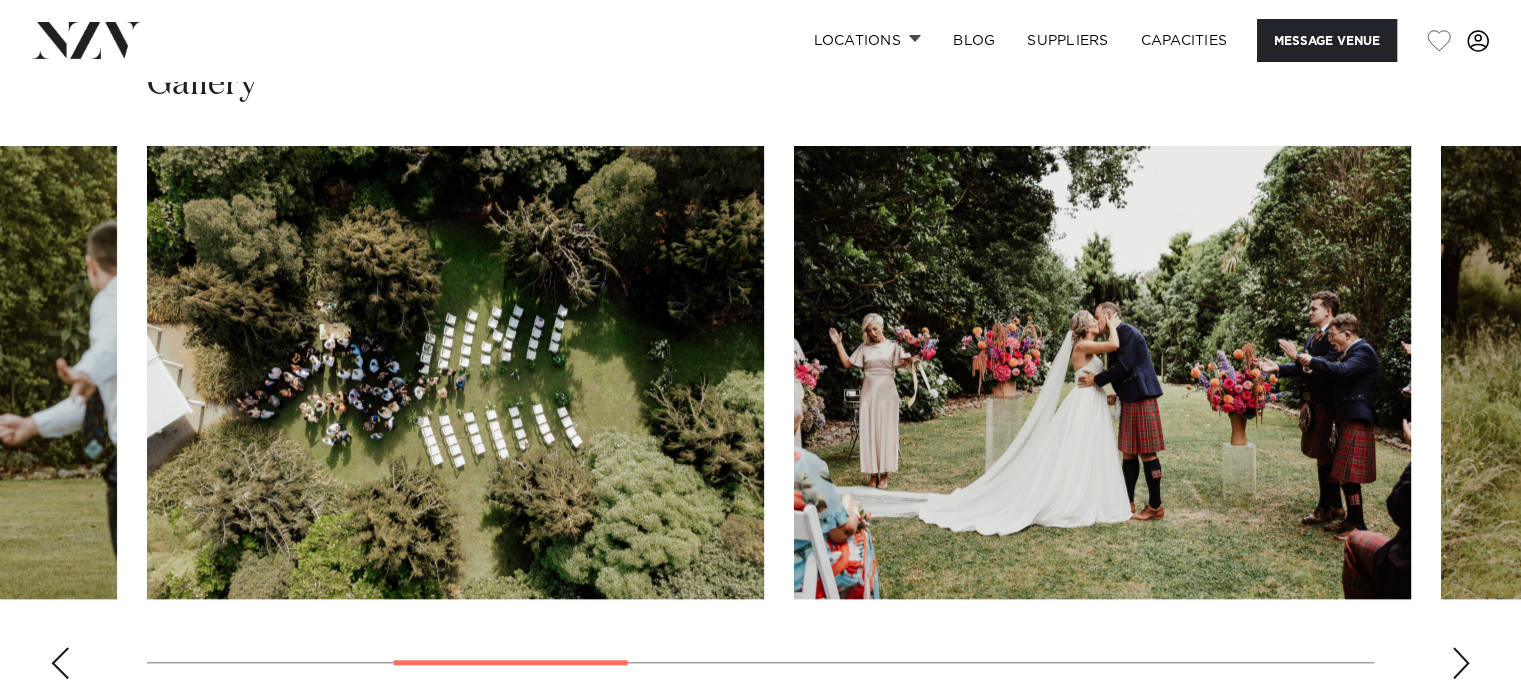 click at bounding box center [1461, 663] 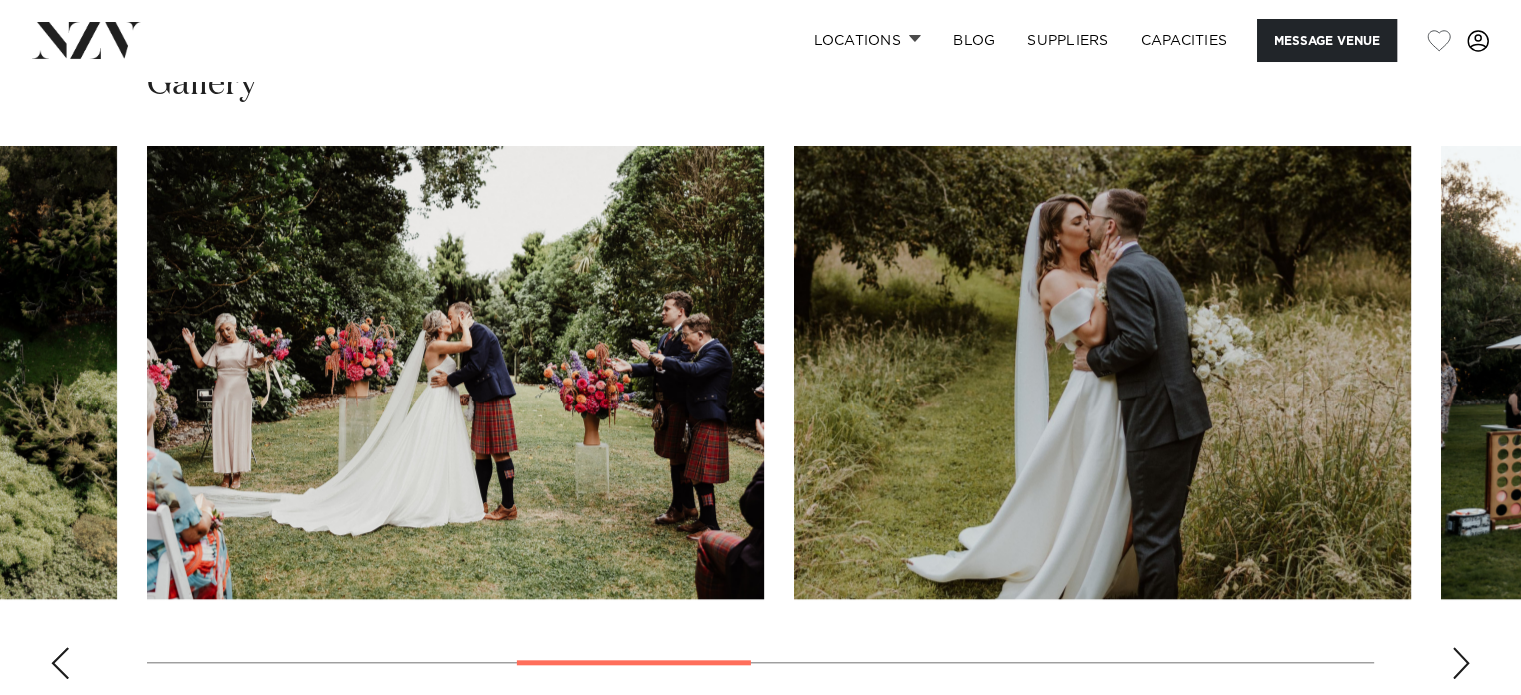 click at bounding box center (1461, 663) 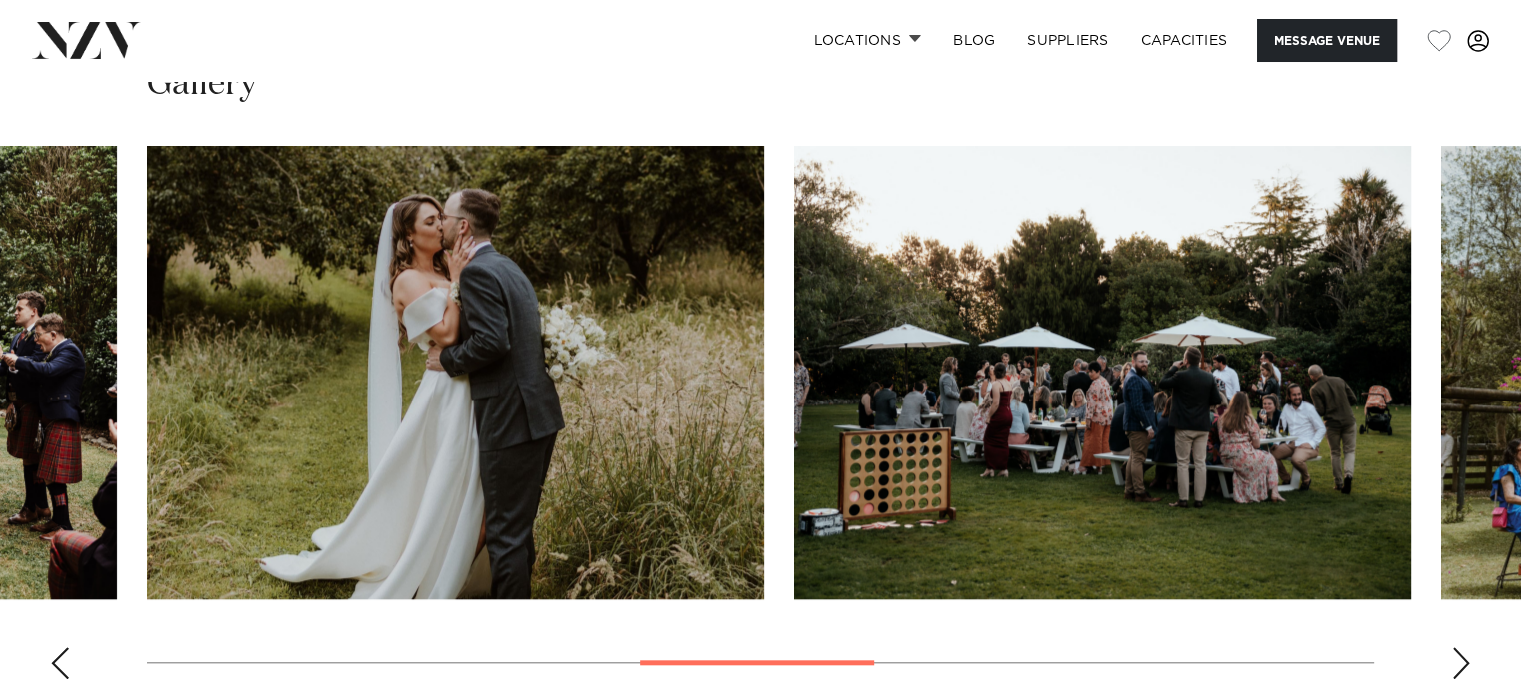 click at bounding box center [1461, 663] 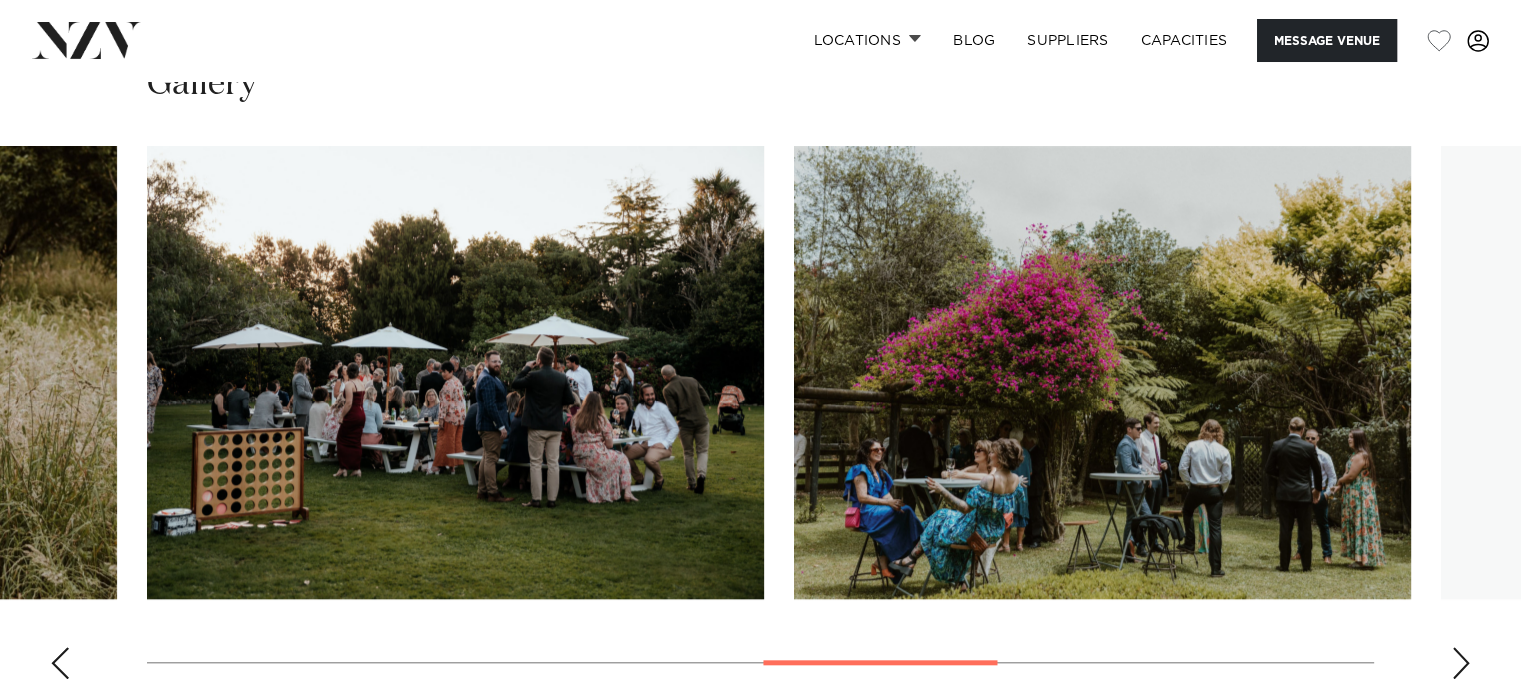click at bounding box center (1461, 663) 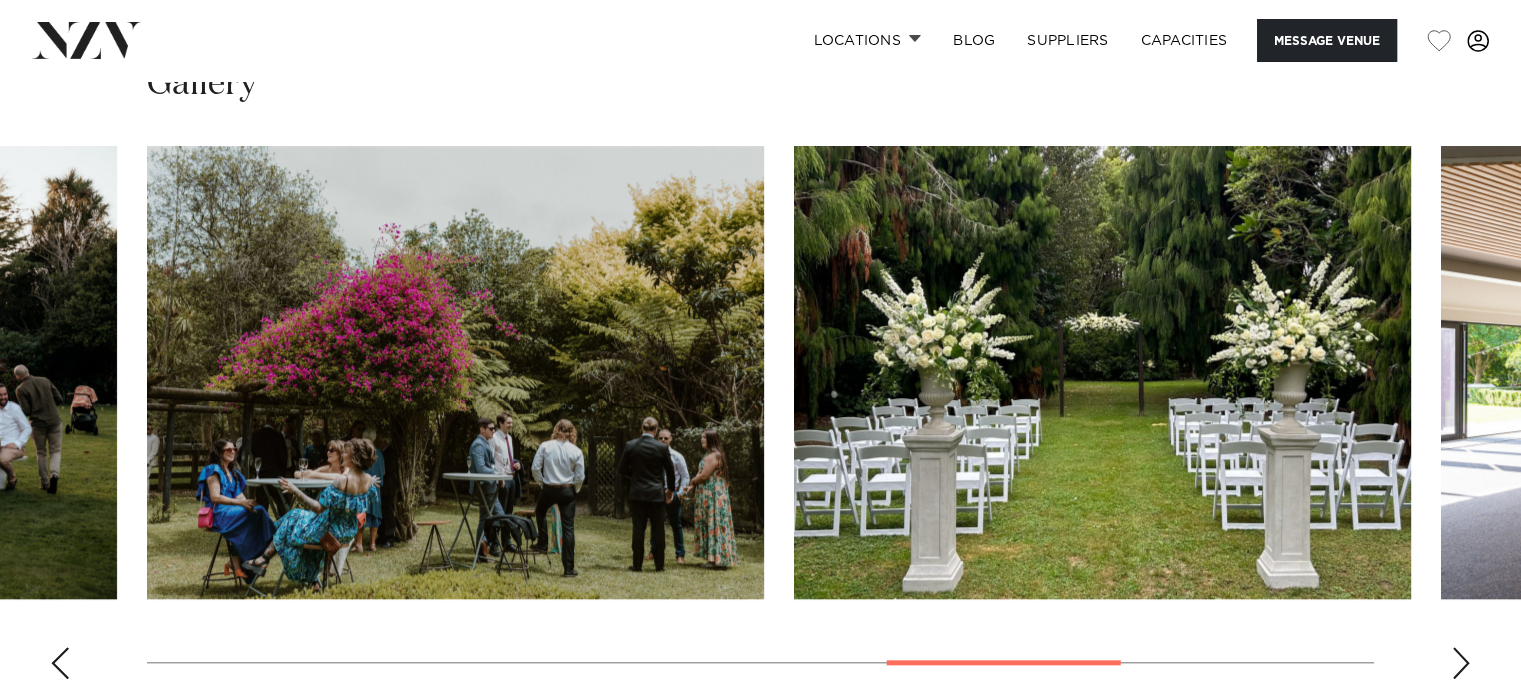 click at bounding box center (1461, 663) 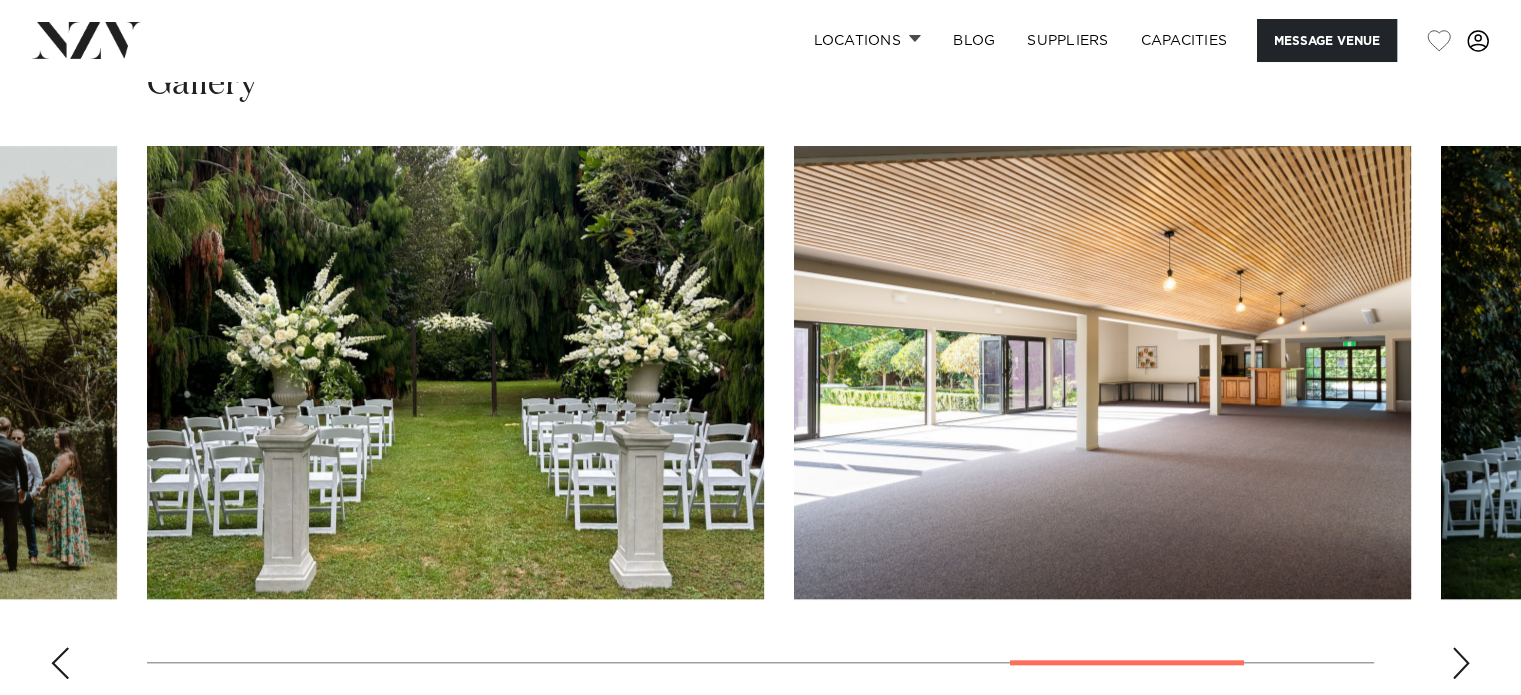 click at bounding box center (1461, 663) 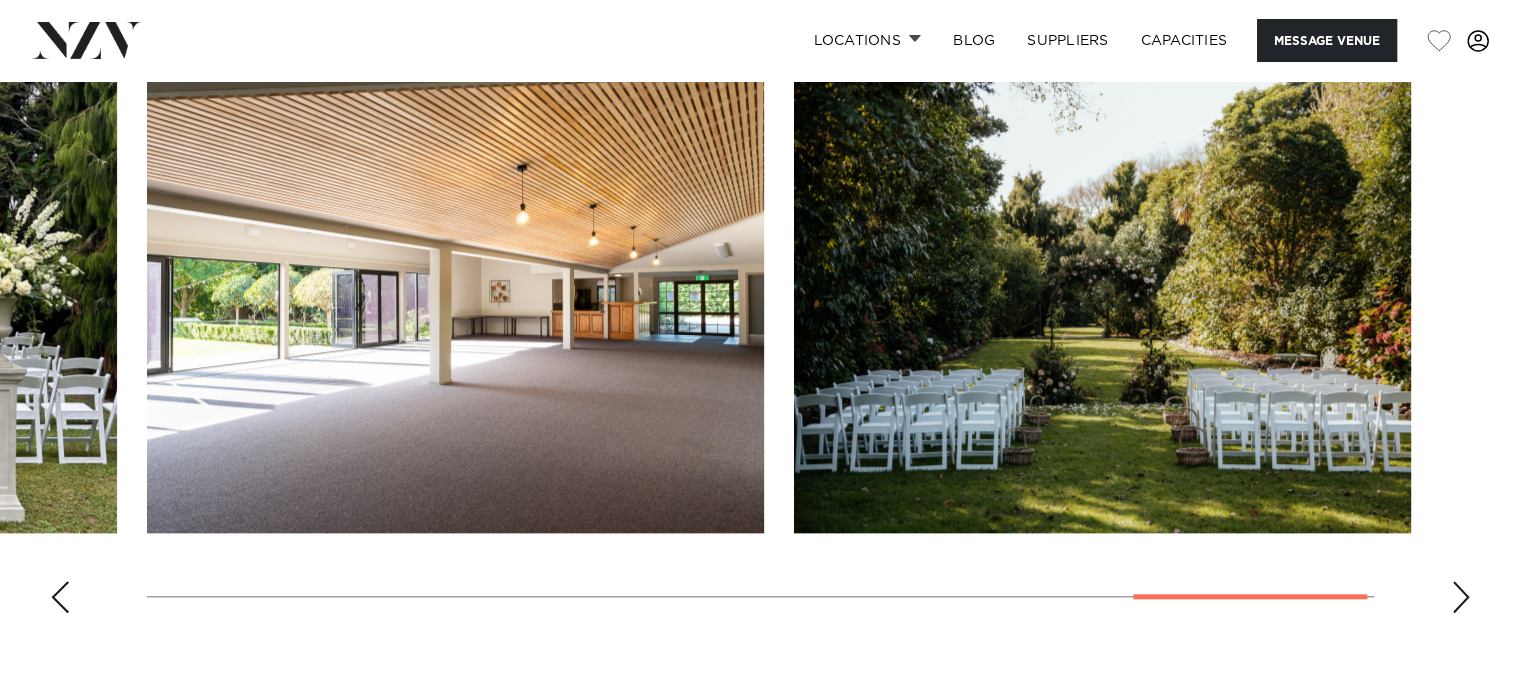 scroll, scrollTop: 1900, scrollLeft: 0, axis: vertical 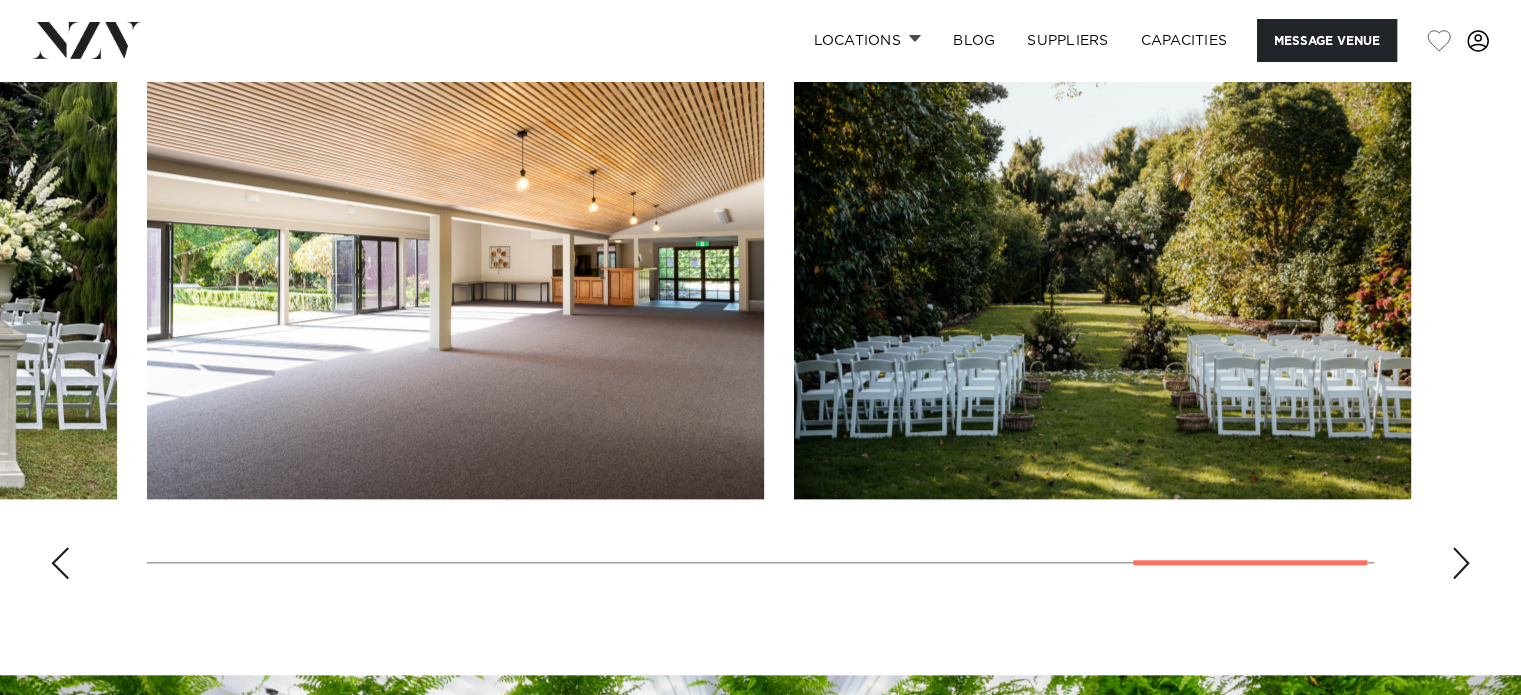 click at bounding box center (1461, 563) 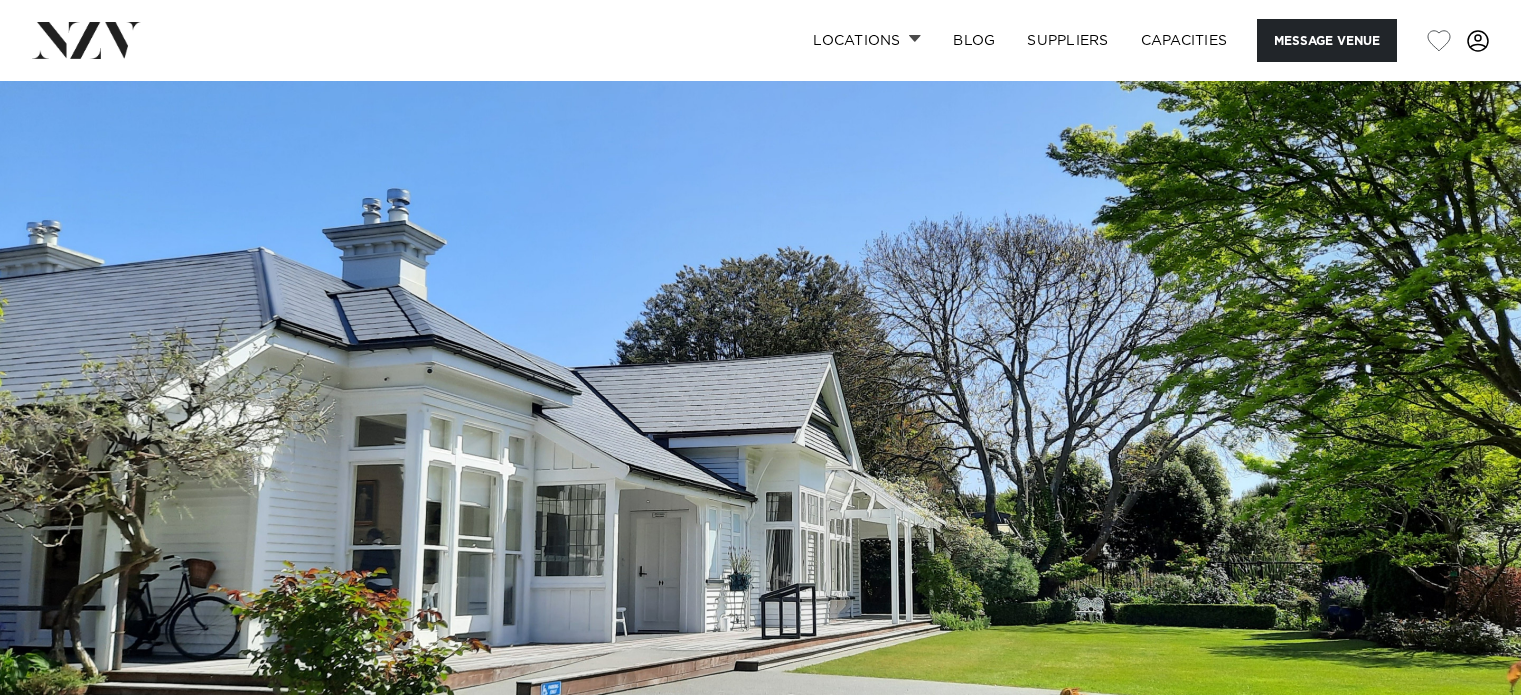 scroll, scrollTop: 0, scrollLeft: 0, axis: both 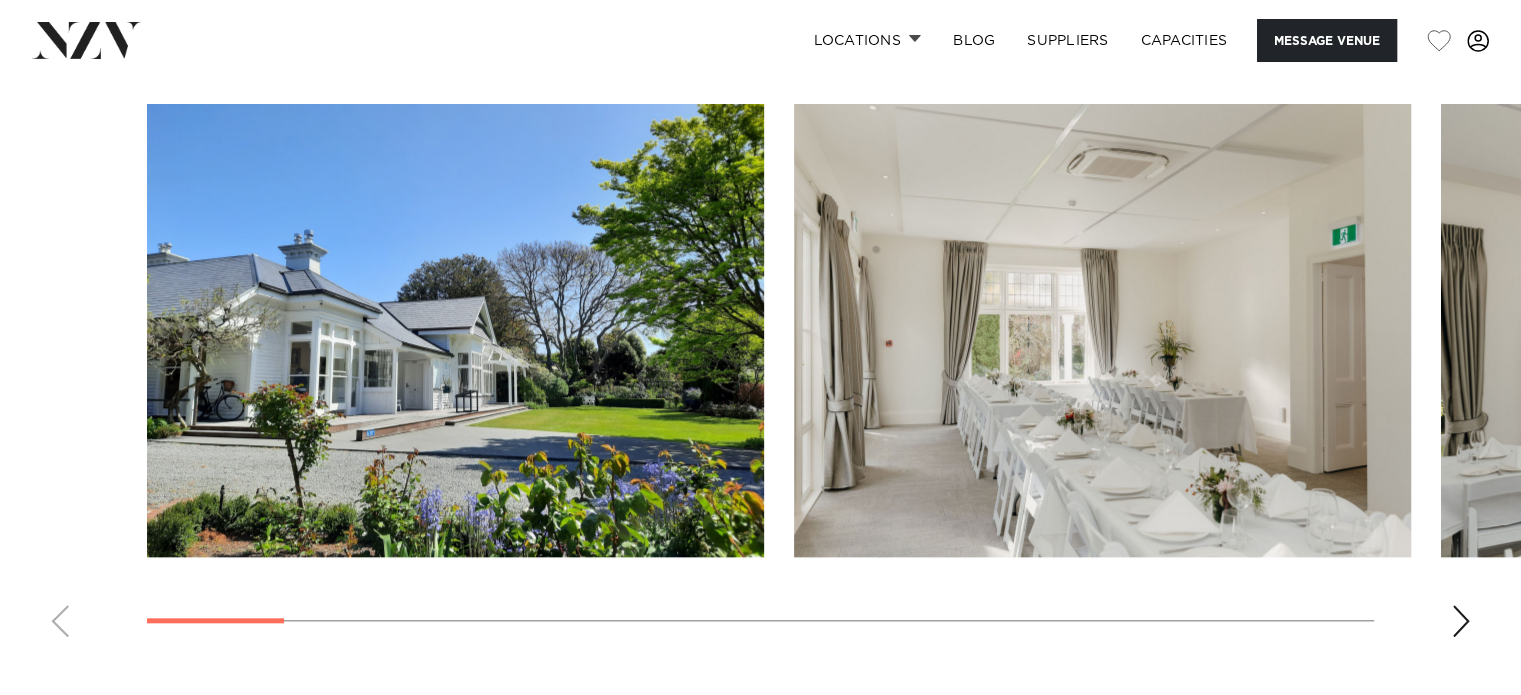 click at bounding box center (1461, 621) 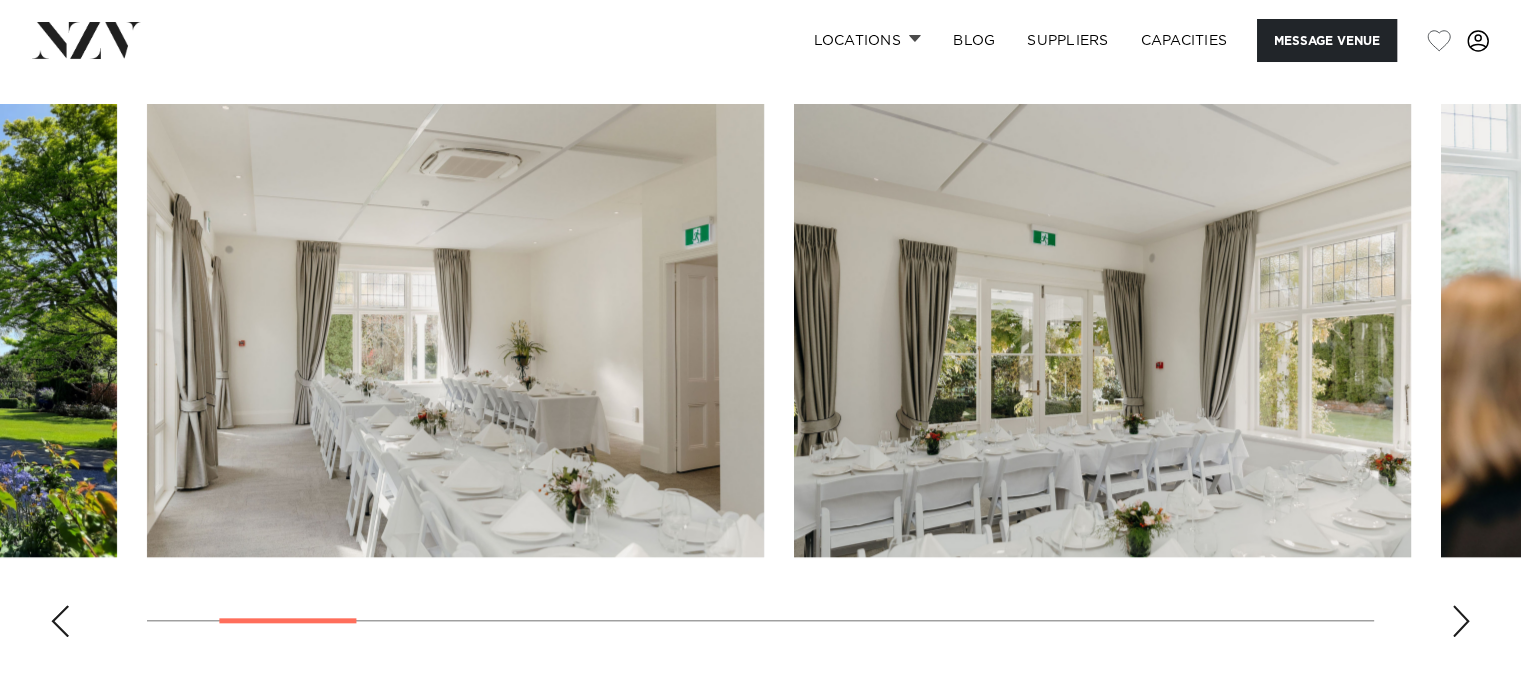 click at bounding box center (1461, 621) 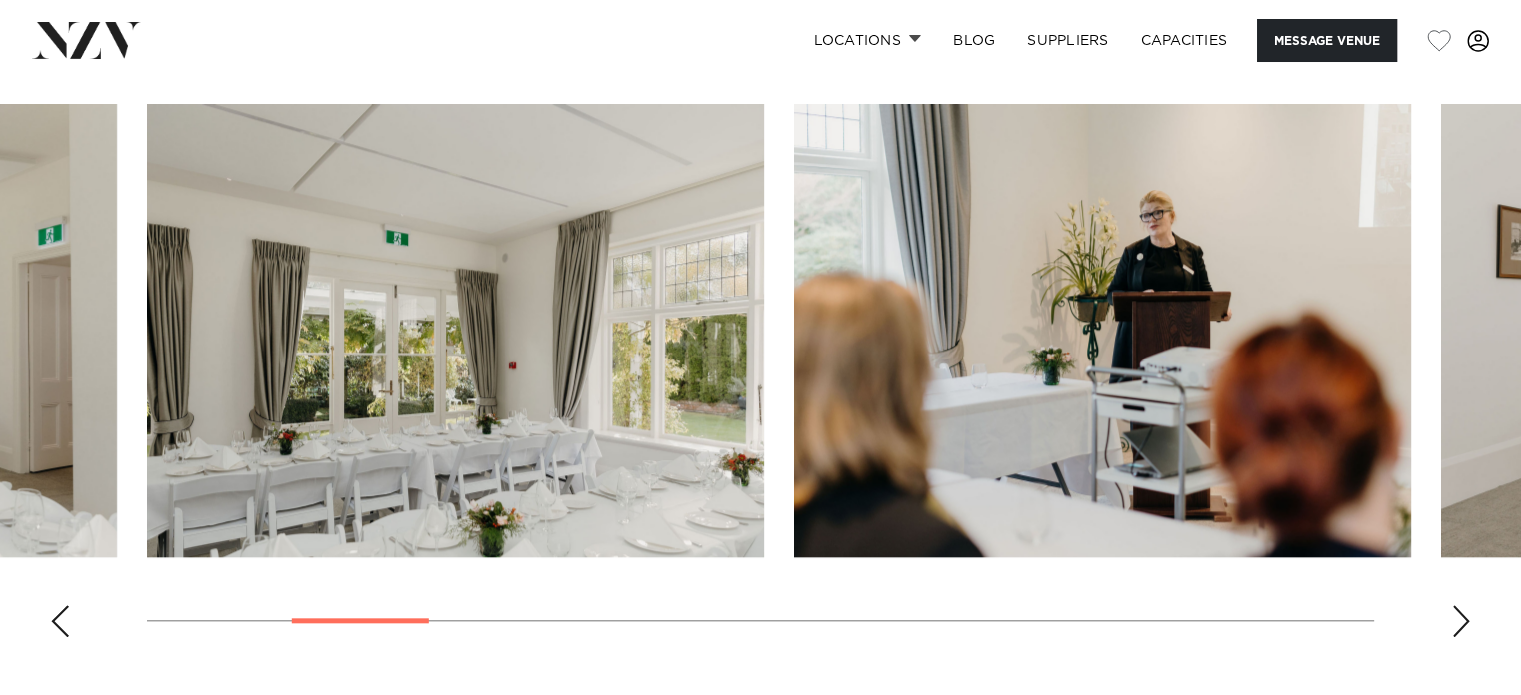 click at bounding box center [1461, 621] 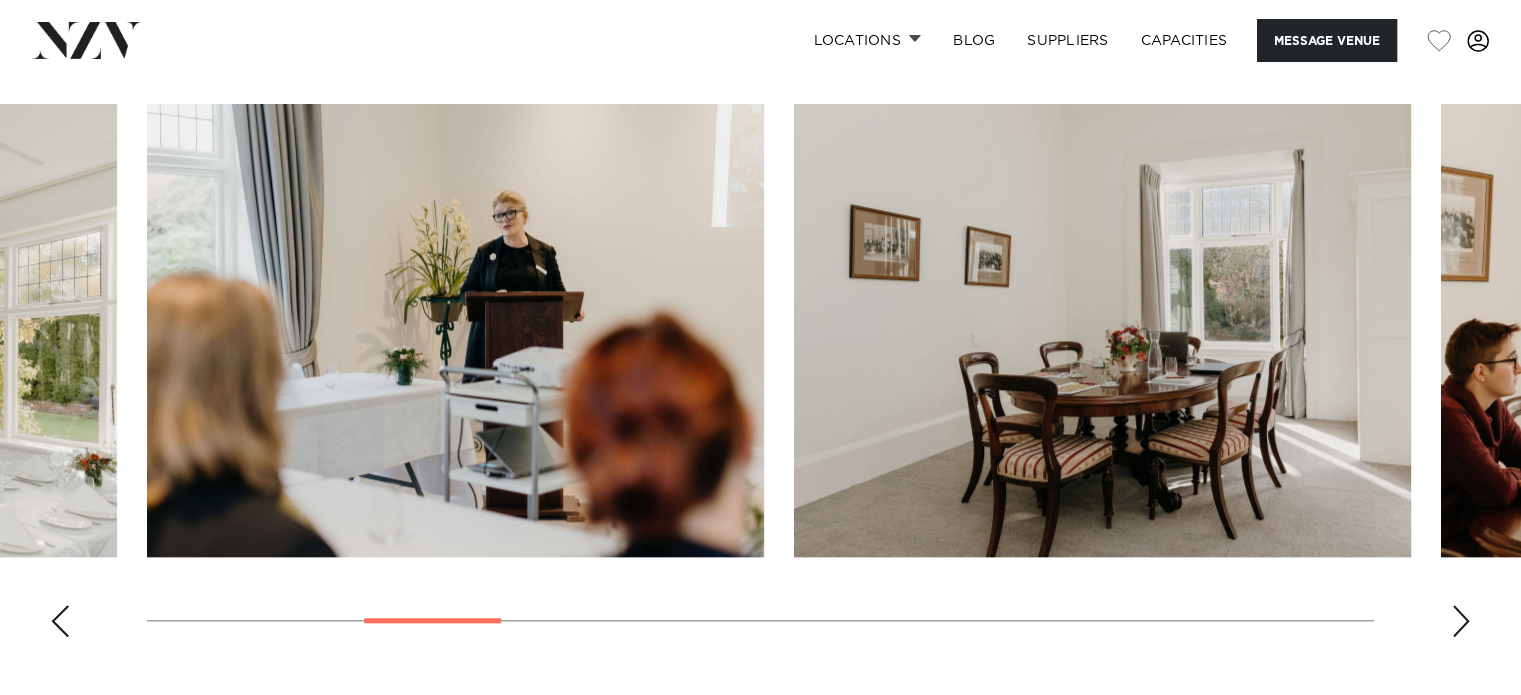 click at bounding box center [1461, 621] 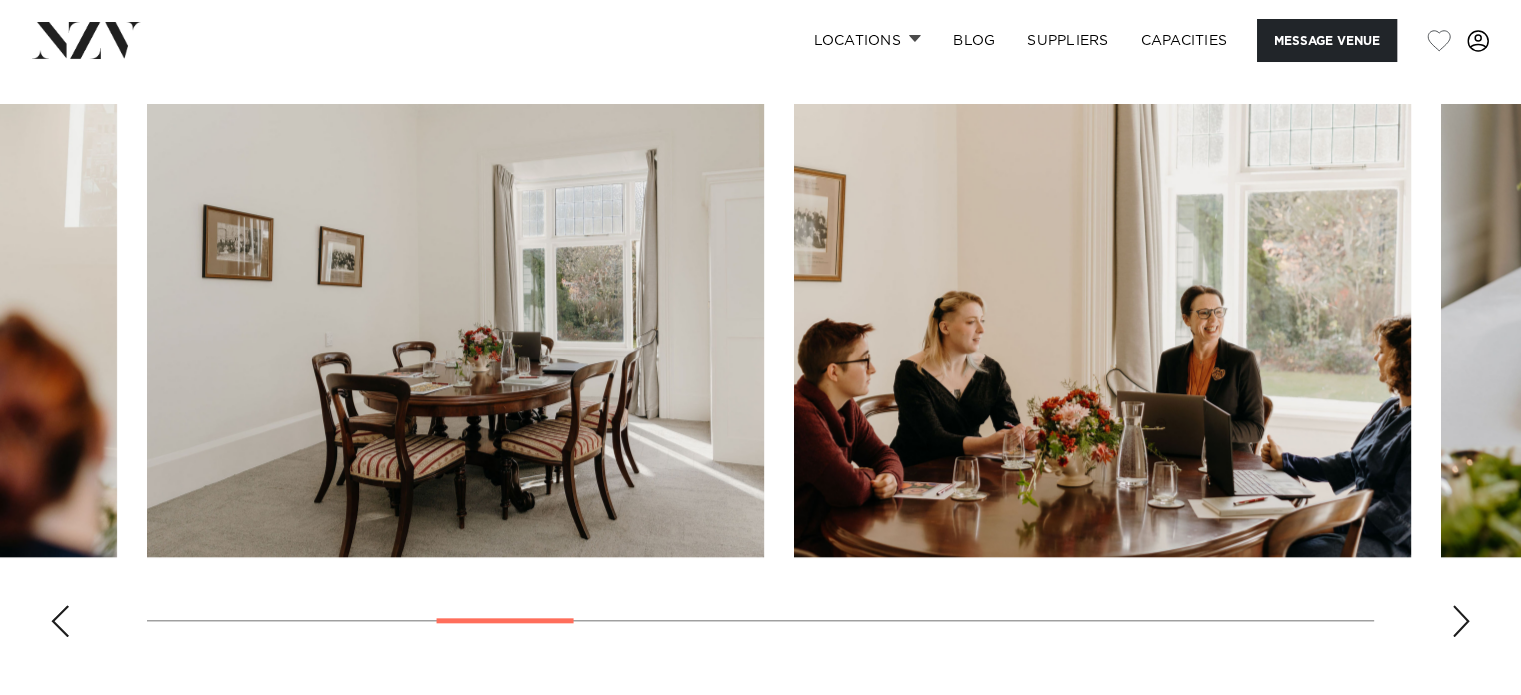 click at bounding box center (1461, 621) 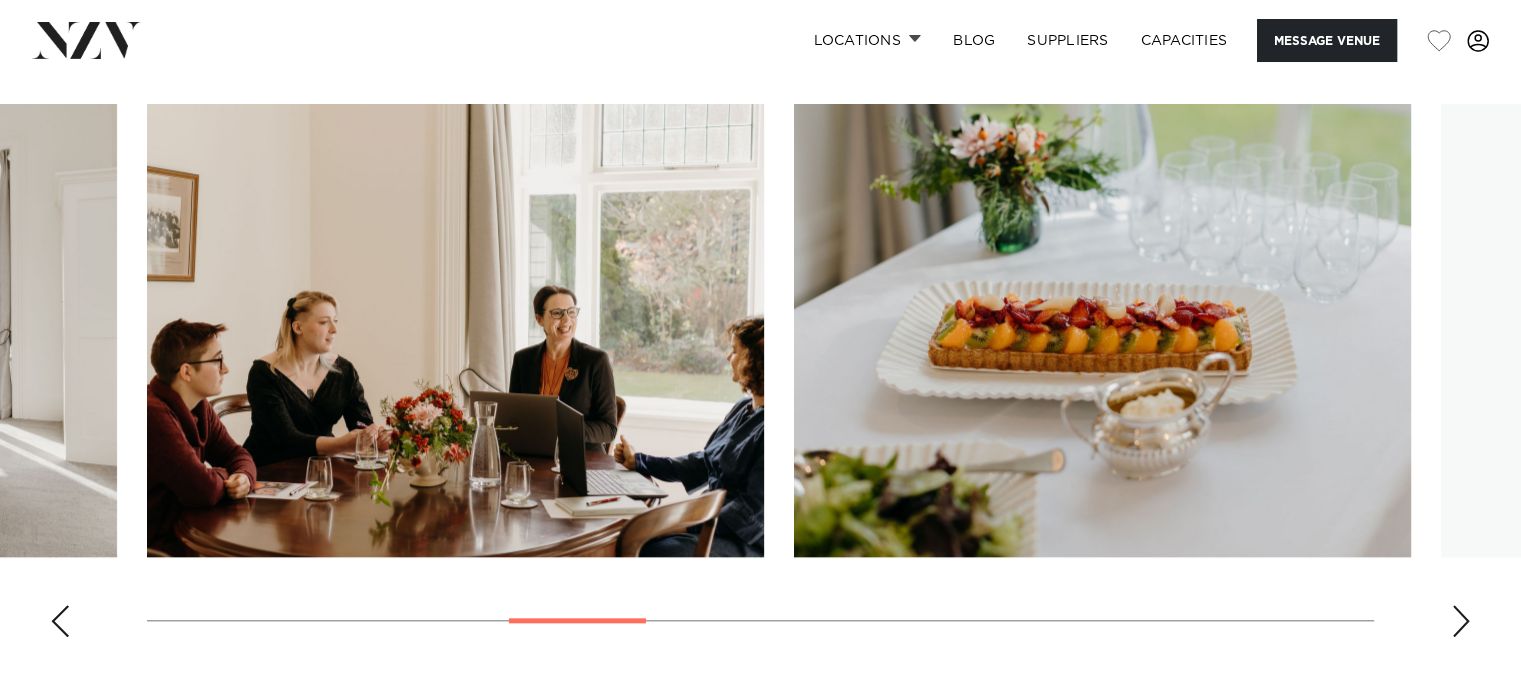 click at bounding box center [1461, 621] 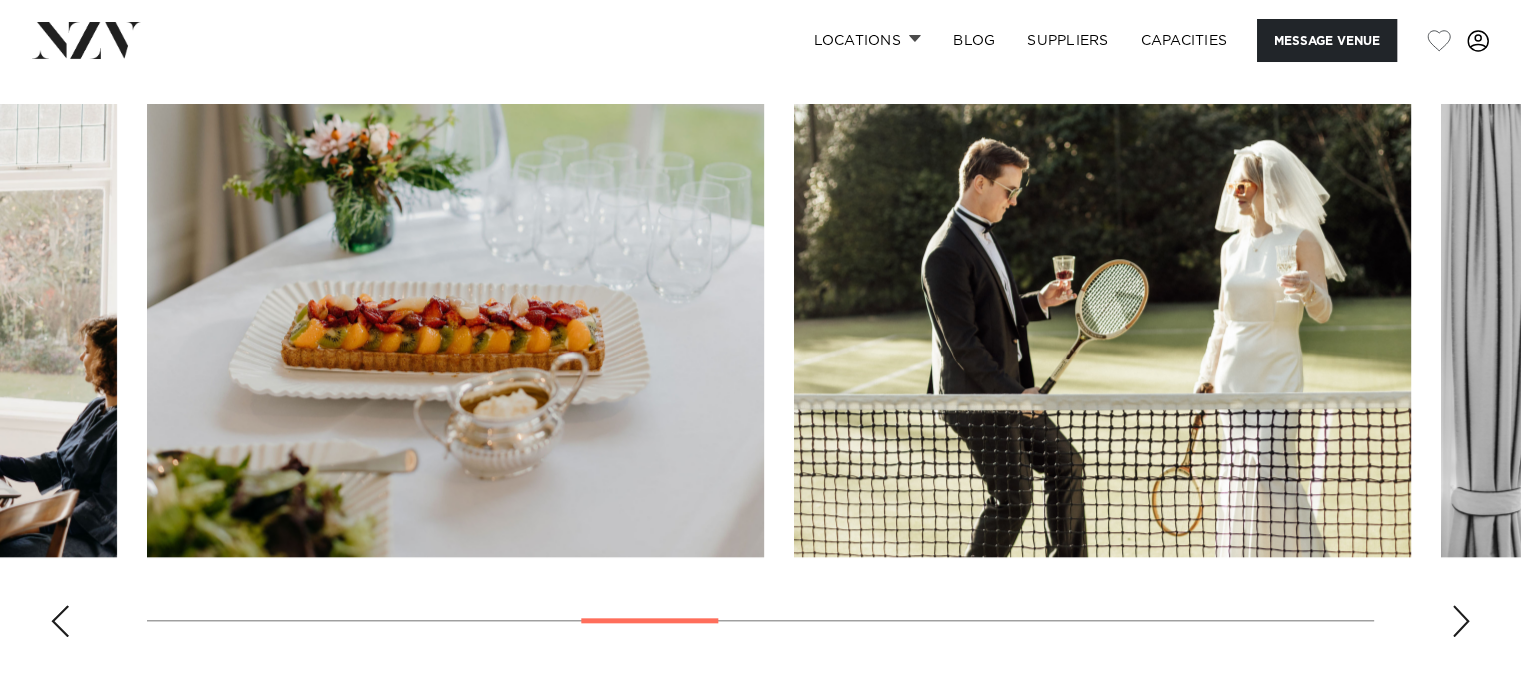 click at bounding box center [1461, 621] 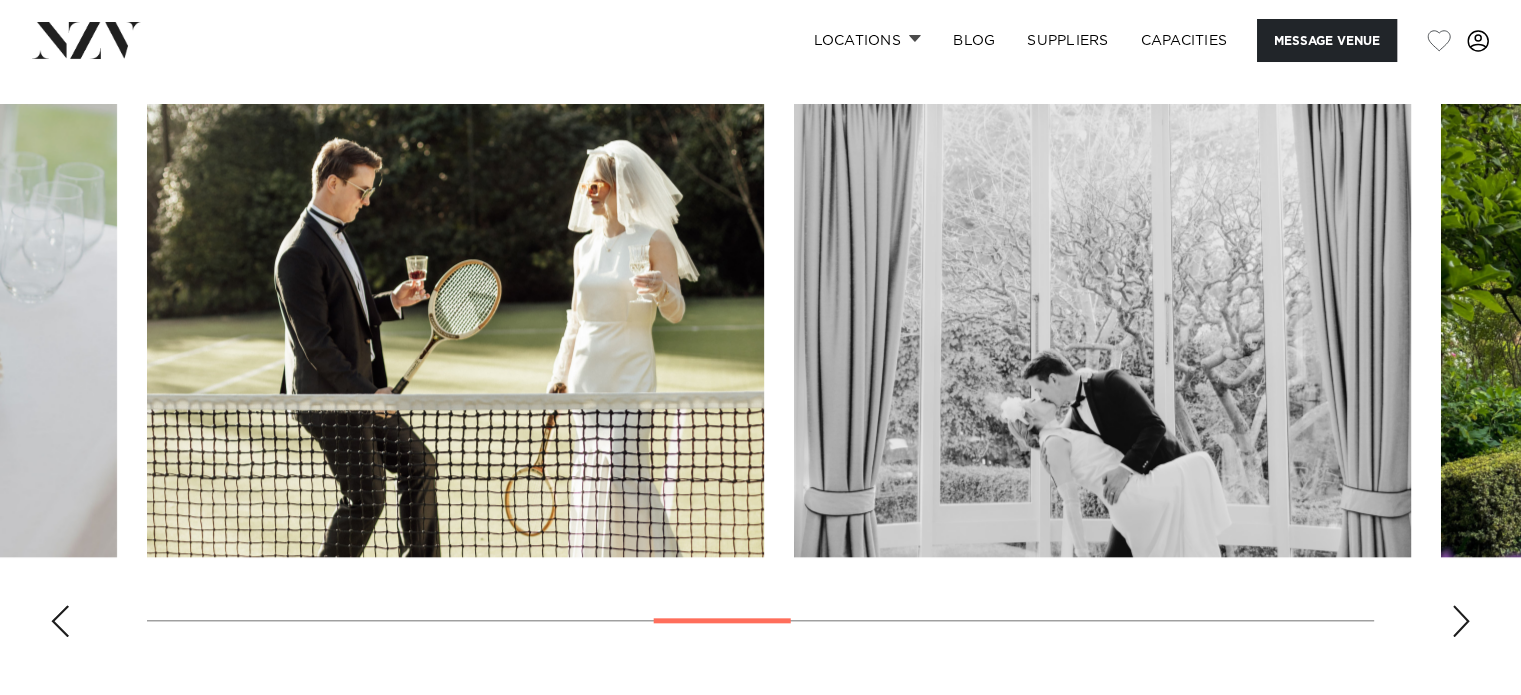 click at bounding box center (1461, 621) 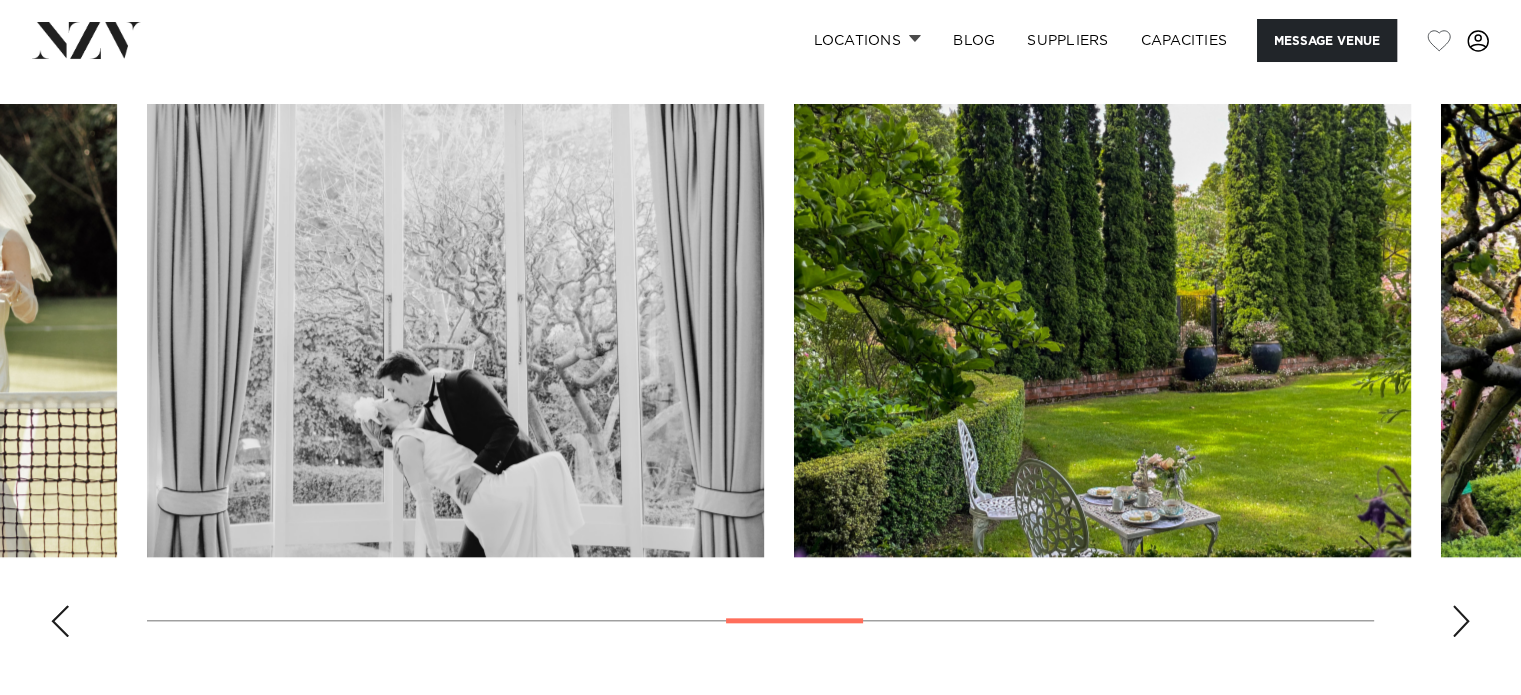 click at bounding box center [1461, 621] 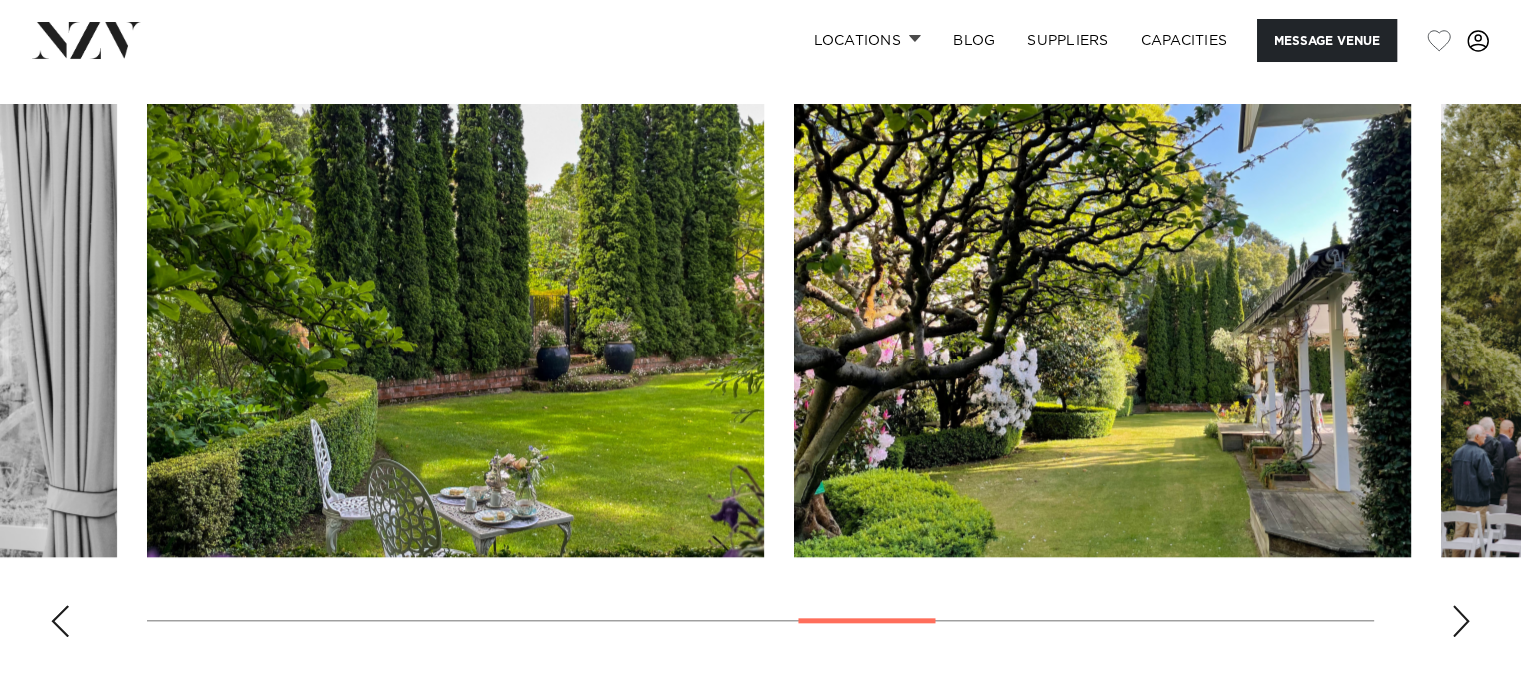 click at bounding box center (1461, 621) 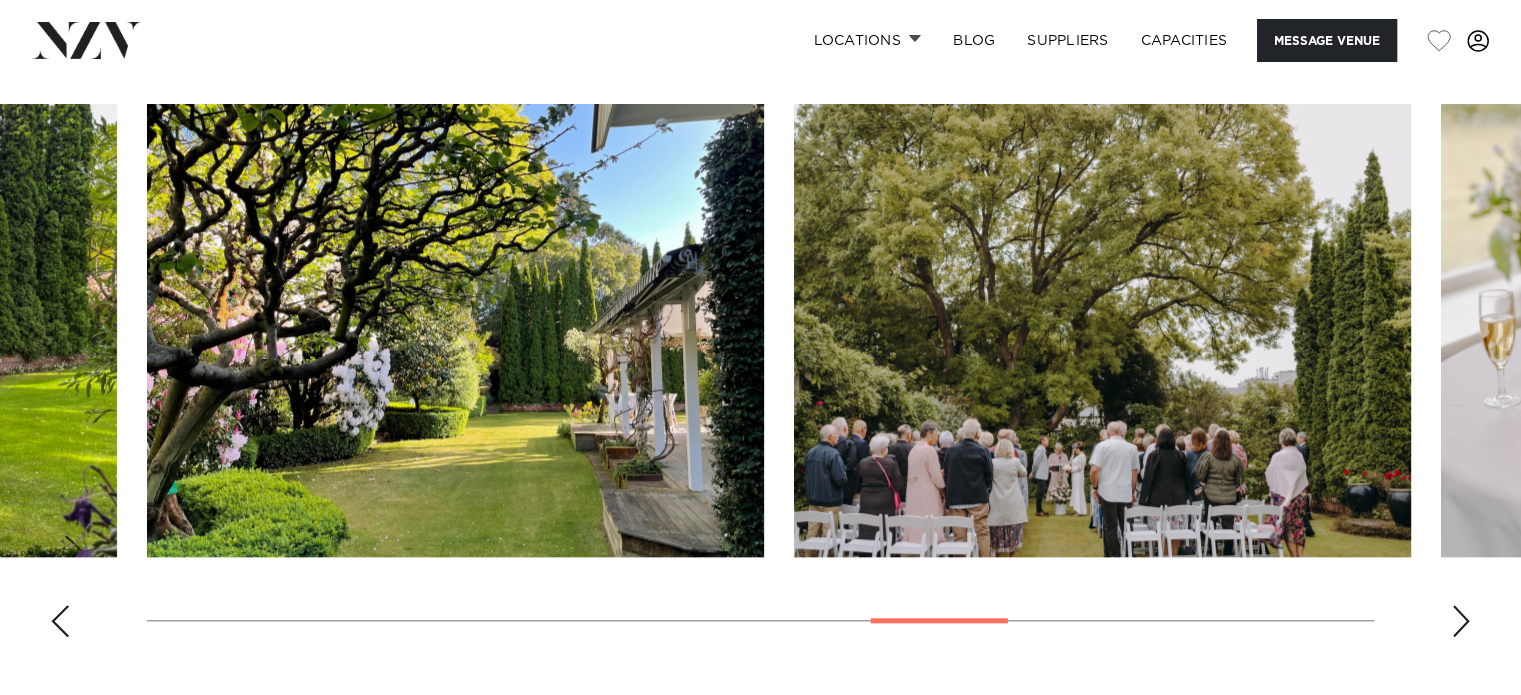 click at bounding box center (1461, 621) 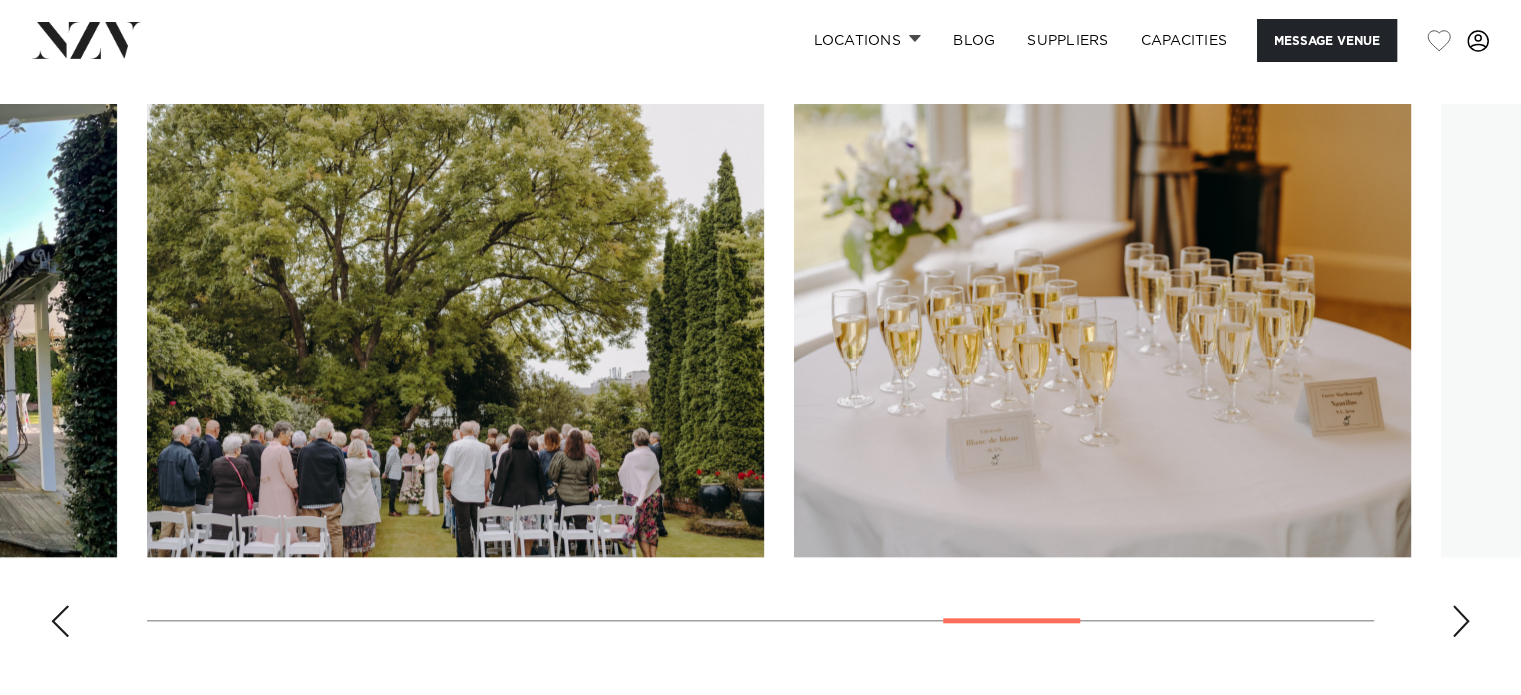 click at bounding box center [1461, 621] 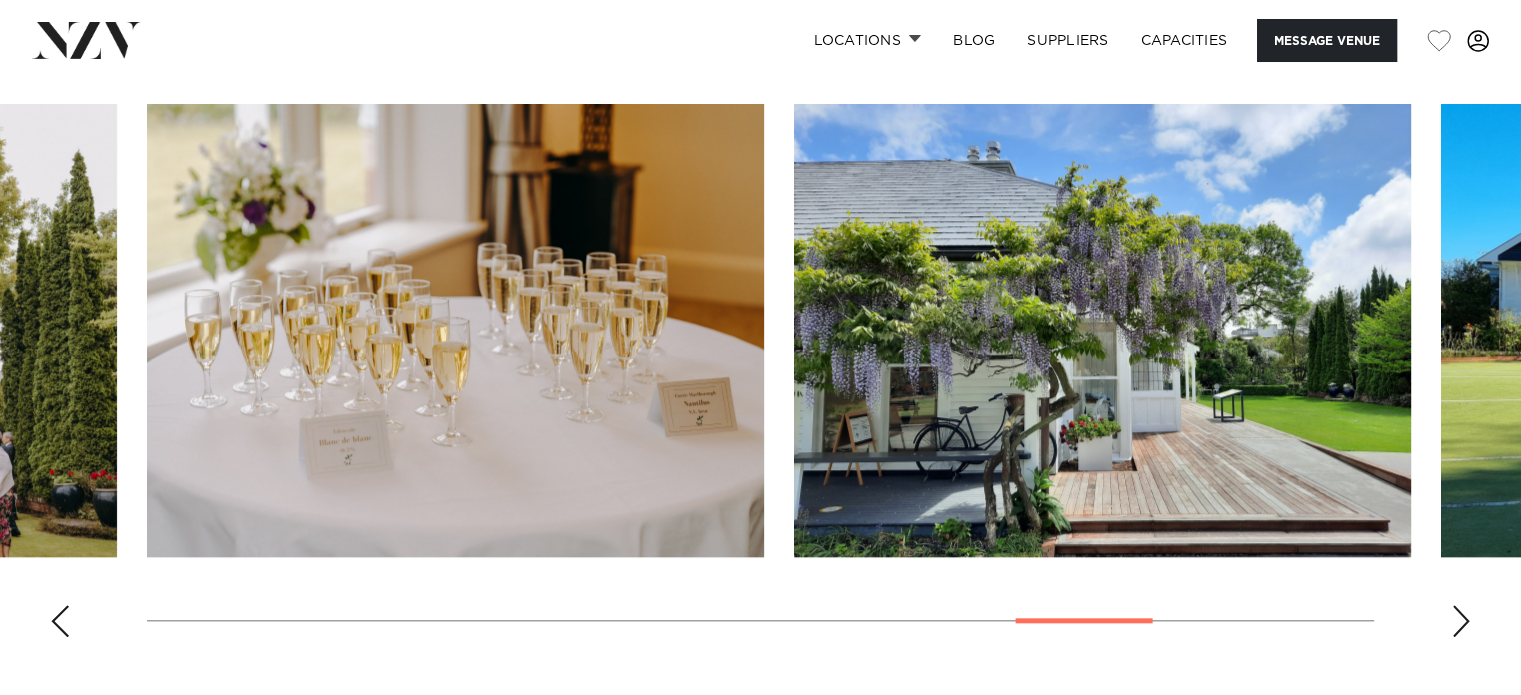 click at bounding box center [1461, 621] 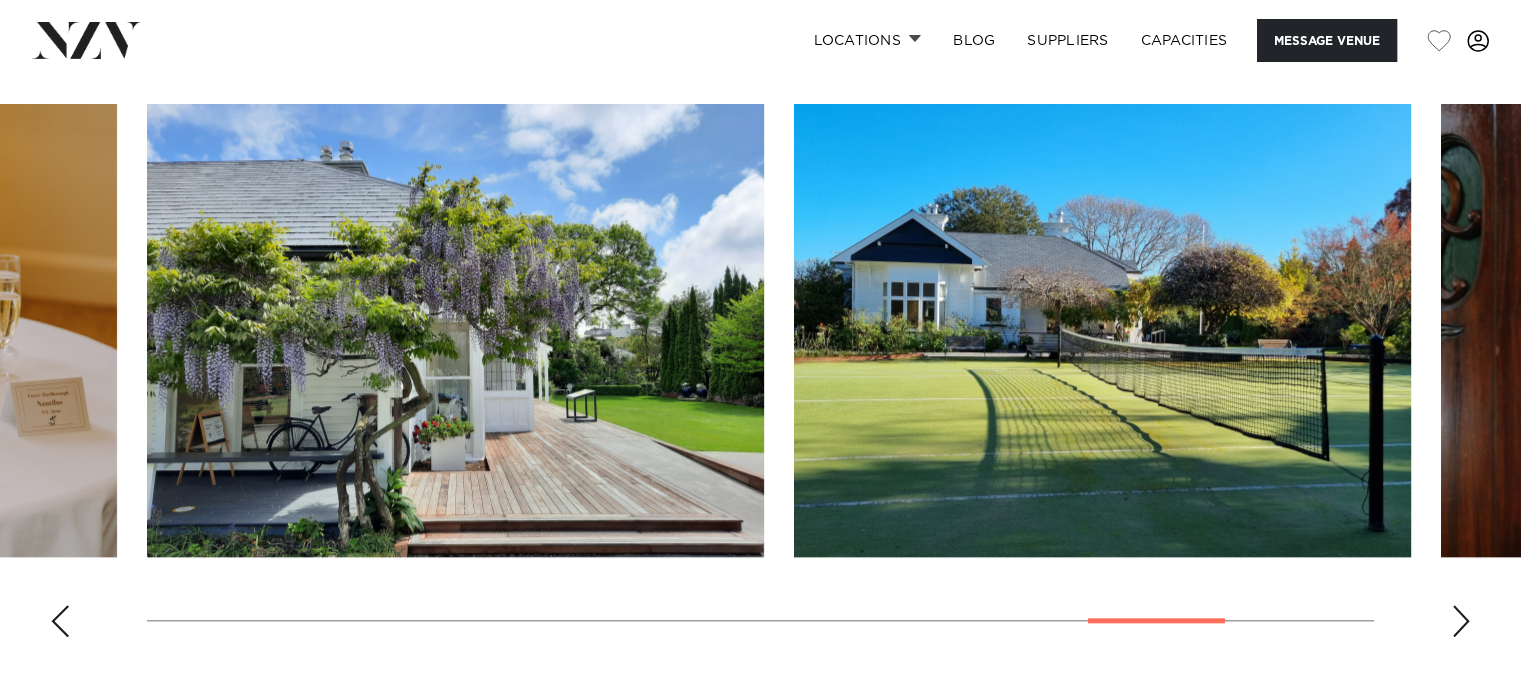 click at bounding box center [1461, 621] 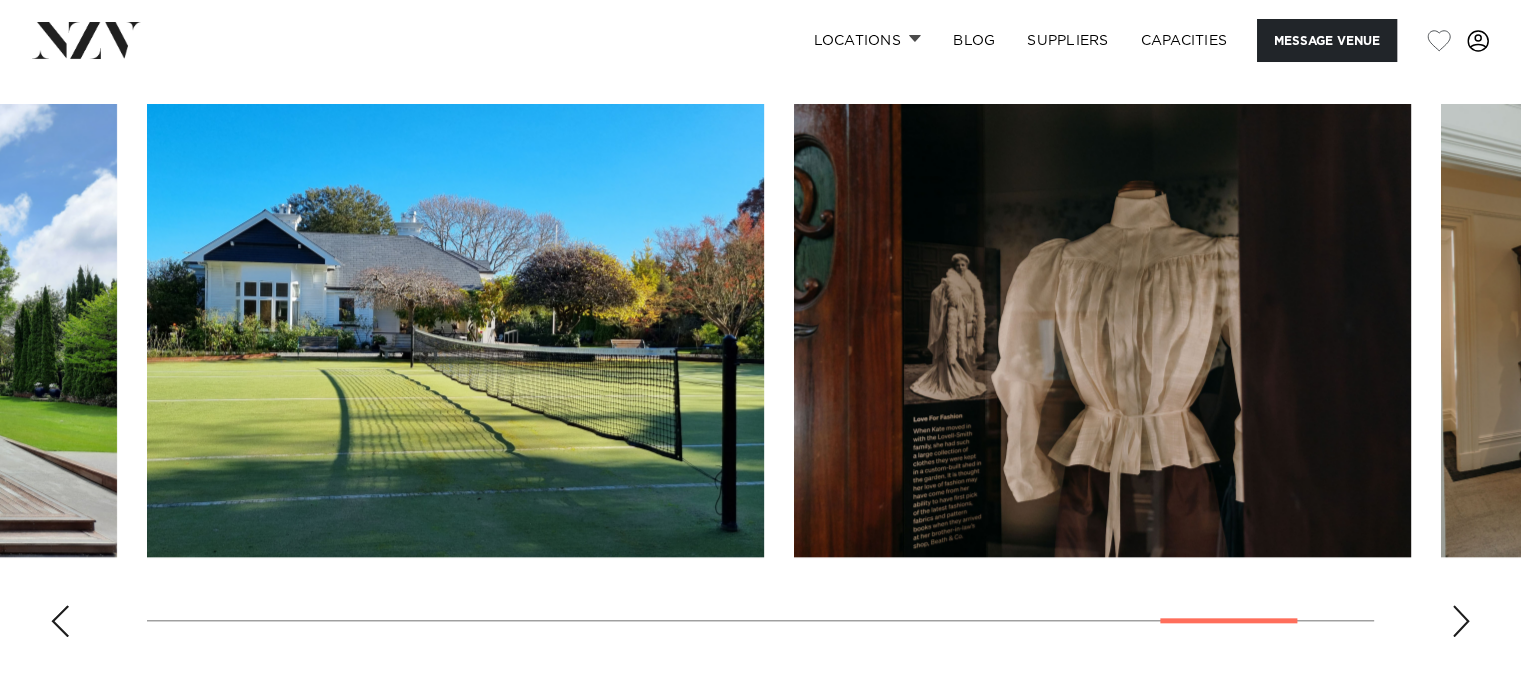 click at bounding box center (1461, 621) 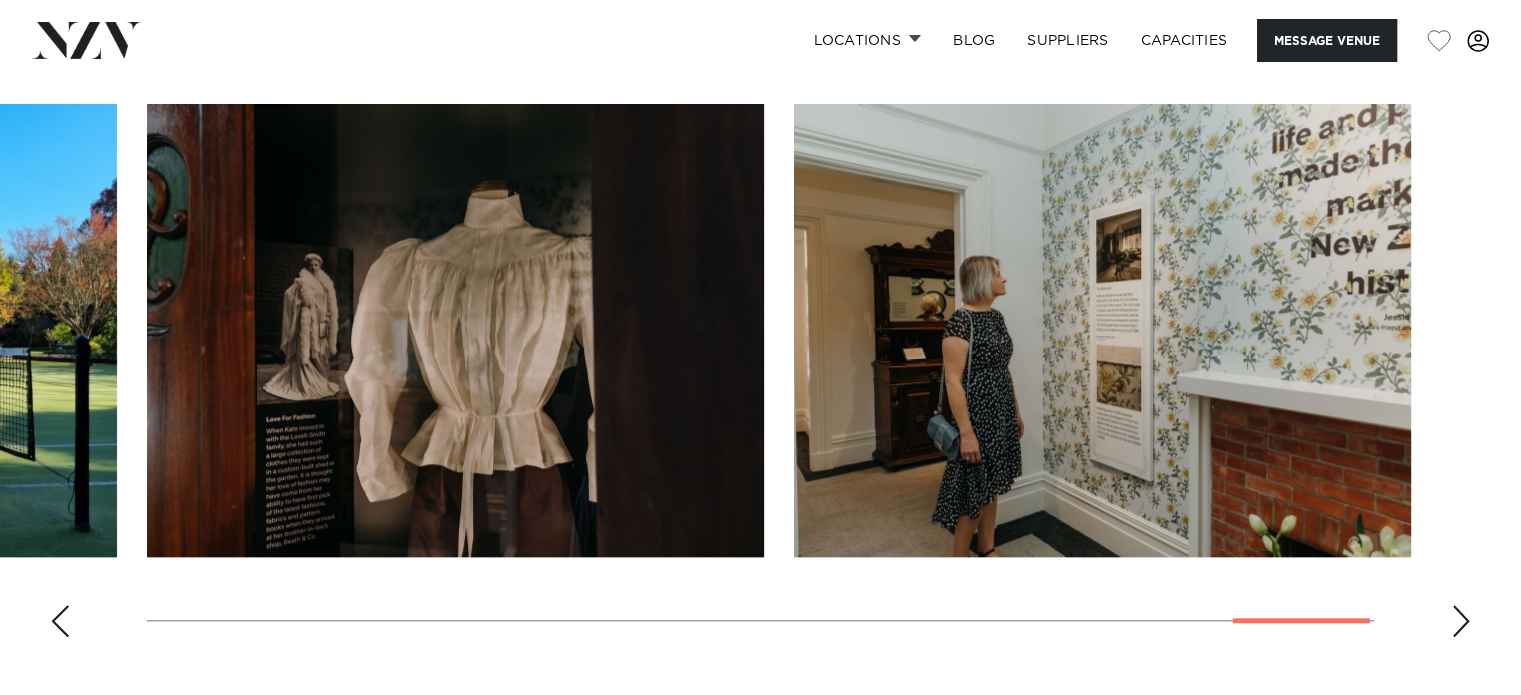 click at bounding box center [1461, 621] 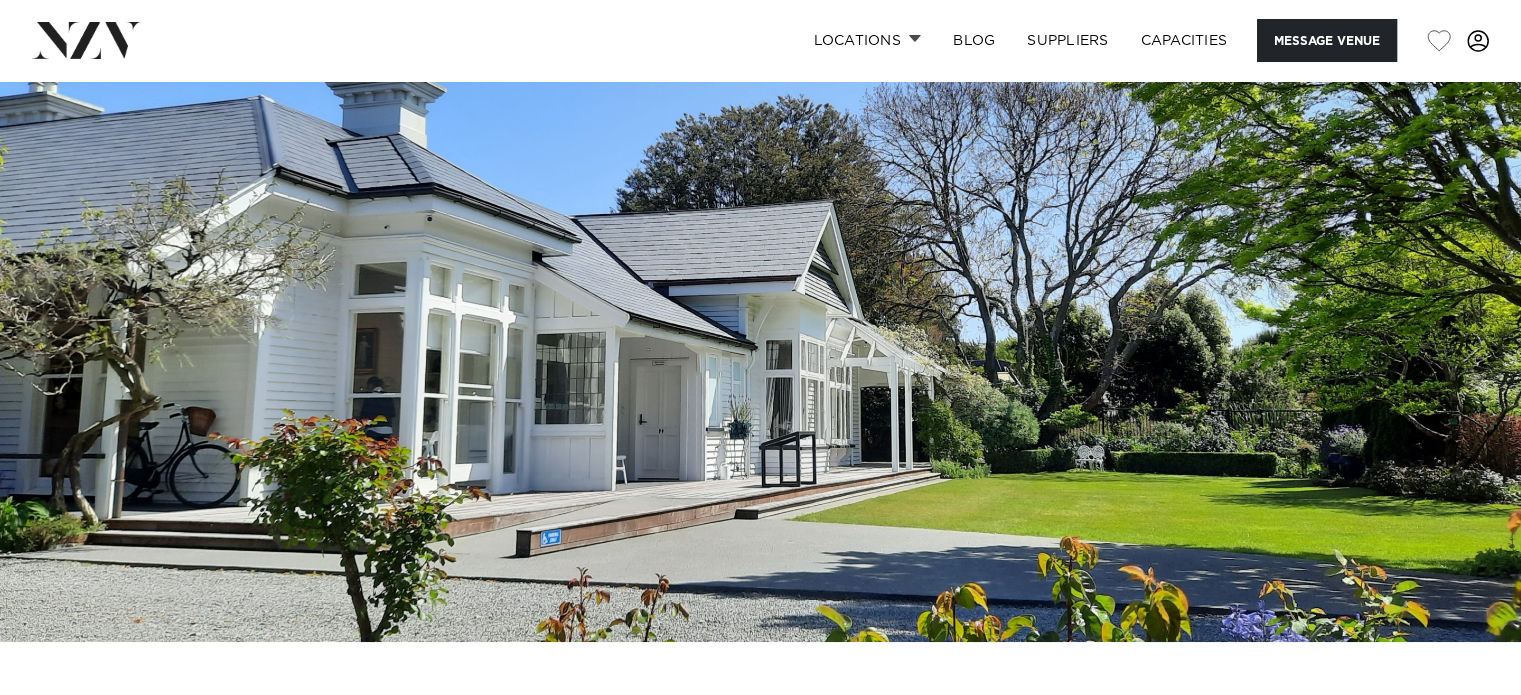 scroll, scrollTop: 0, scrollLeft: 0, axis: both 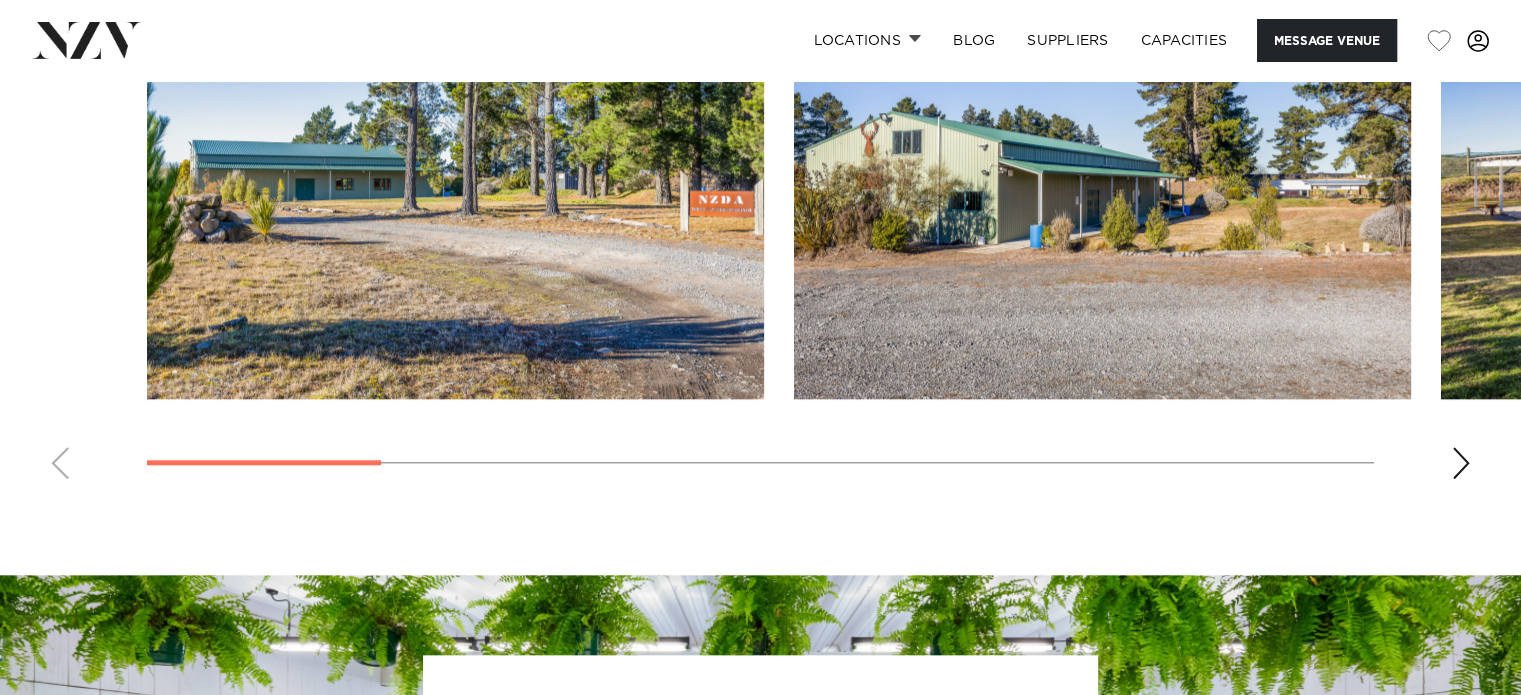 click at bounding box center [760, 220] 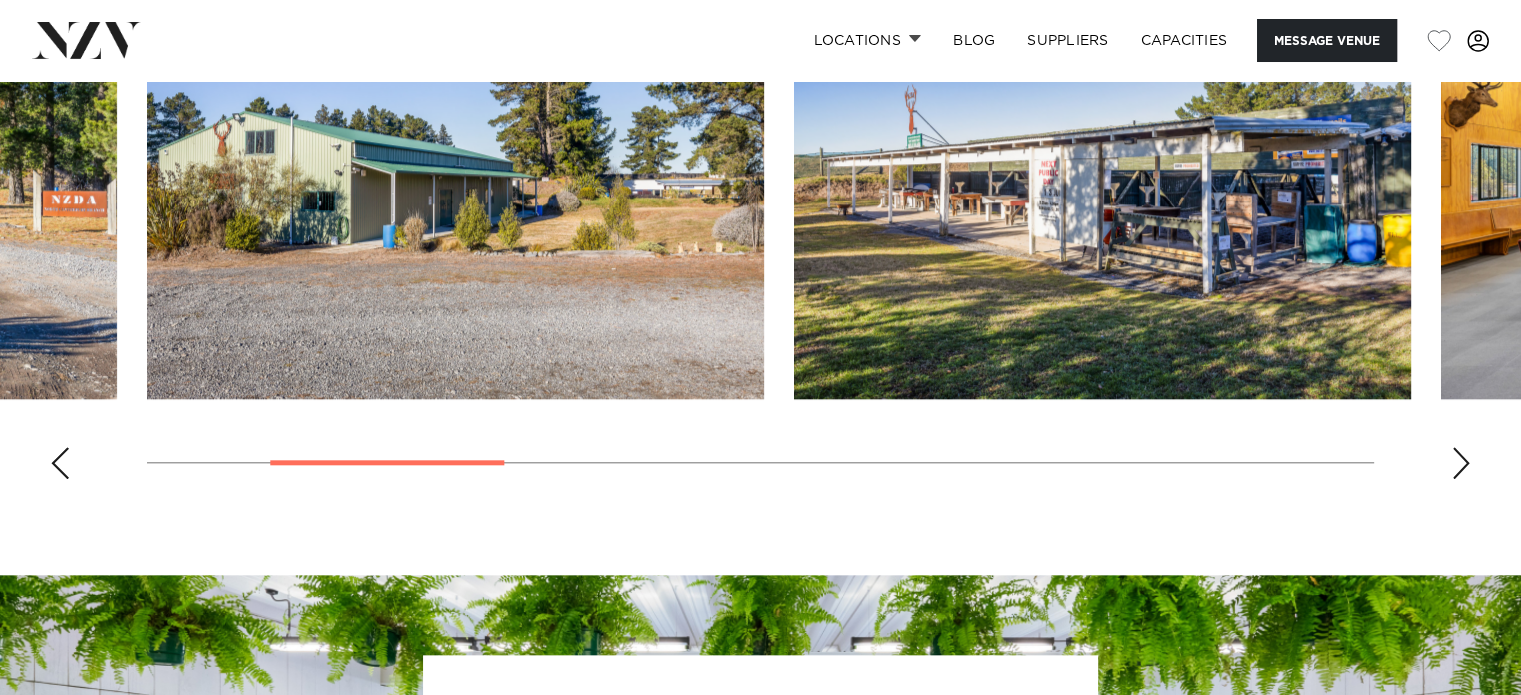 click at bounding box center [1461, 463] 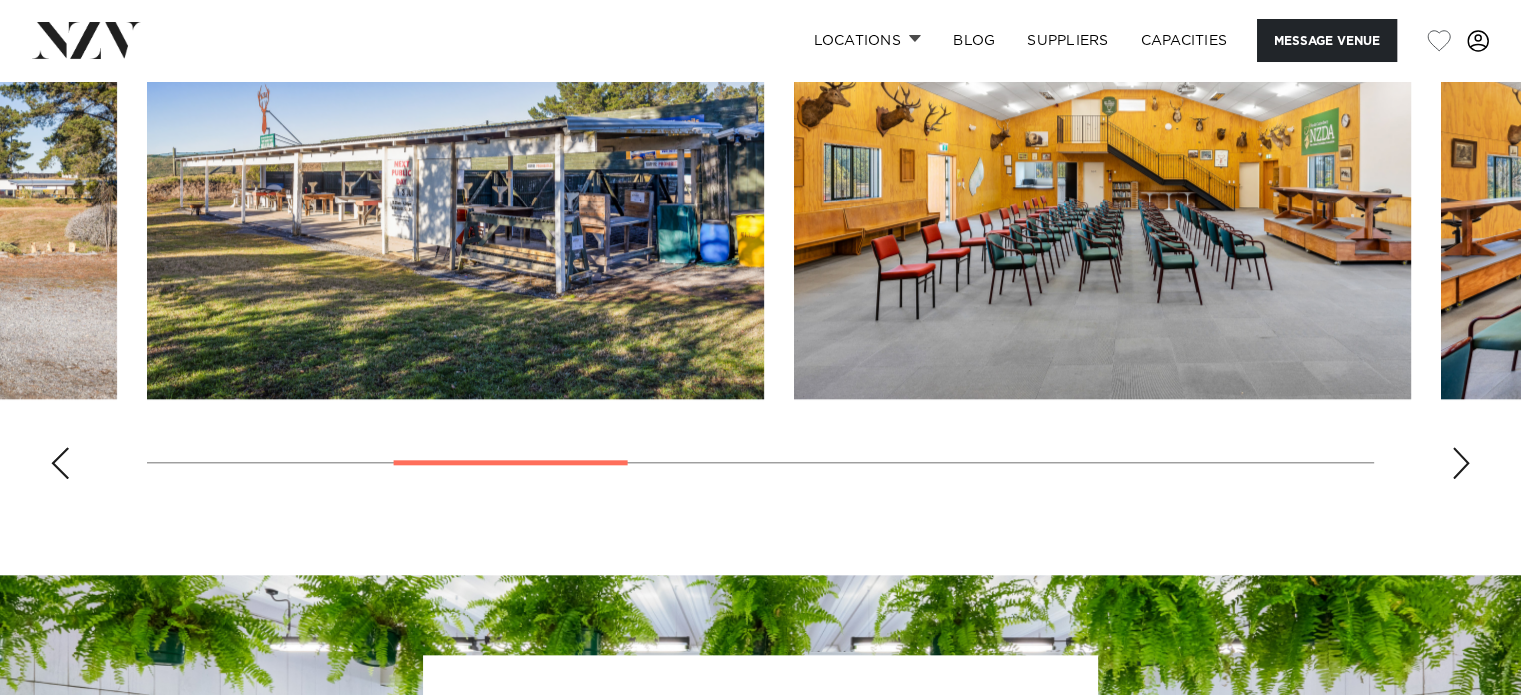 scroll, scrollTop: 1900, scrollLeft: 0, axis: vertical 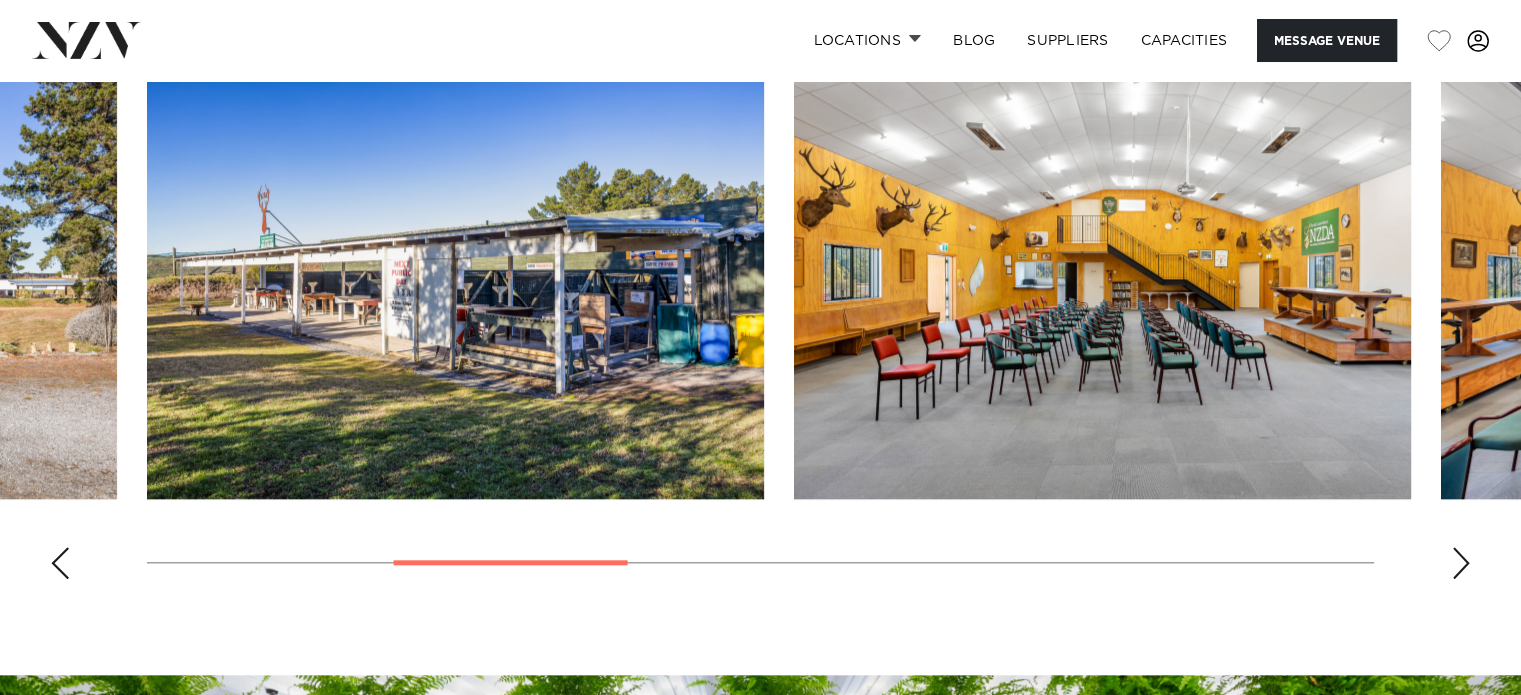 click at bounding box center [1461, 563] 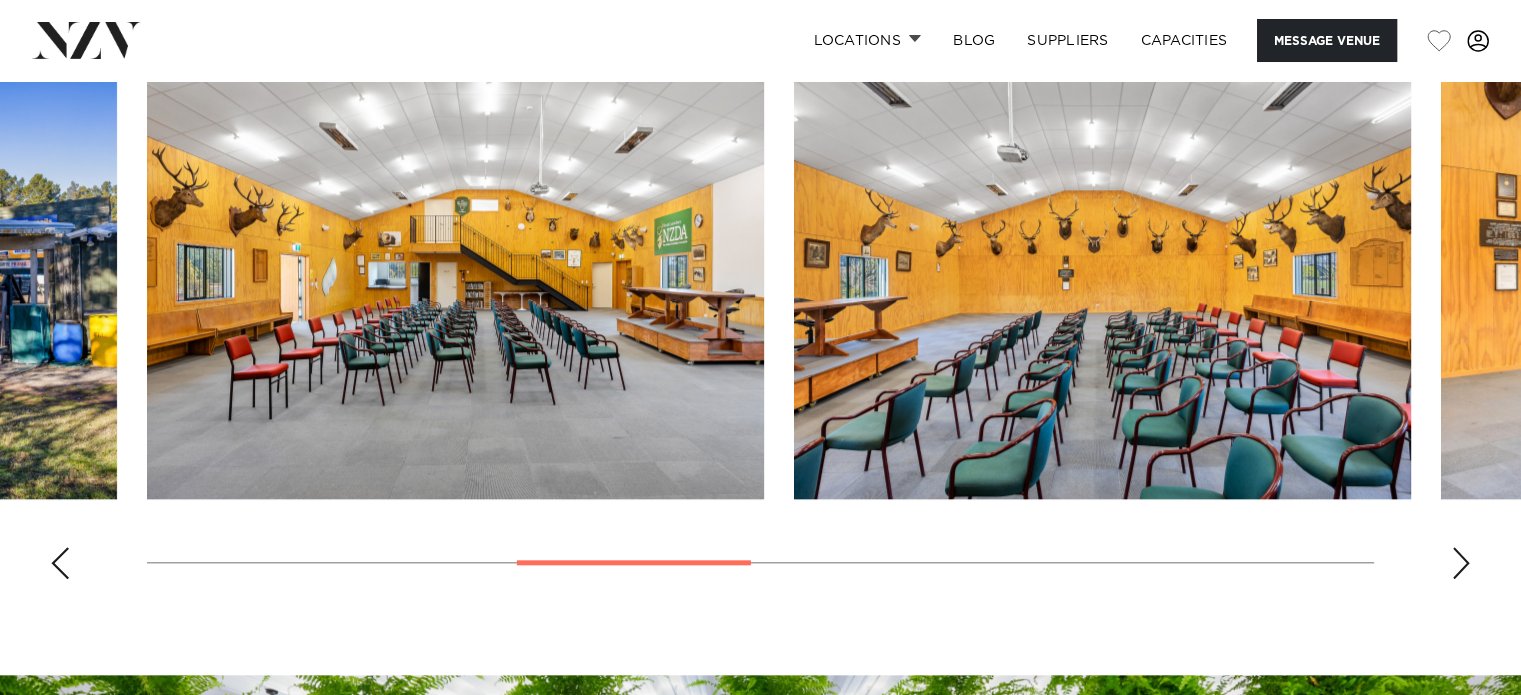 click at bounding box center (1461, 563) 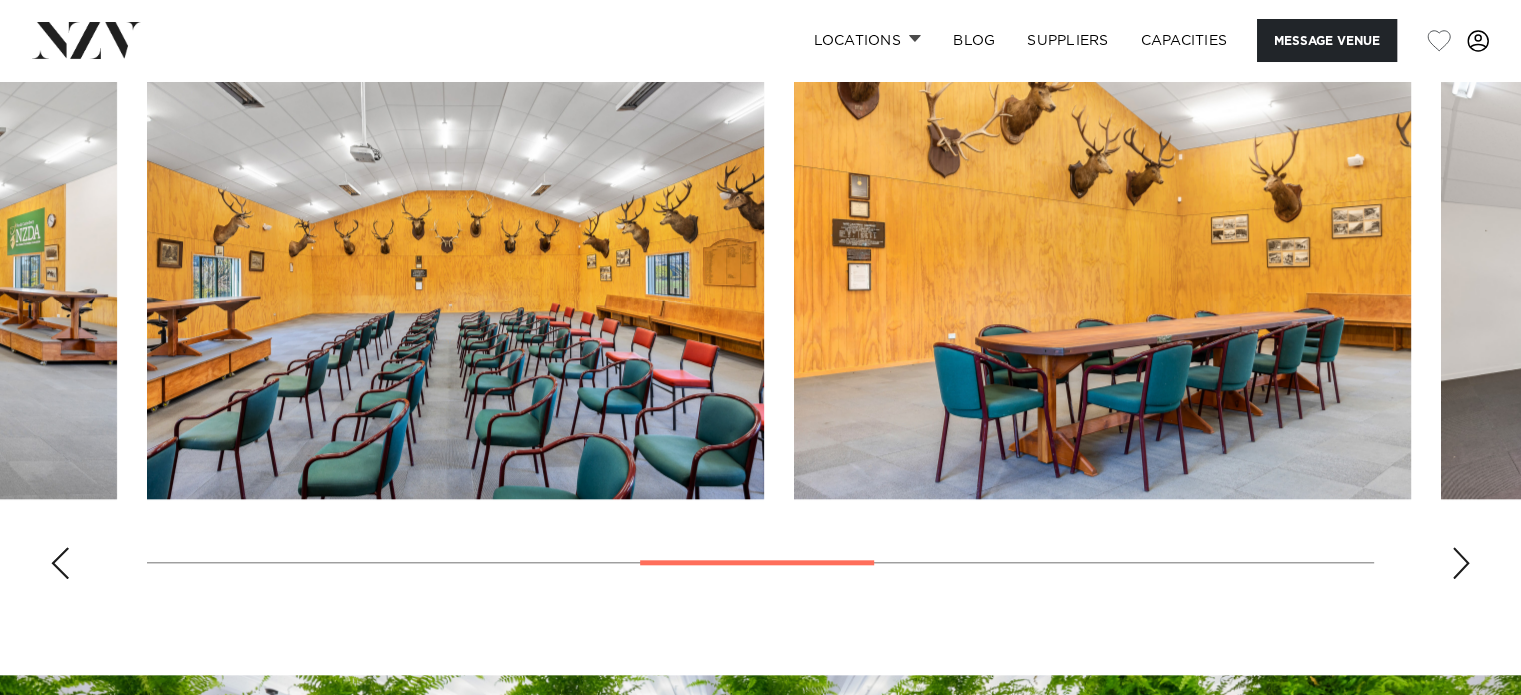 click at bounding box center (1461, 563) 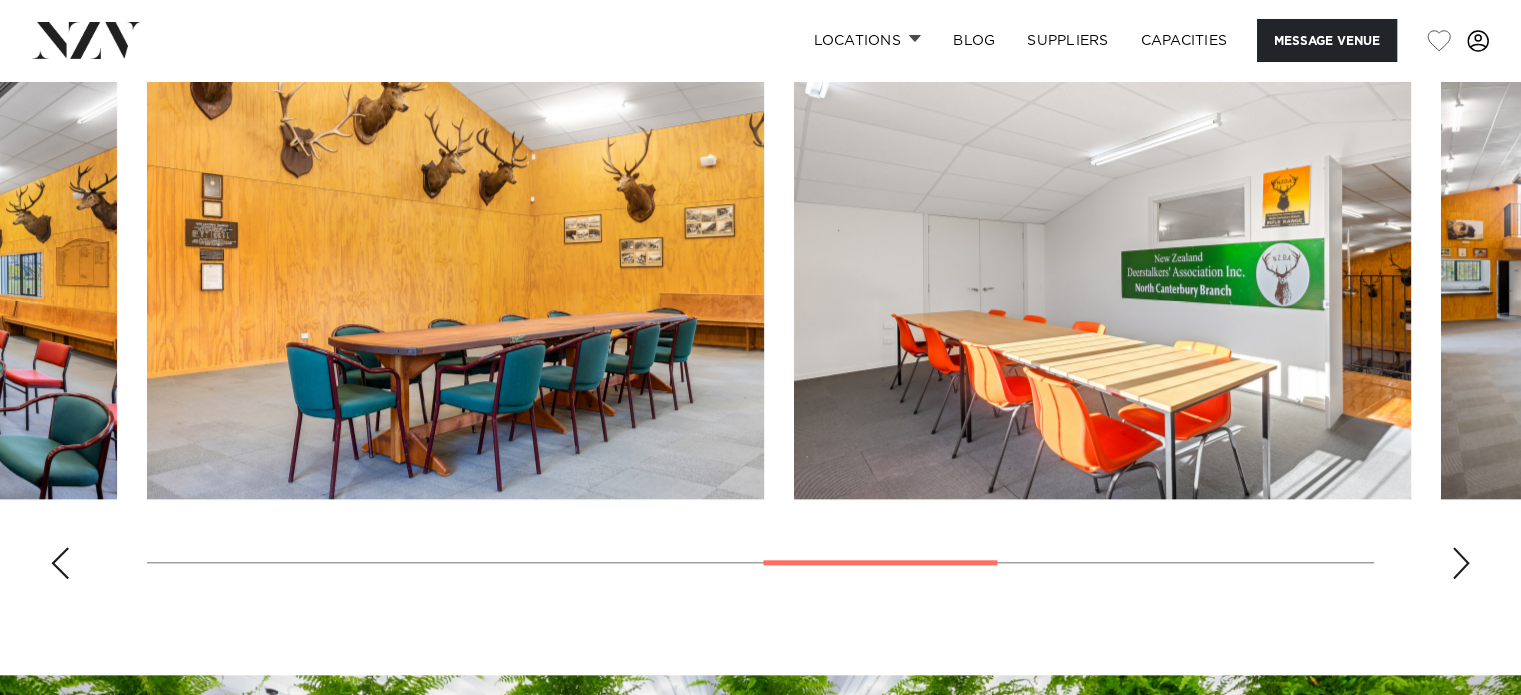click at bounding box center (1461, 563) 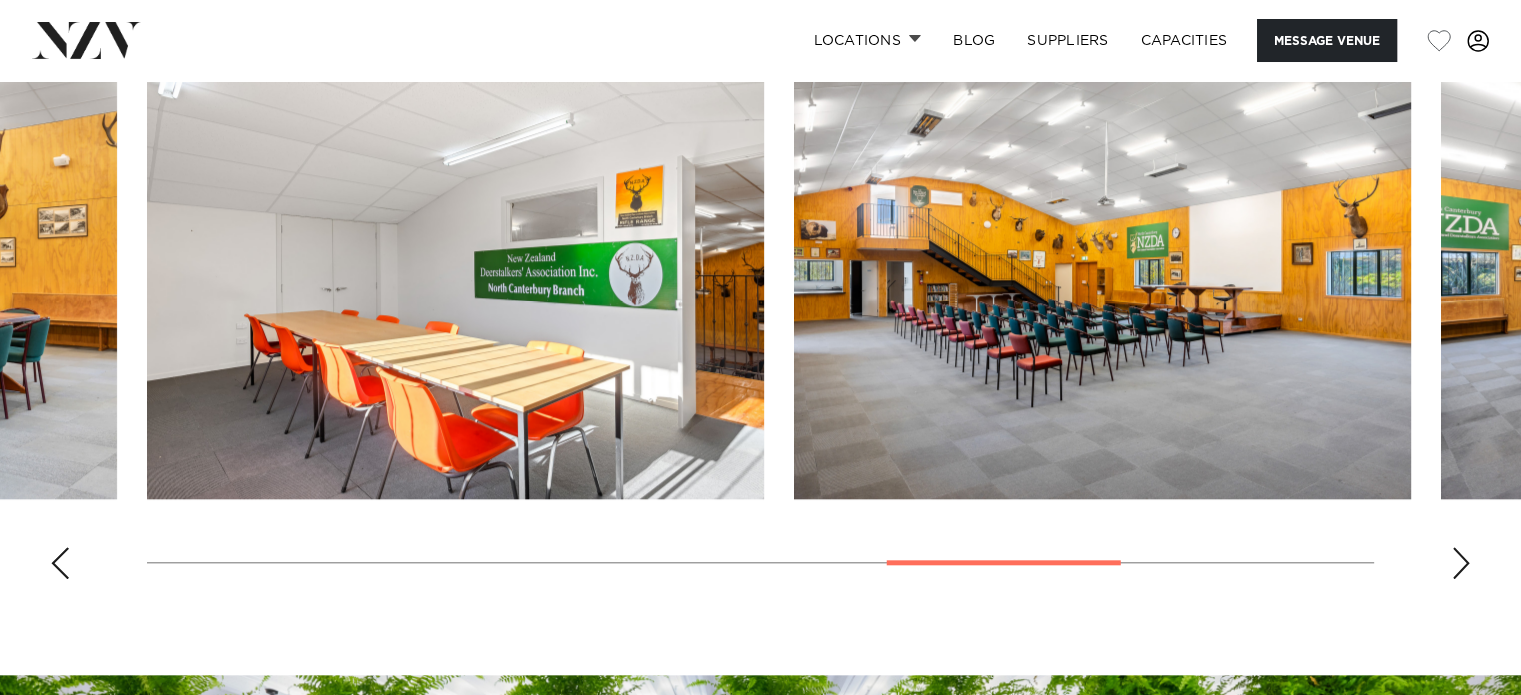 click at bounding box center (1461, 563) 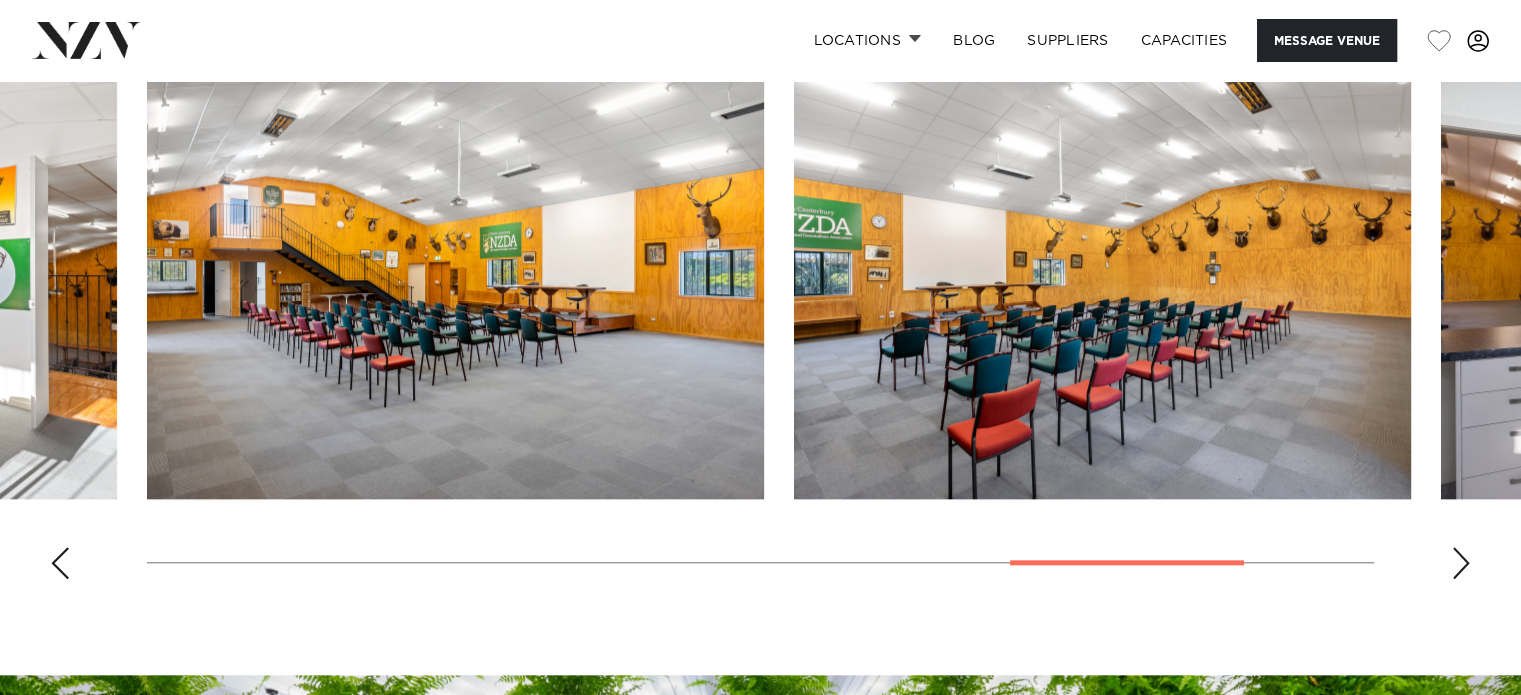 click at bounding box center (1461, 563) 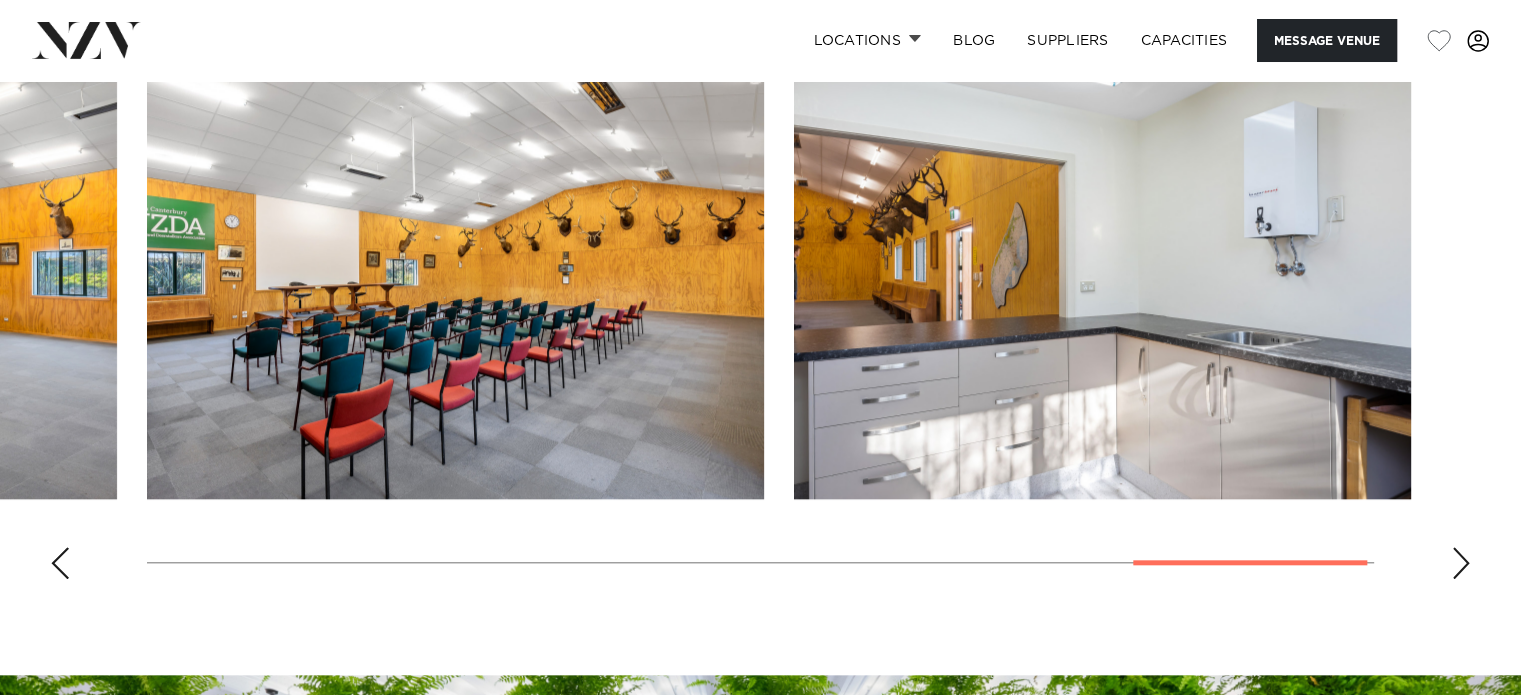 click at bounding box center [1461, 563] 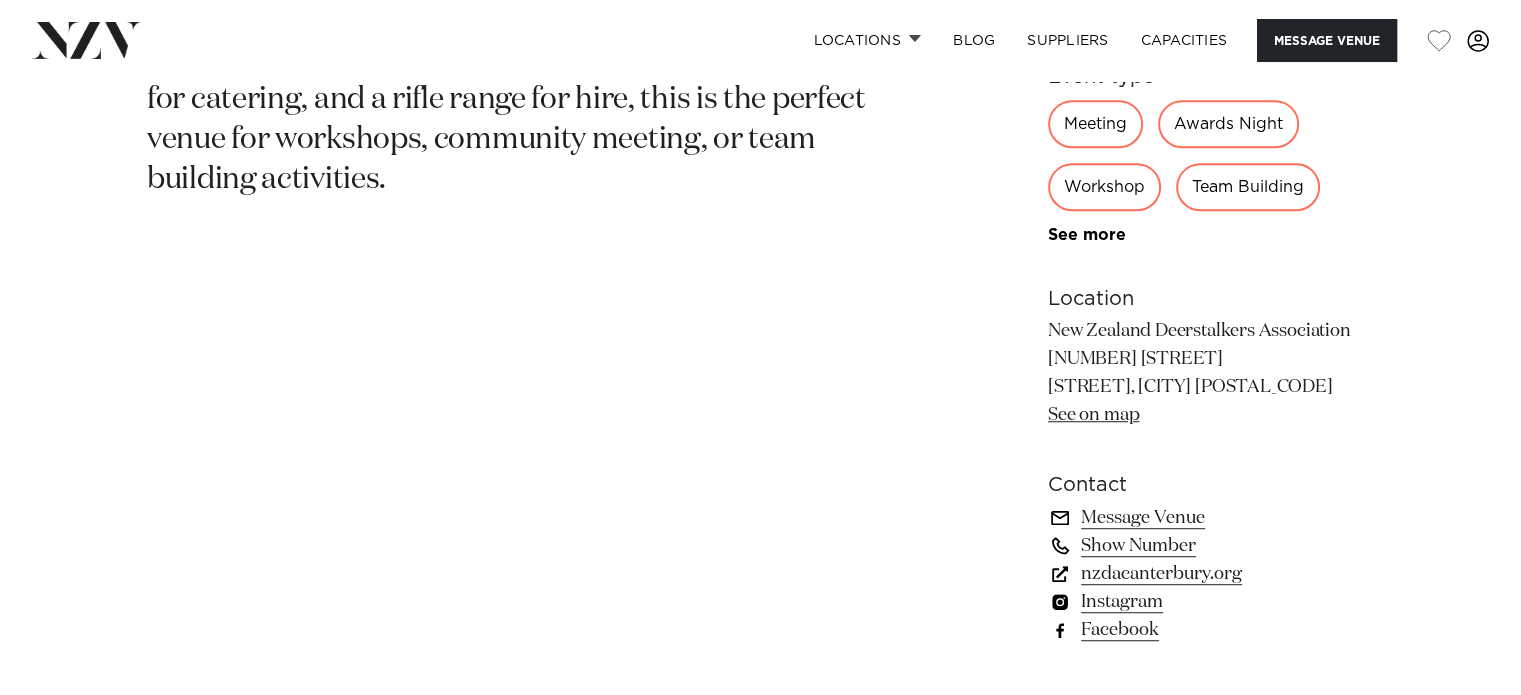 scroll, scrollTop: 1198, scrollLeft: 0, axis: vertical 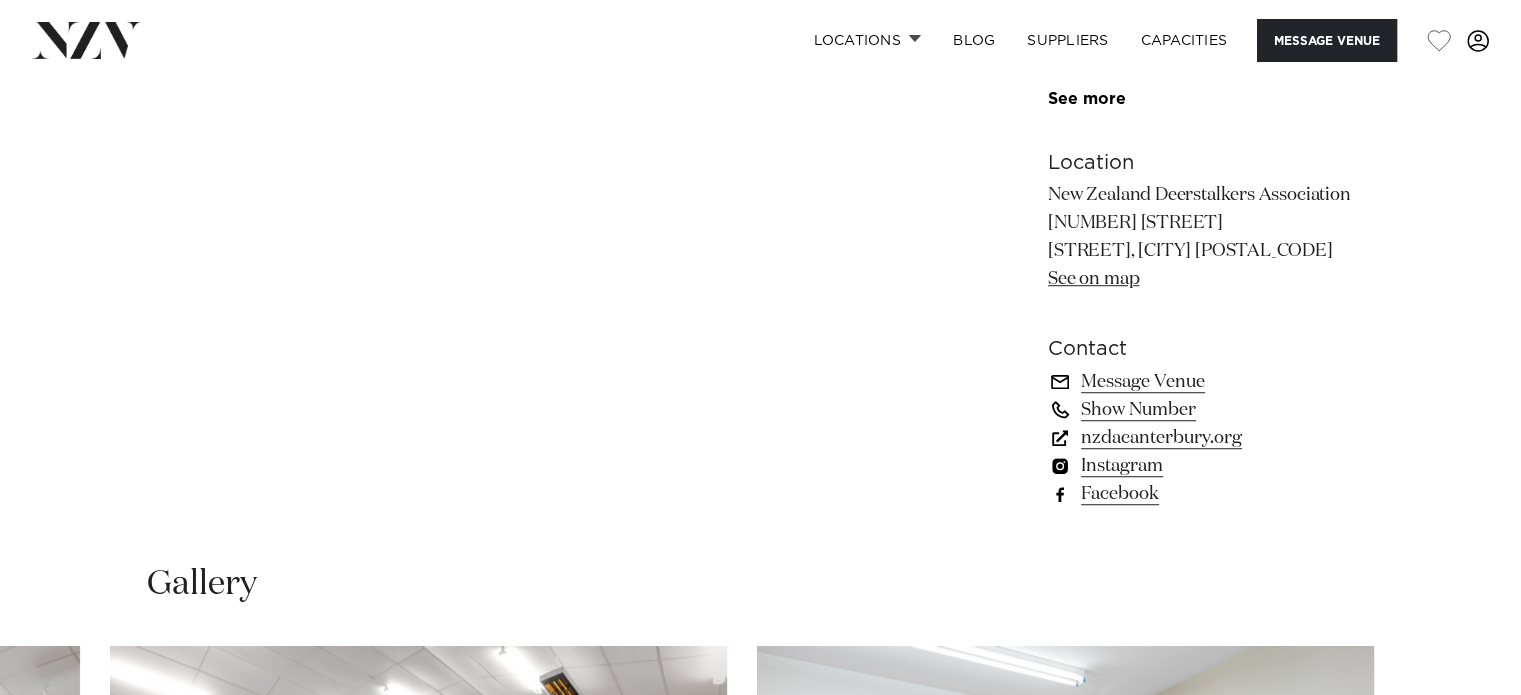 click on "nzdacanterbury.org" at bounding box center (1211, 438) 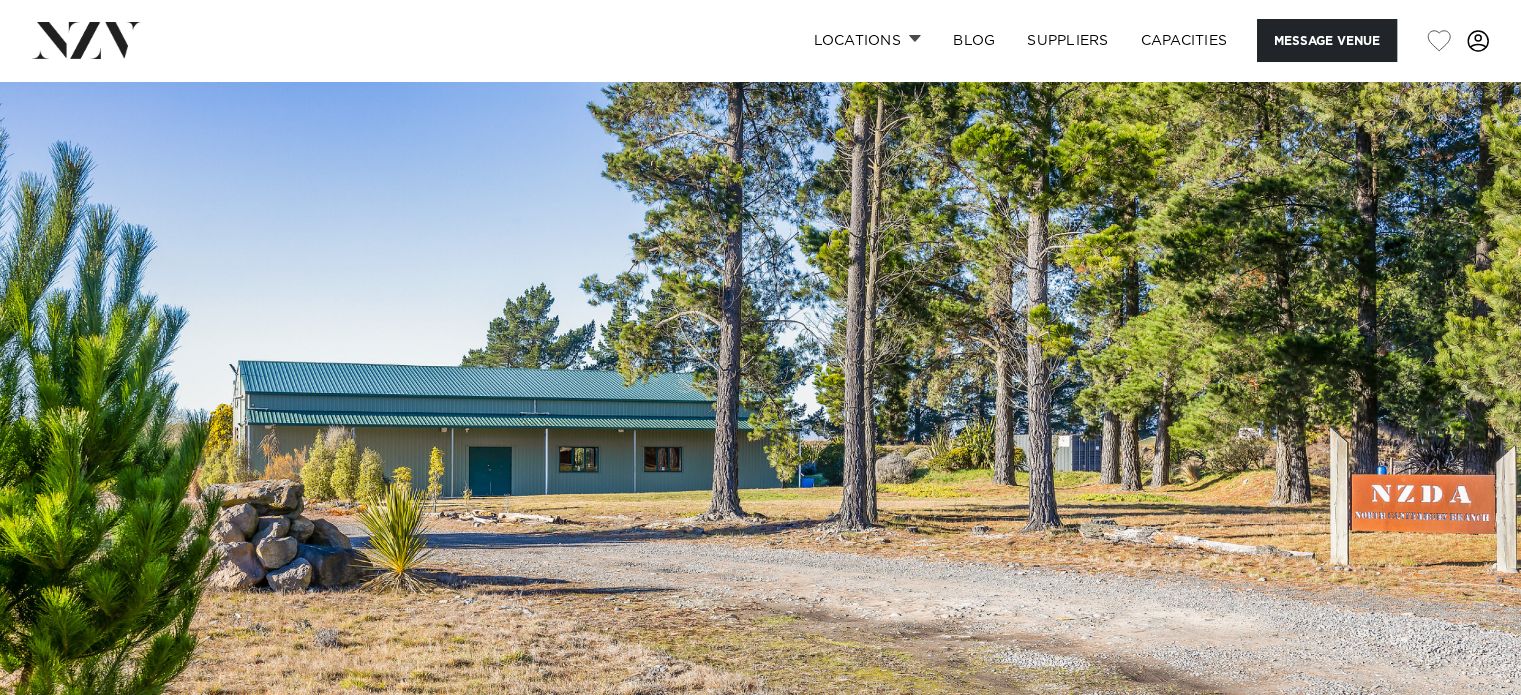 scroll, scrollTop: 0, scrollLeft: 0, axis: both 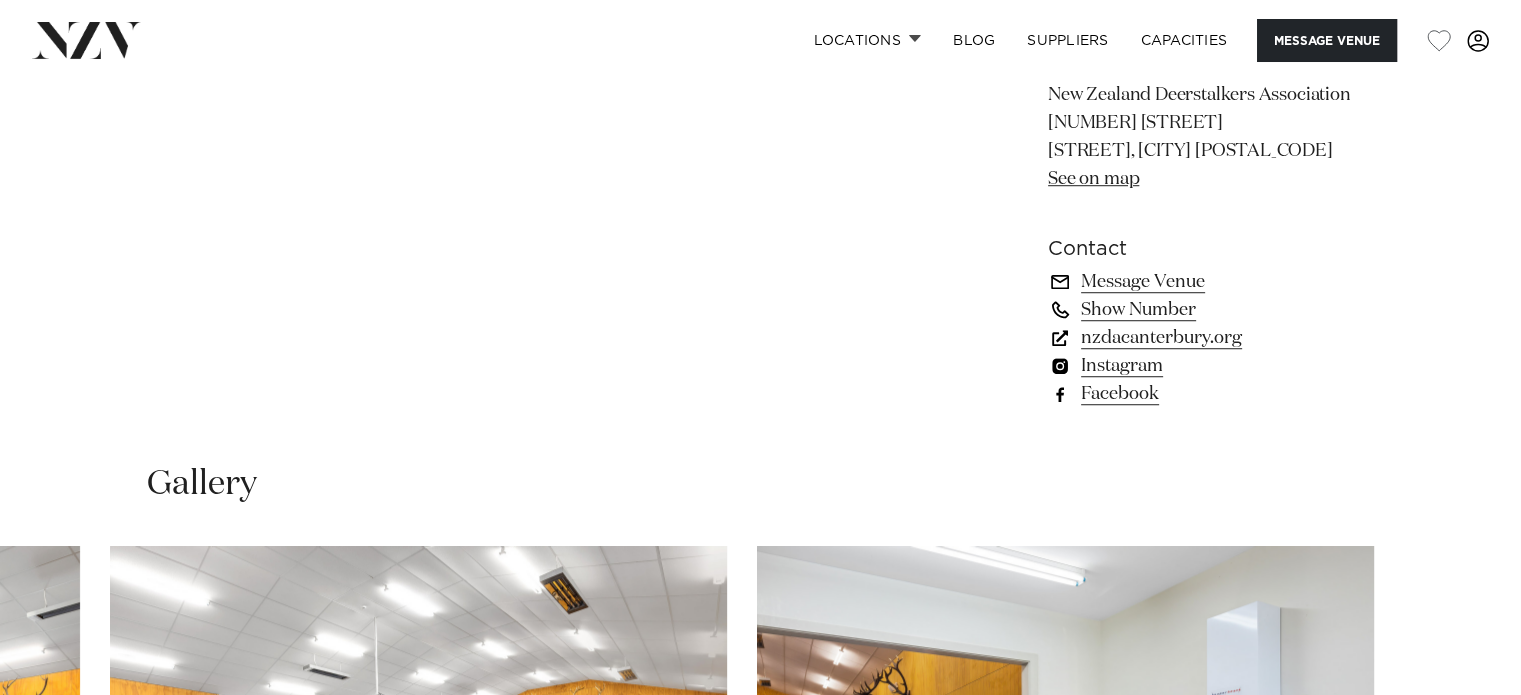click on "Instagram" at bounding box center [1211, 366] 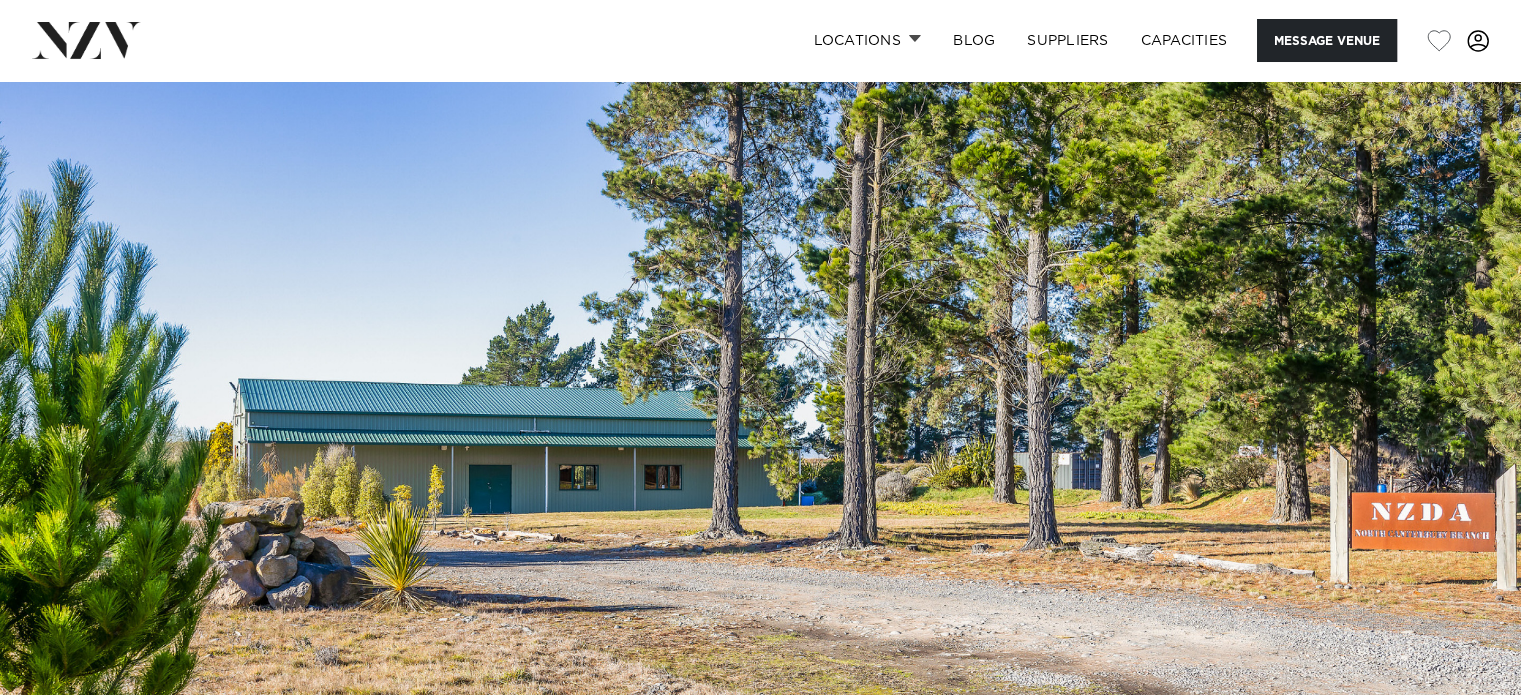 scroll, scrollTop: 0, scrollLeft: 0, axis: both 